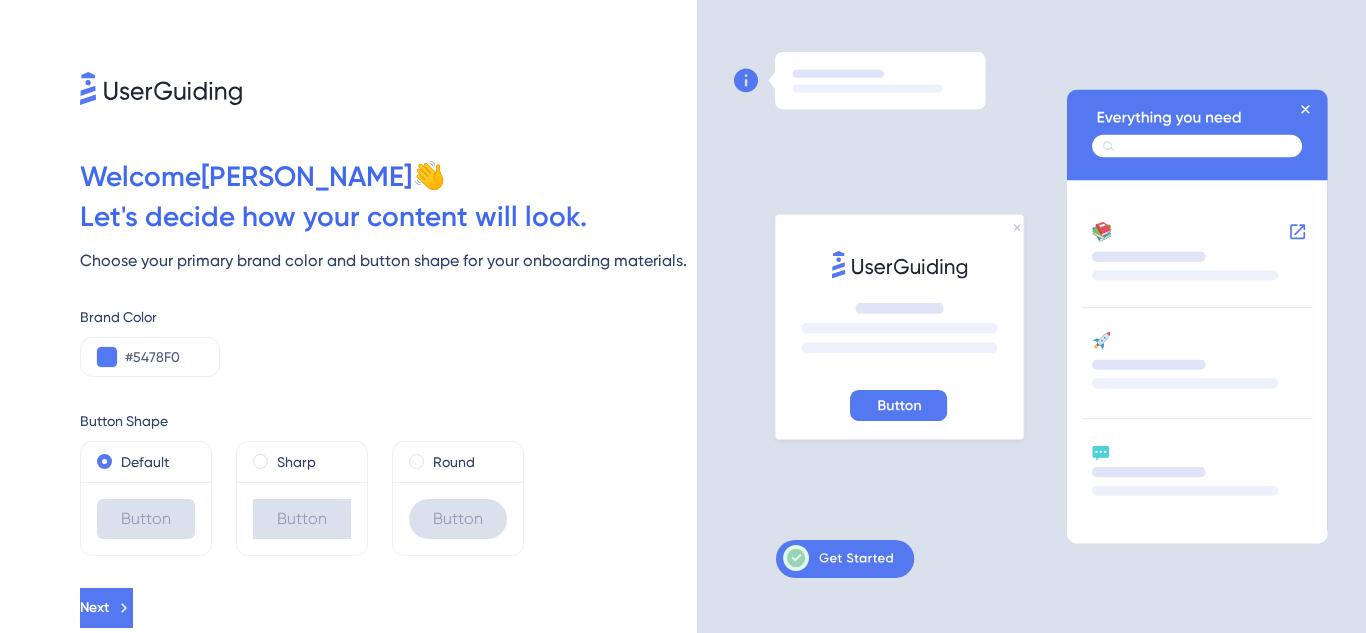 scroll, scrollTop: 0, scrollLeft: 0, axis: both 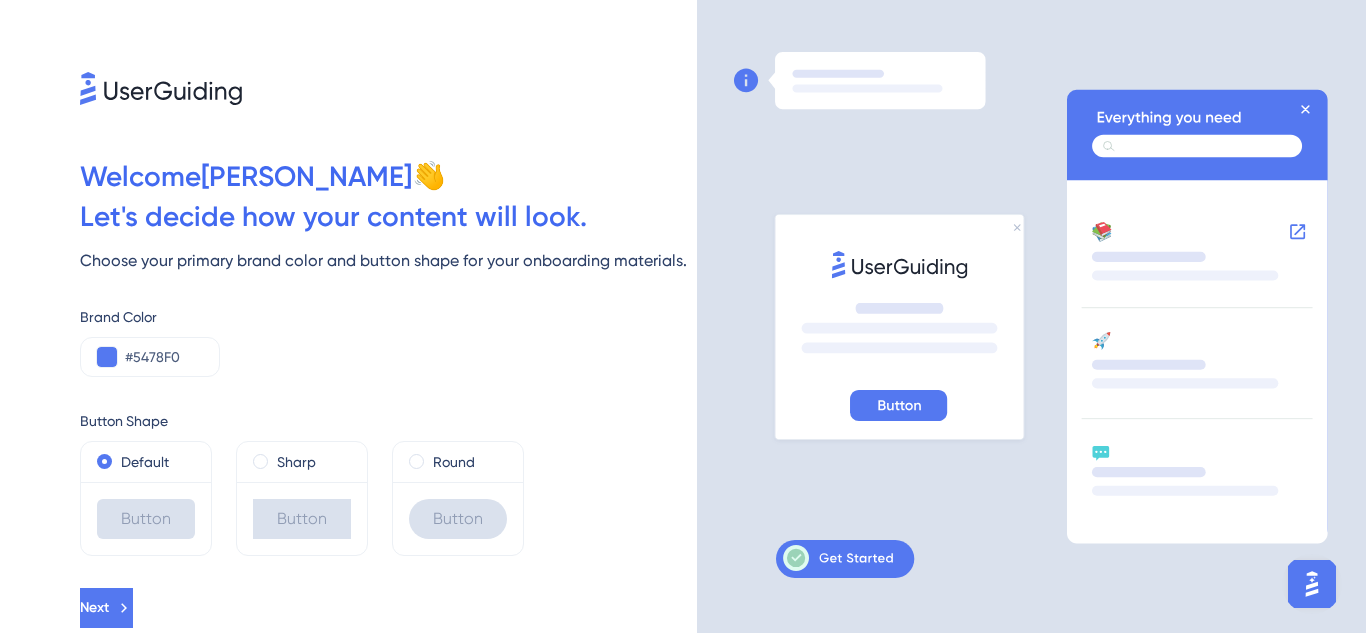 click at bounding box center [1031, 316] 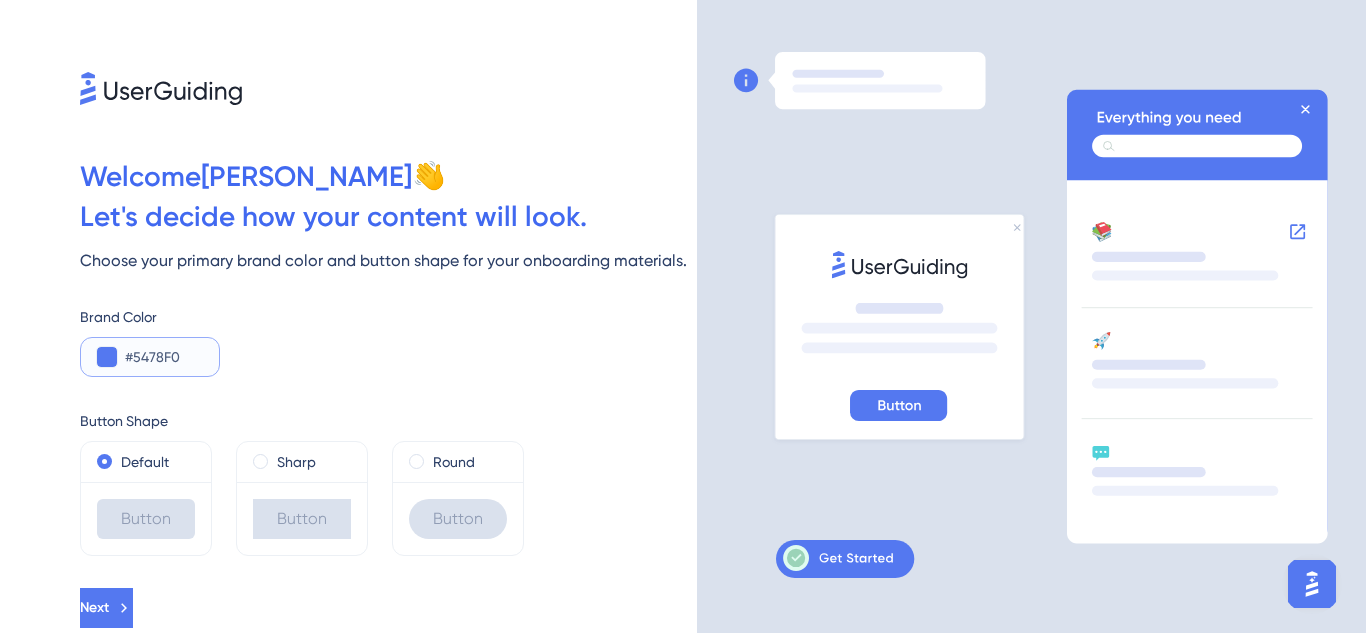 click on "#5478F0" at bounding box center [164, 357] 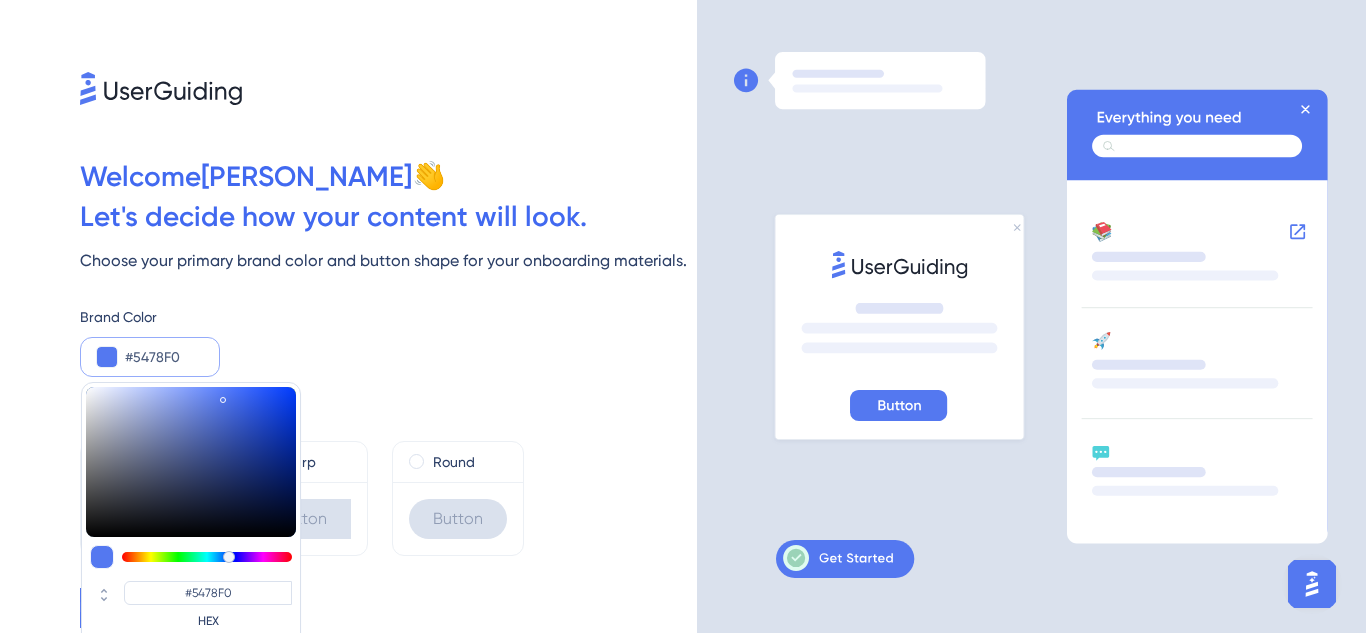 type on "#547cf0" 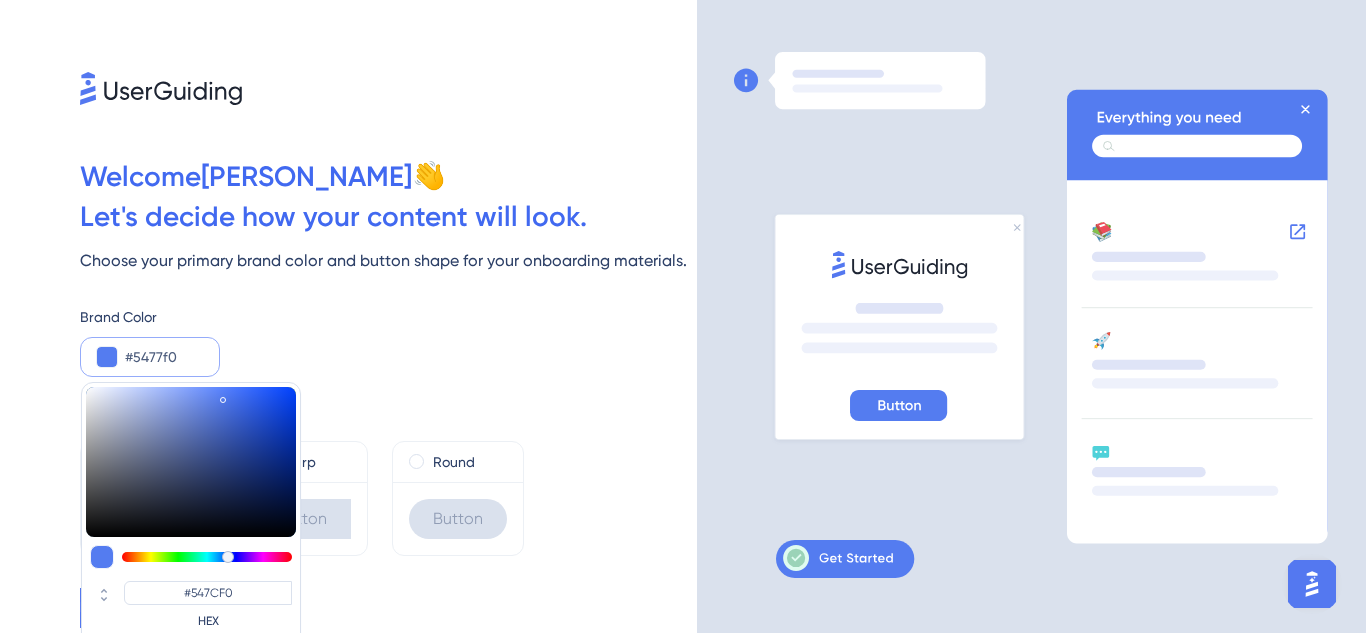 type on "#546cf0" 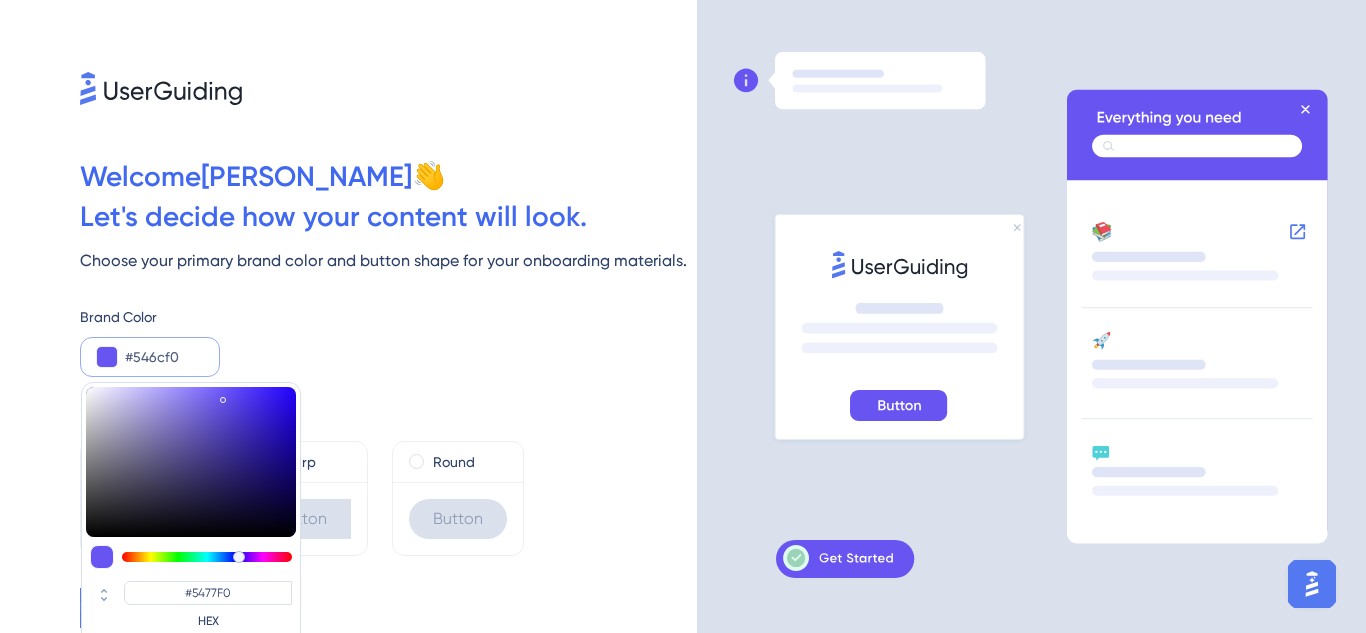 type on "#6854f0" 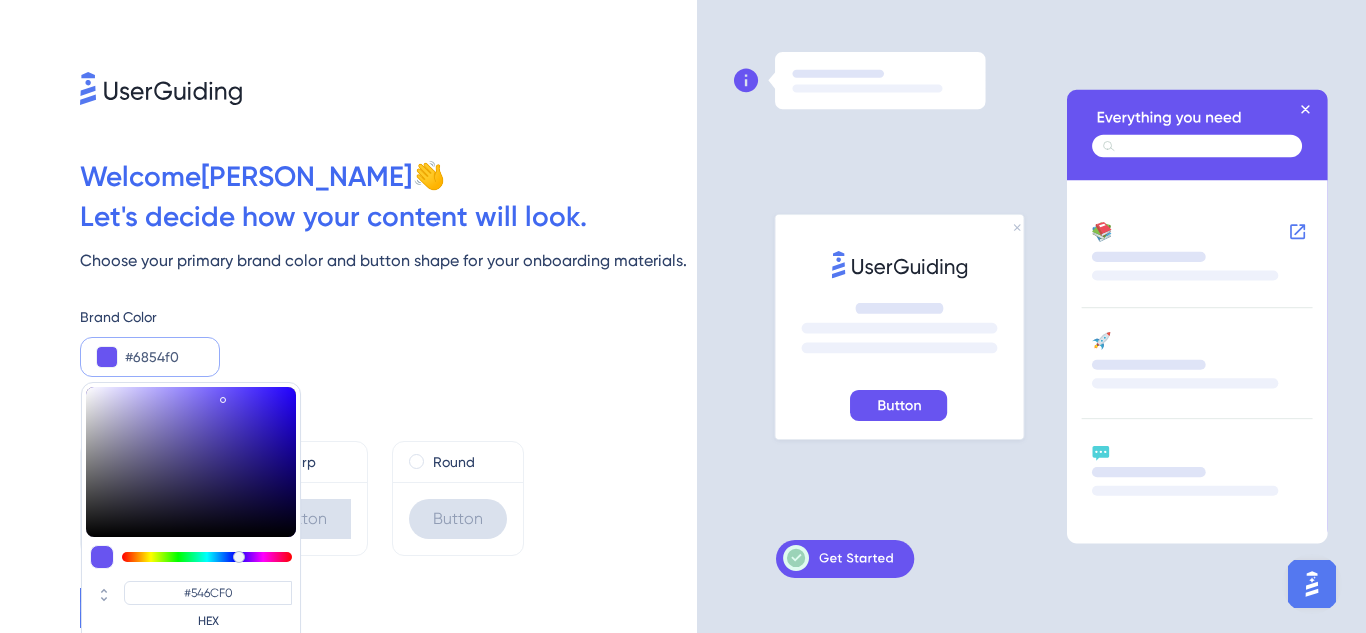 type on "#7954f0" 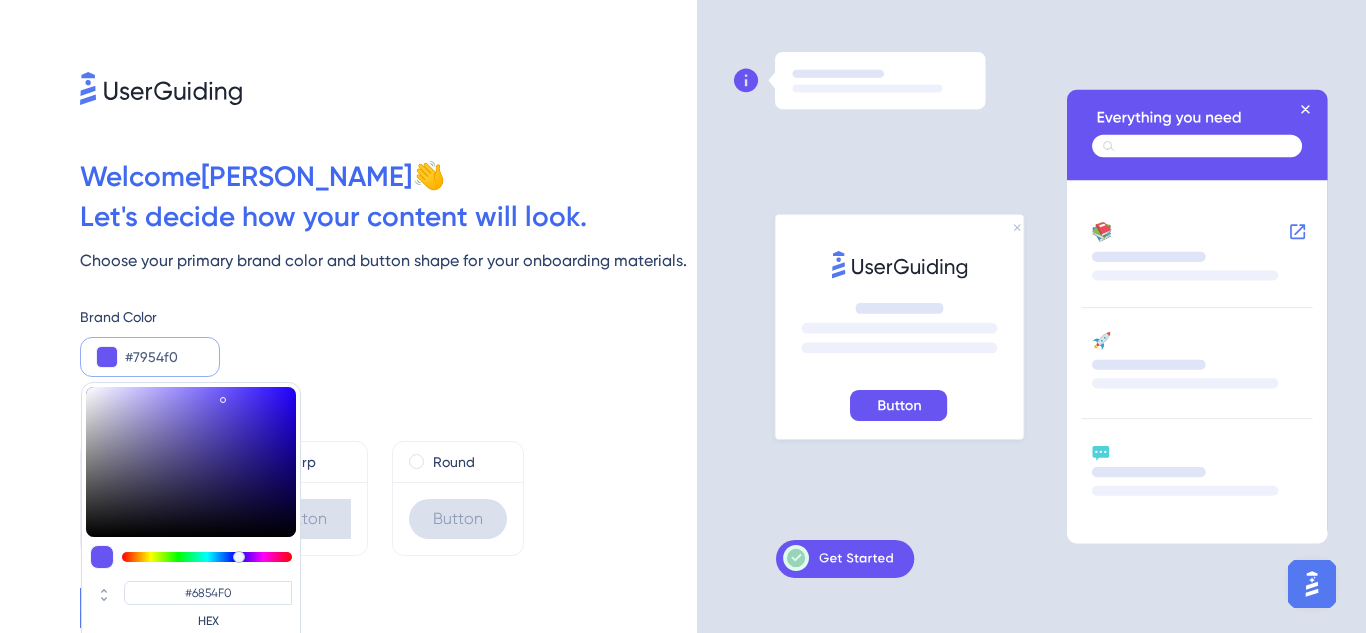 type on "#8454f0" 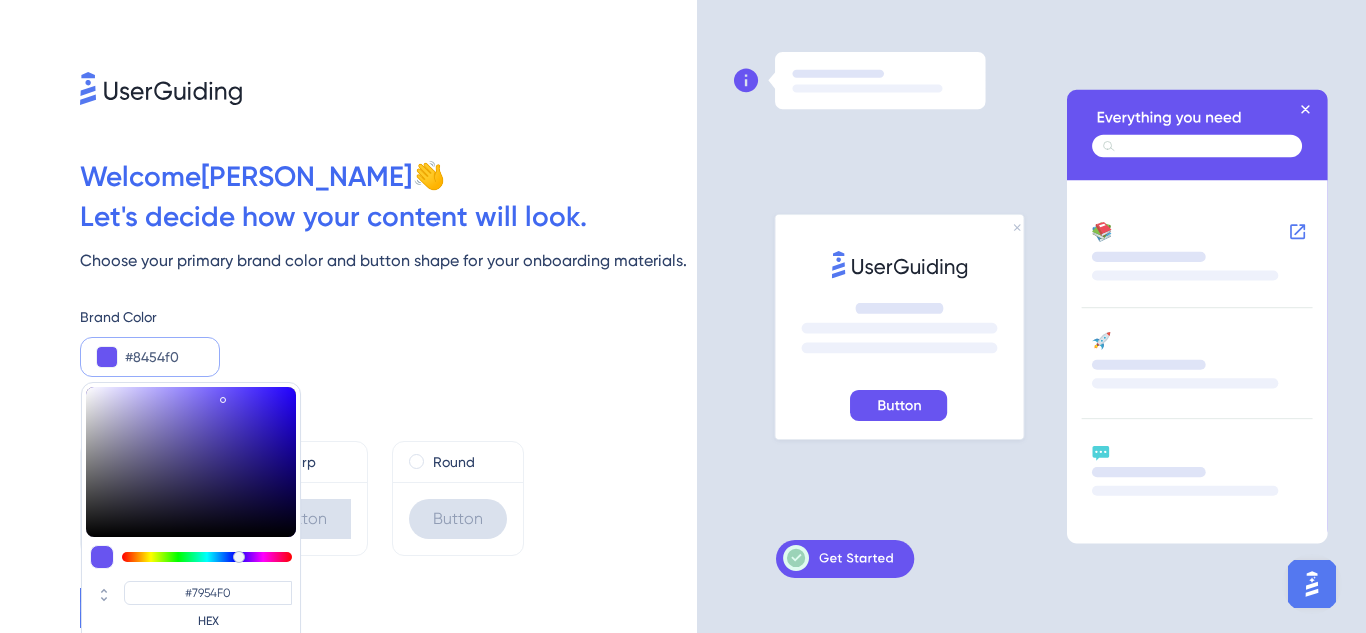 type on "#9454f0" 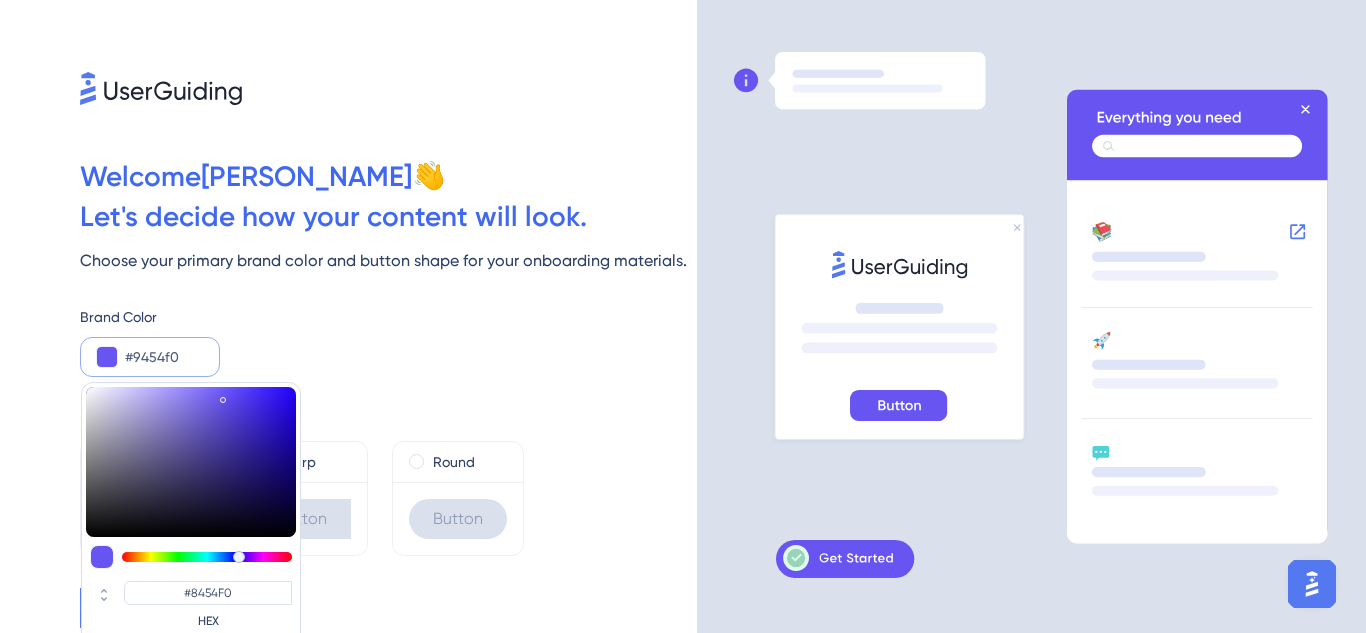 type on "#9f54f0" 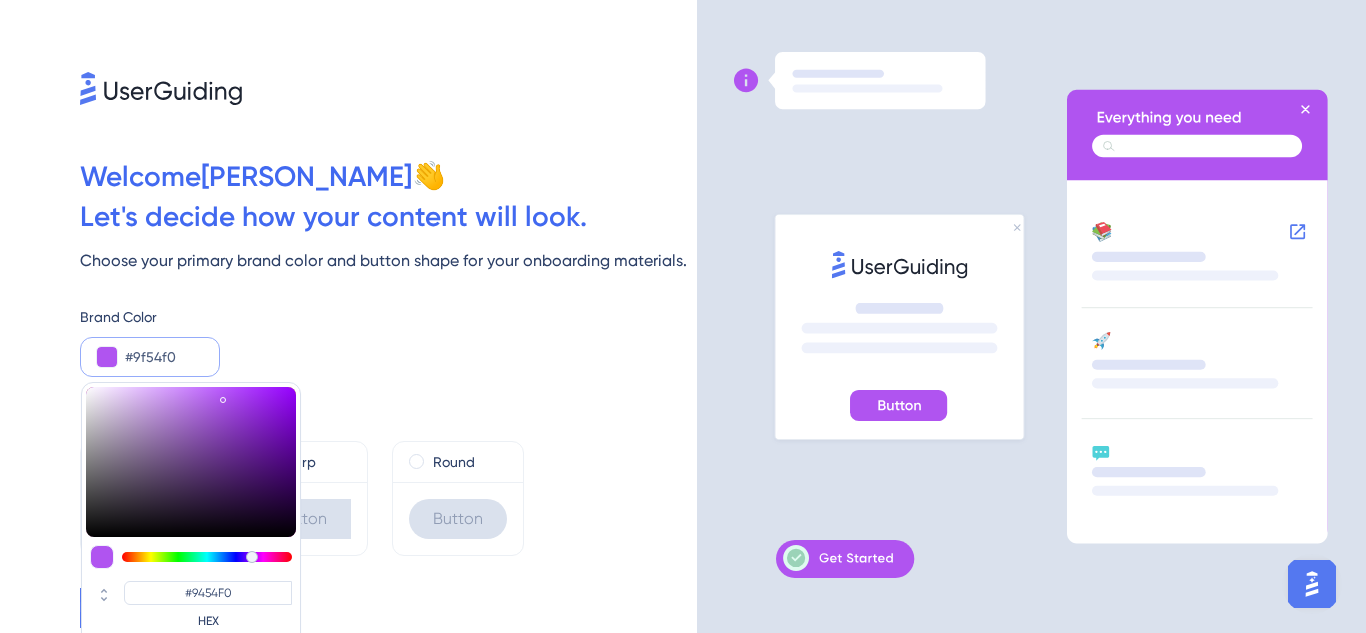 type on "#b054f0" 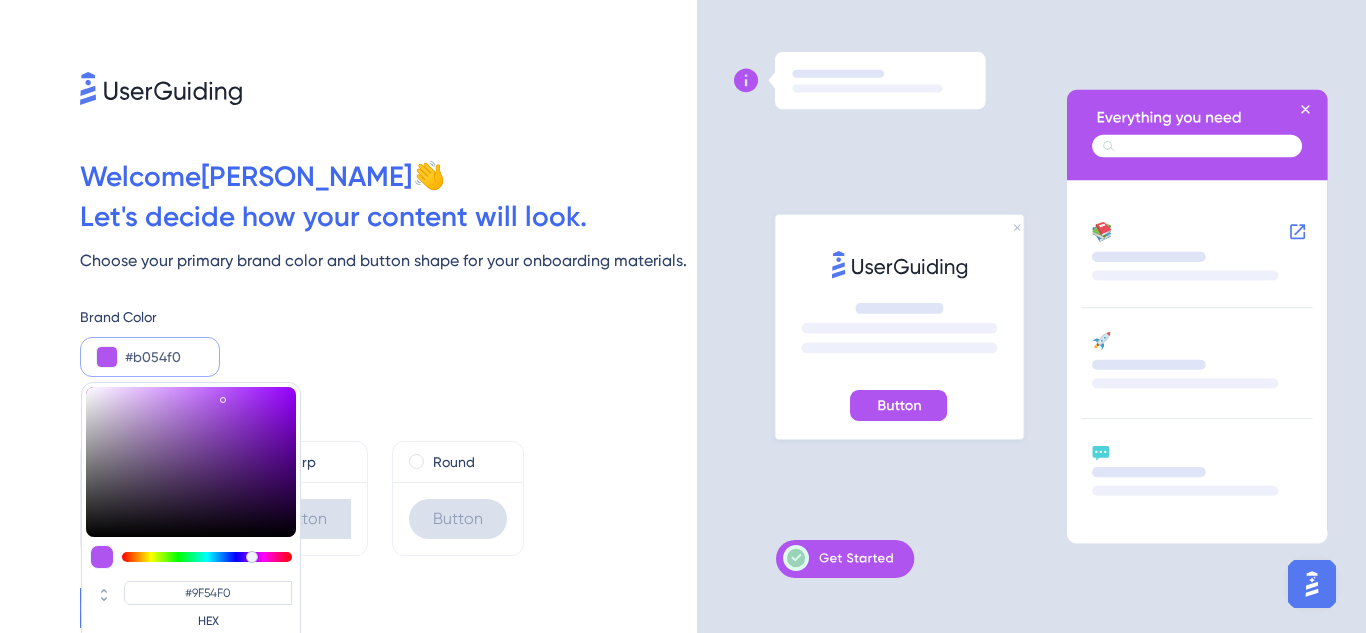 type on "#bb54f0" 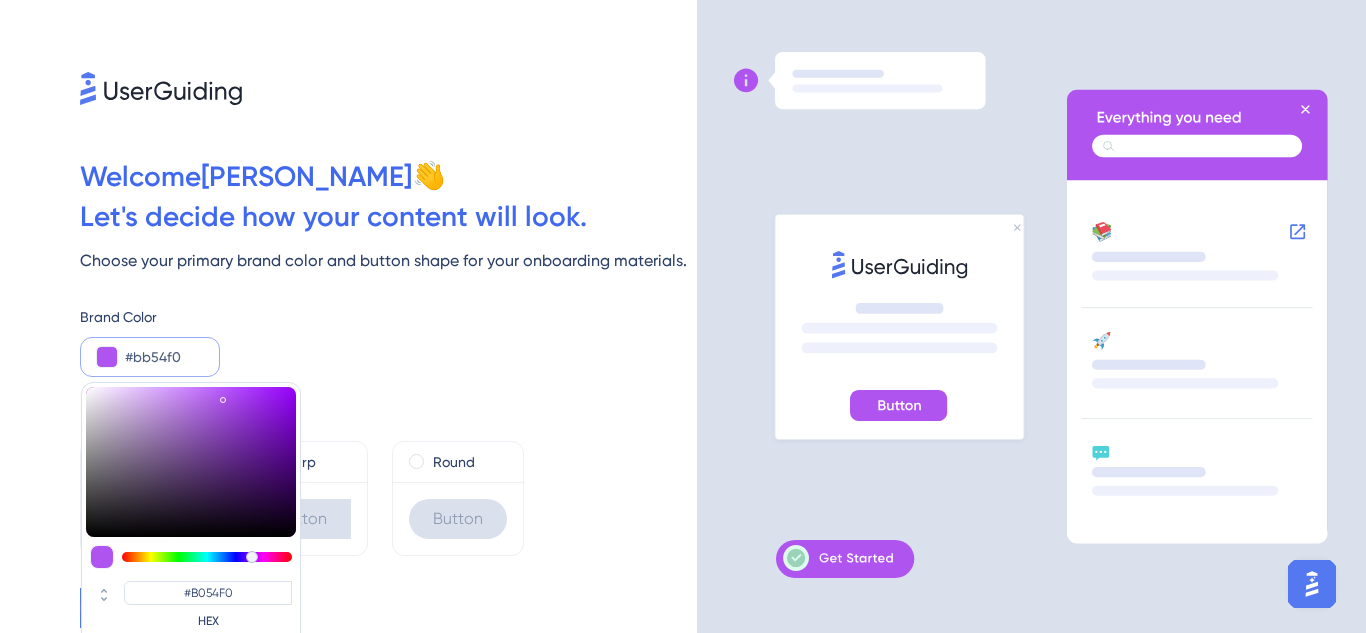 type on "#c054f0" 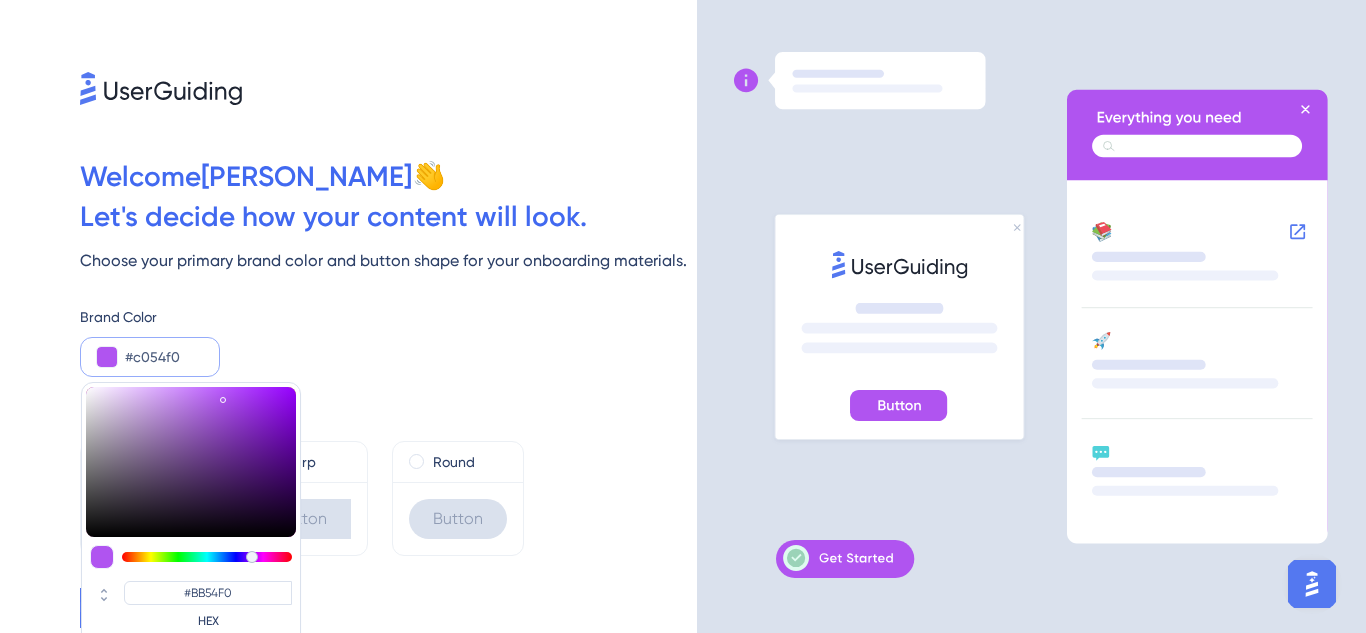 type on "#cb54f0" 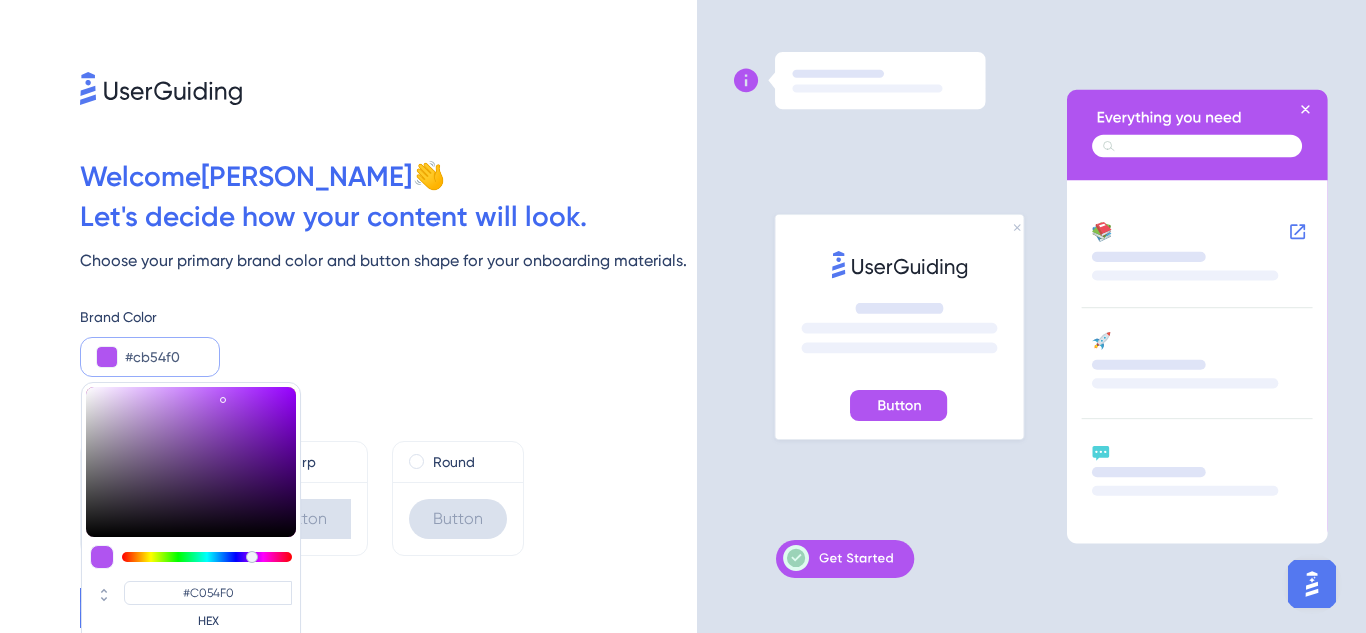 type on "#CB54F0" 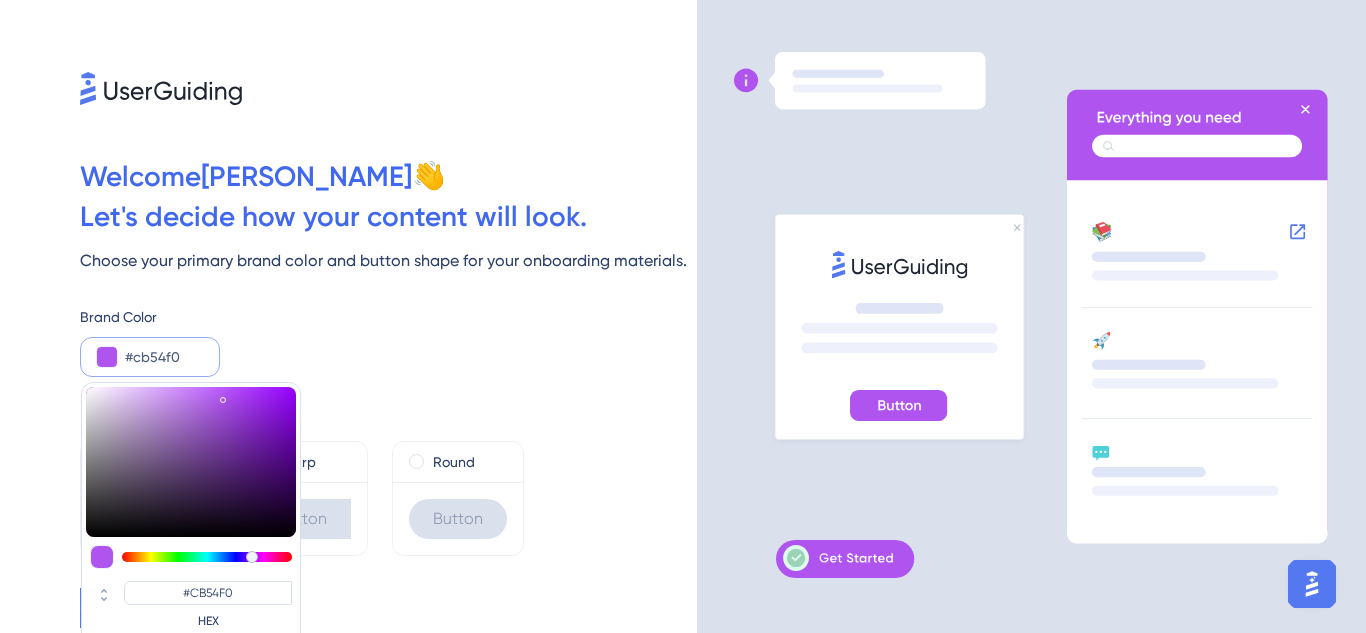 type on "#d154f0" 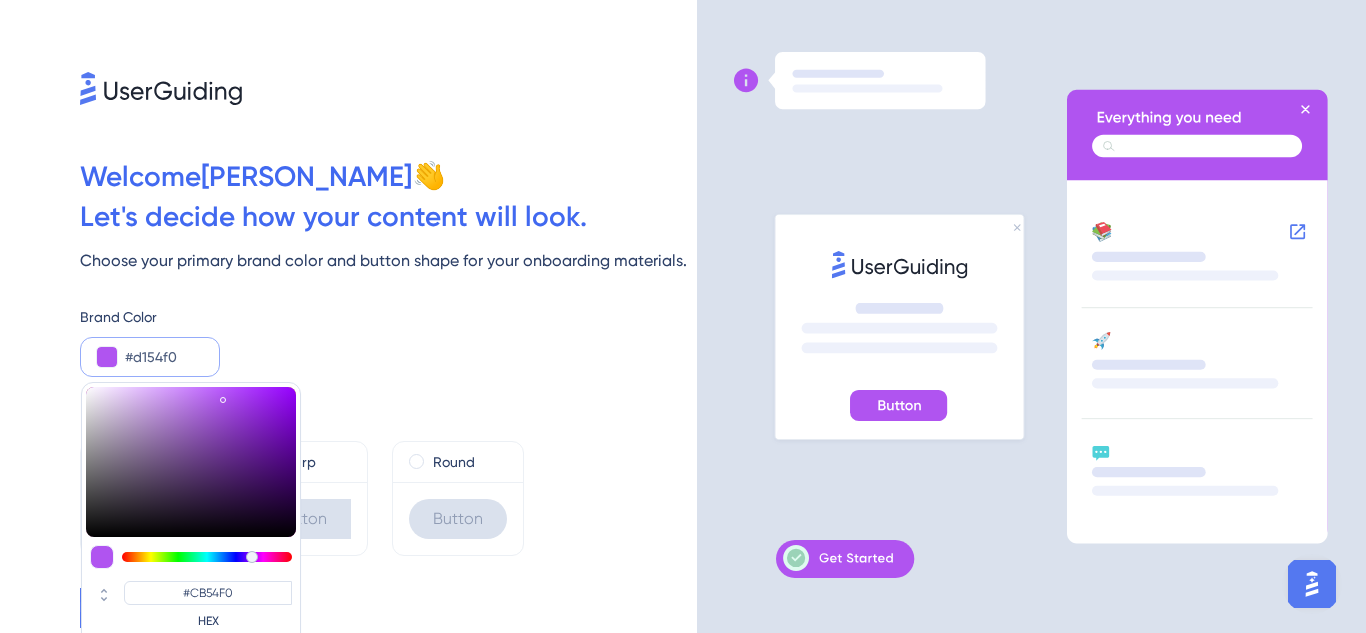 type on "#D154F0" 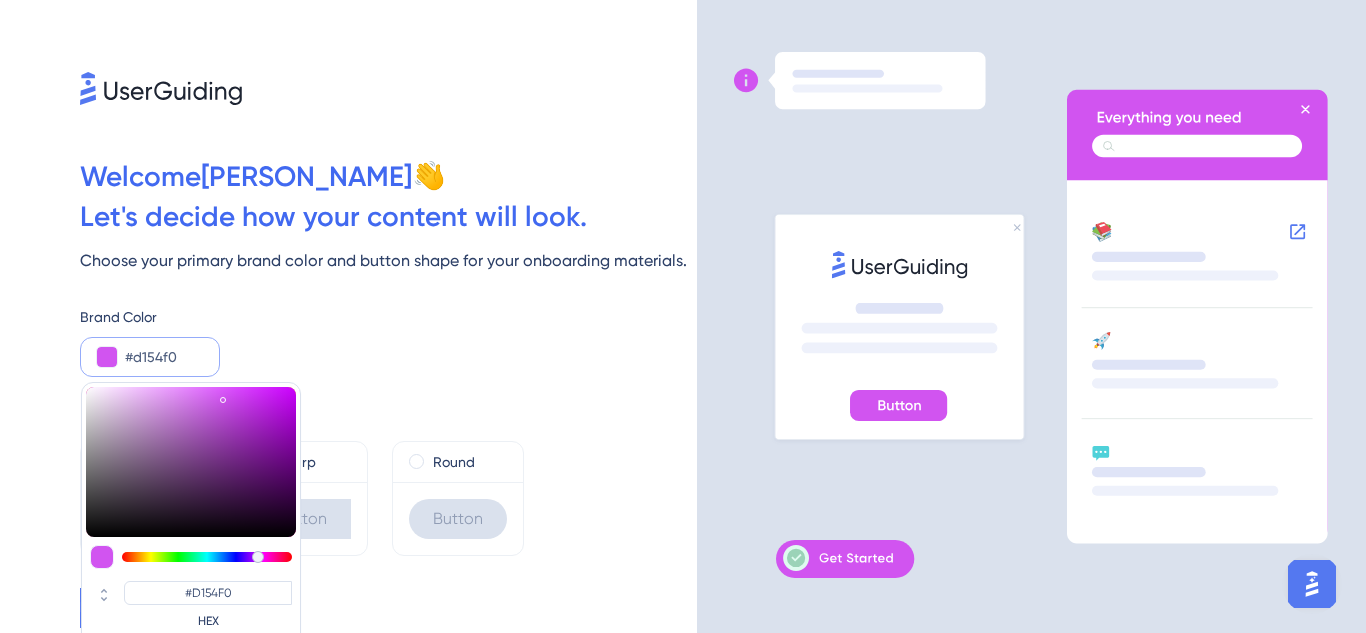 type on "#cb54f0" 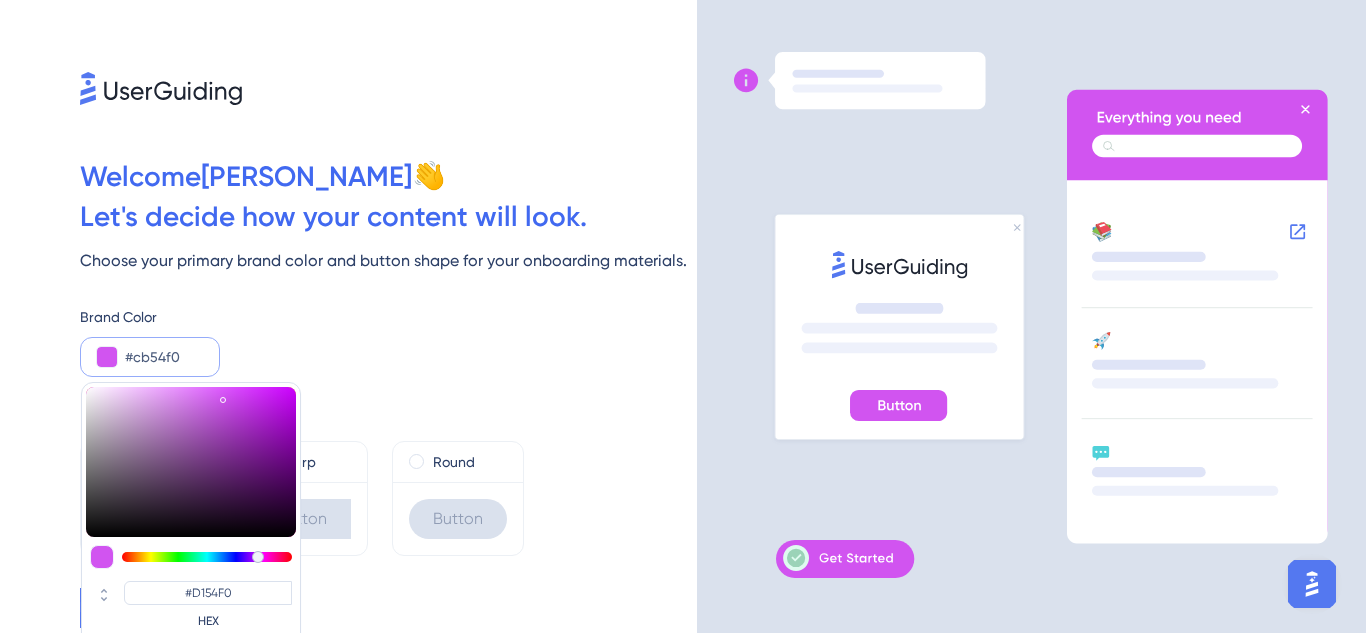 type on "#CB54F0" 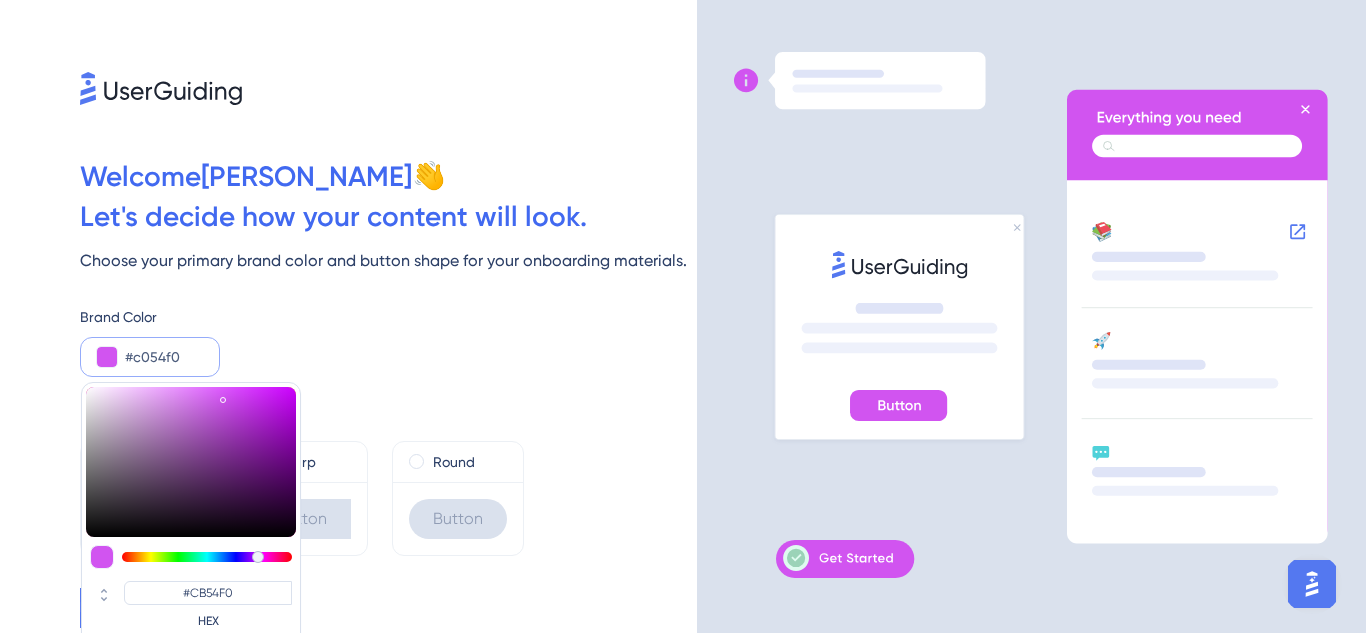 type on "#9a54f0" 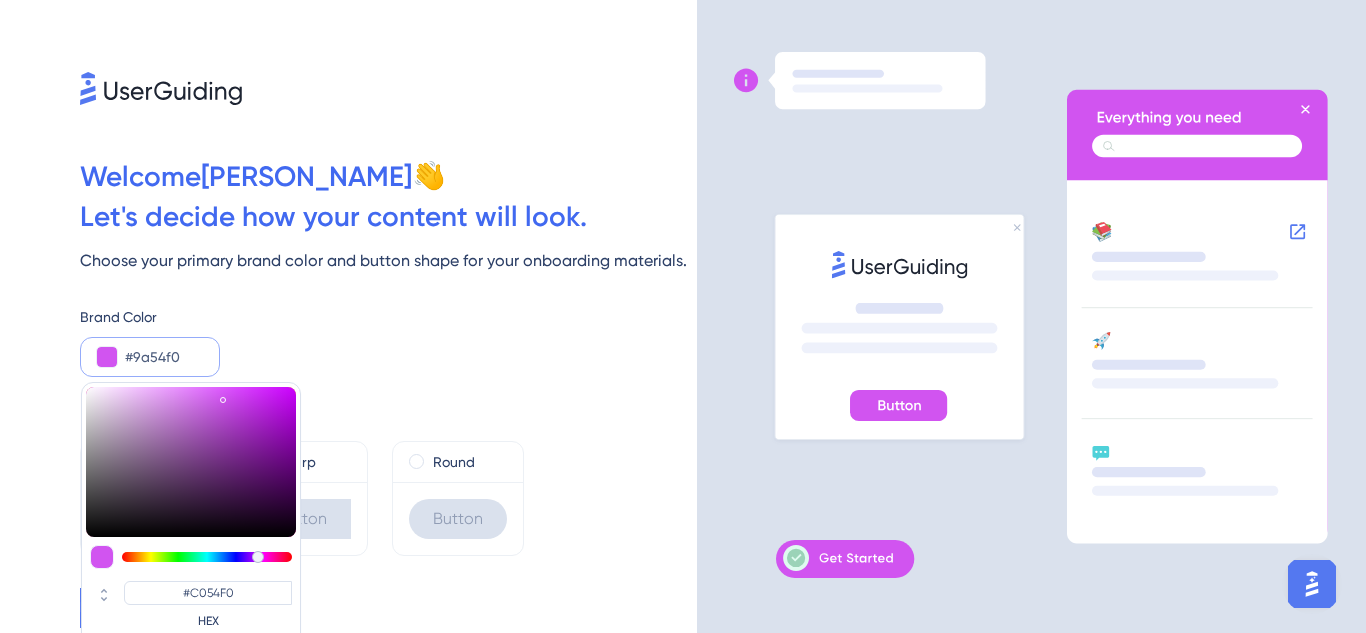type on "#8454f0" 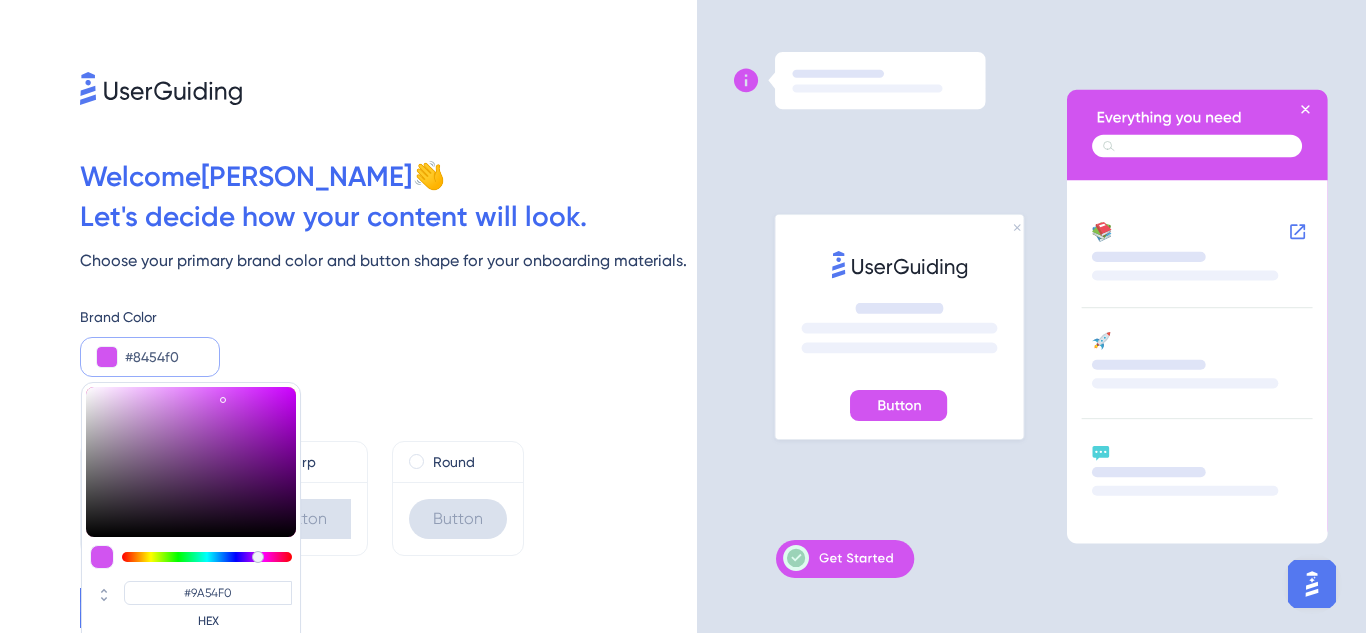 type on "#7954f0" 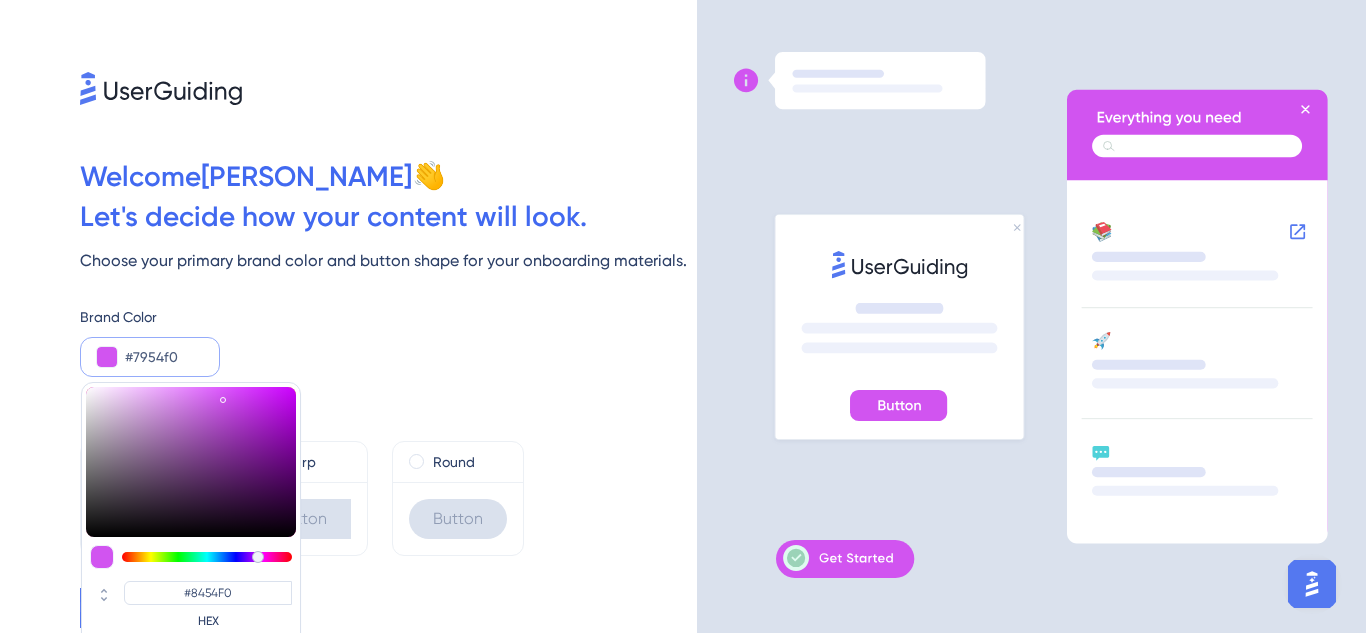 type on "#6e54f0" 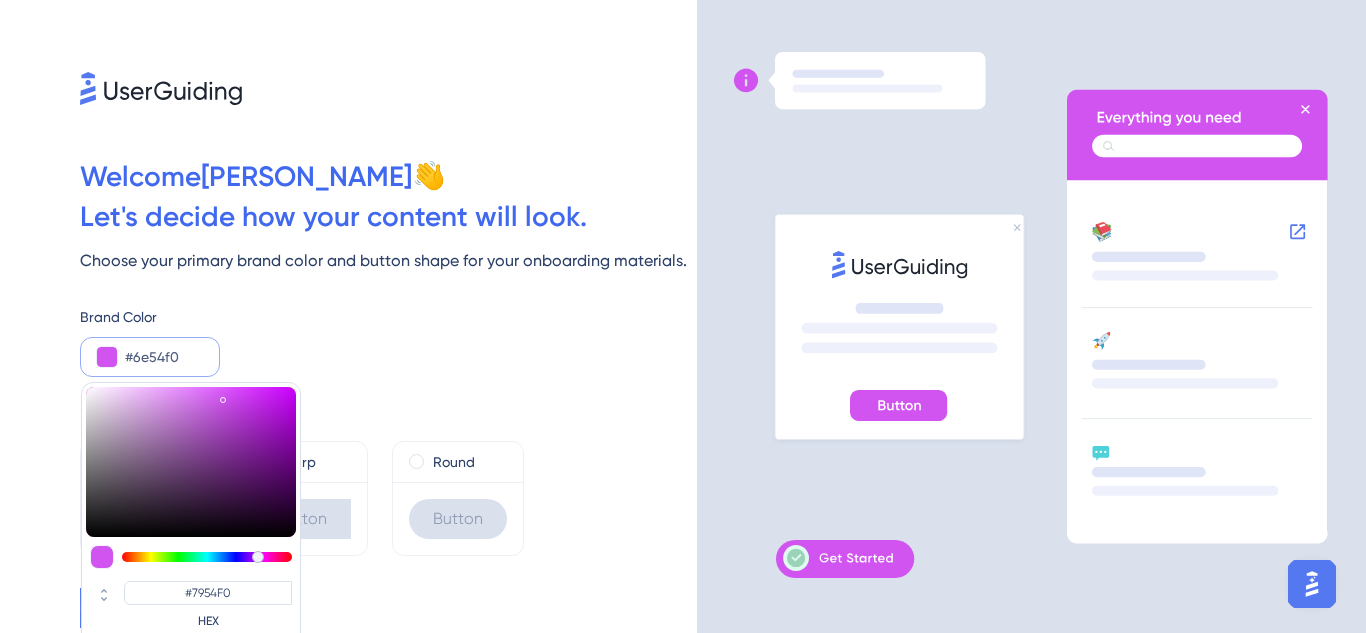 type on "#6354f0" 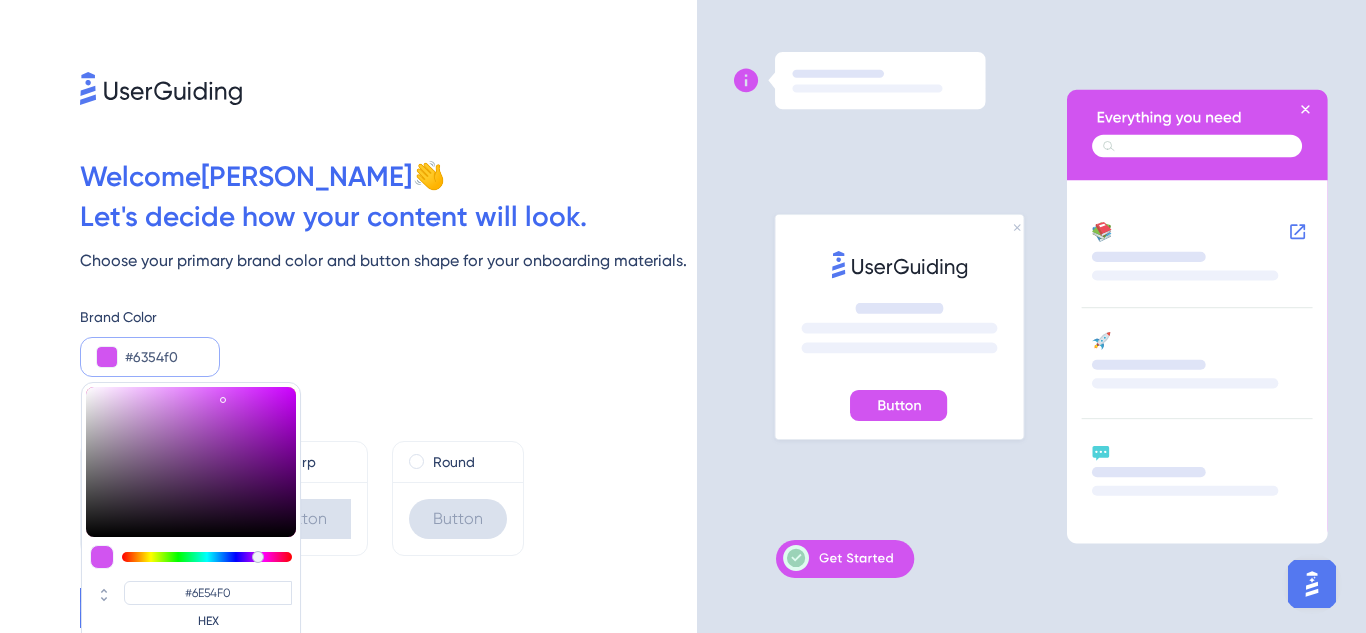 type on "#545bf0" 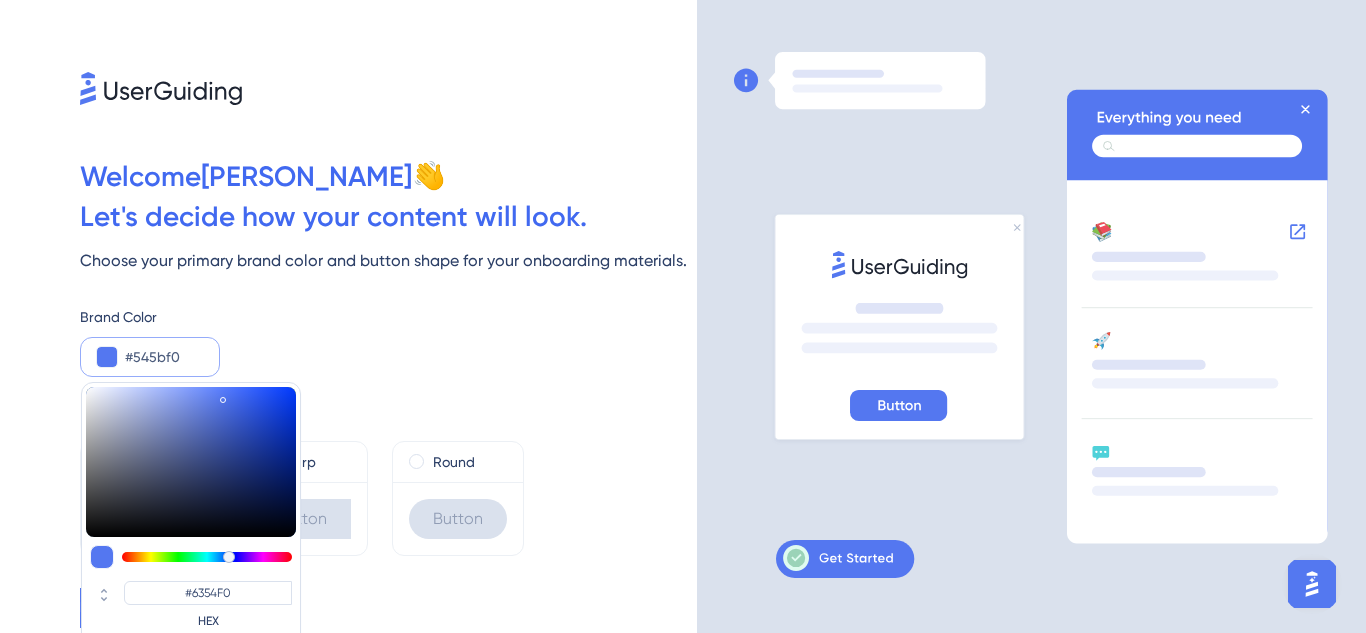 type on "#5477f0" 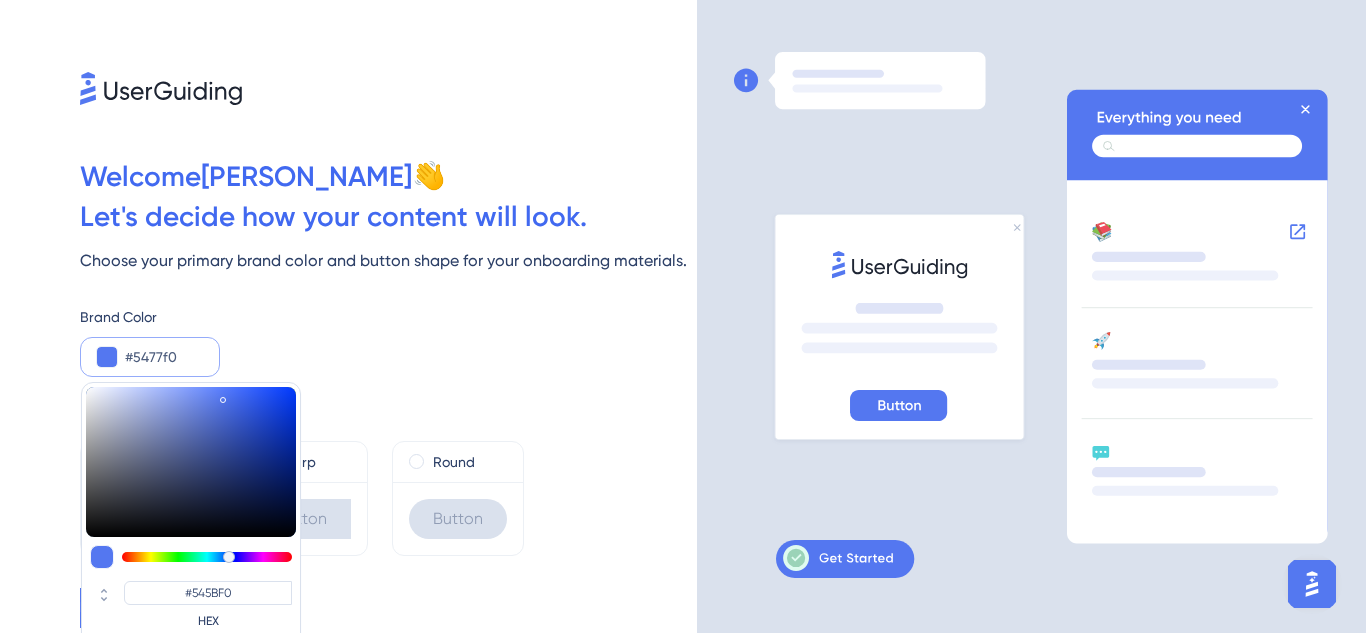 type on "#549df0" 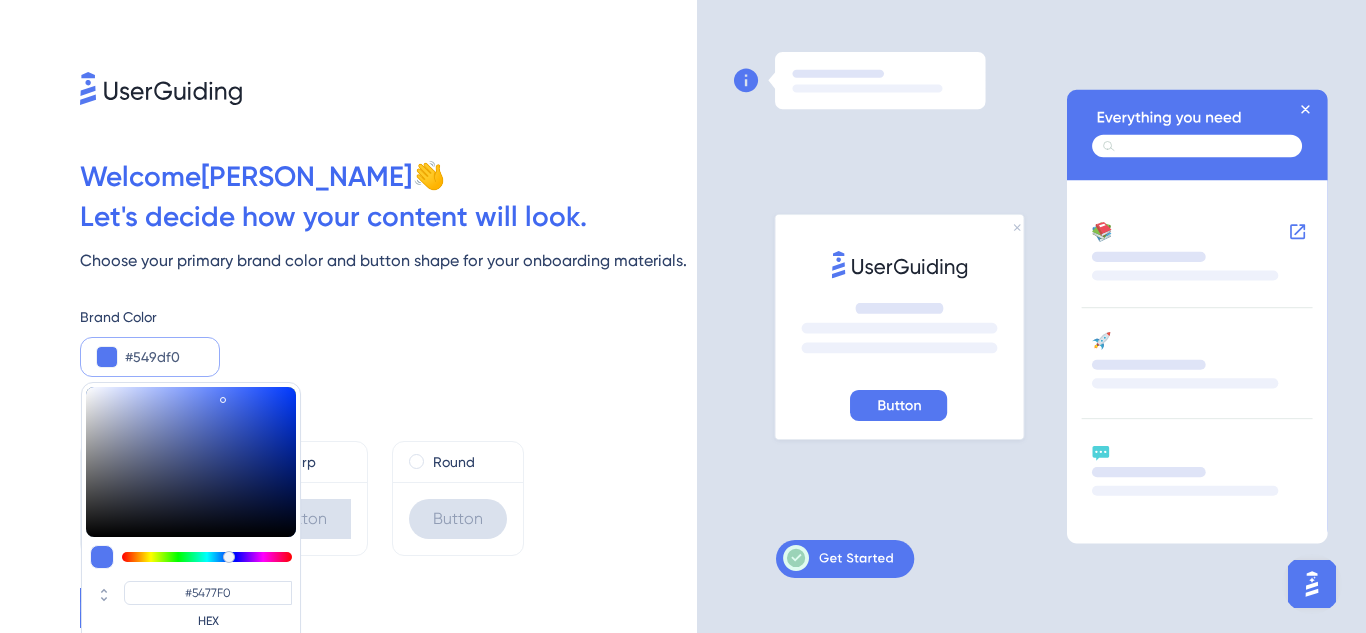 type on "#54a3f0" 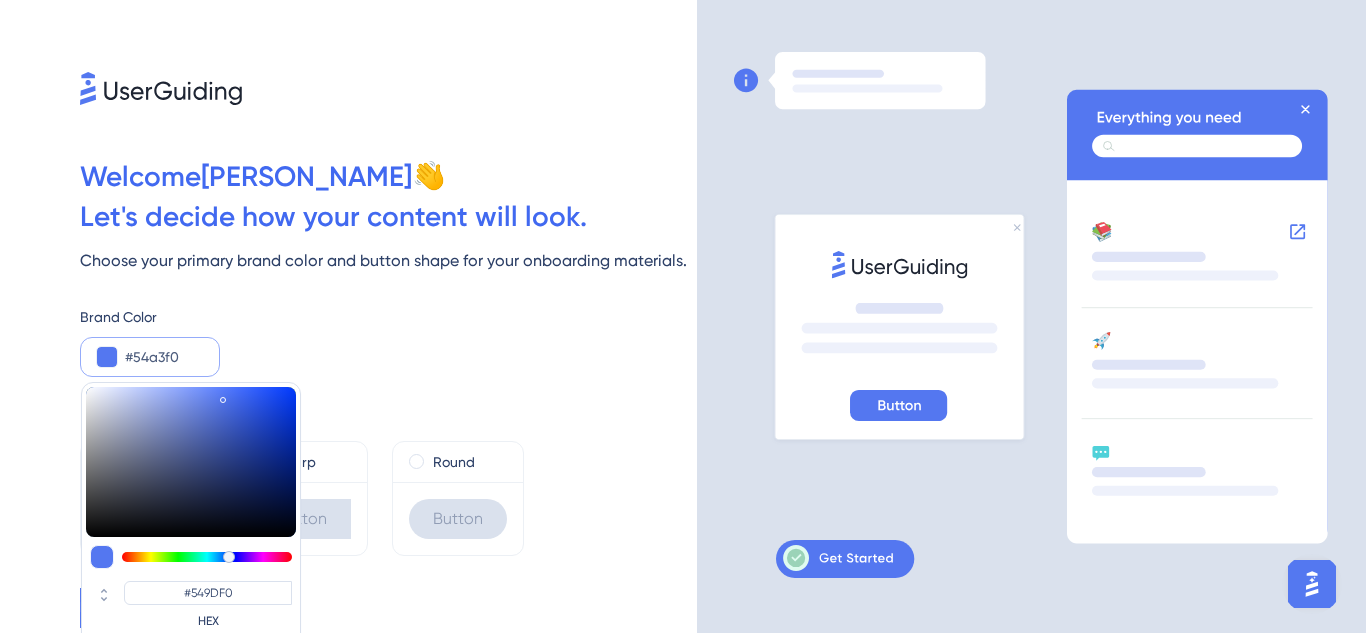 type on "#54a8f0" 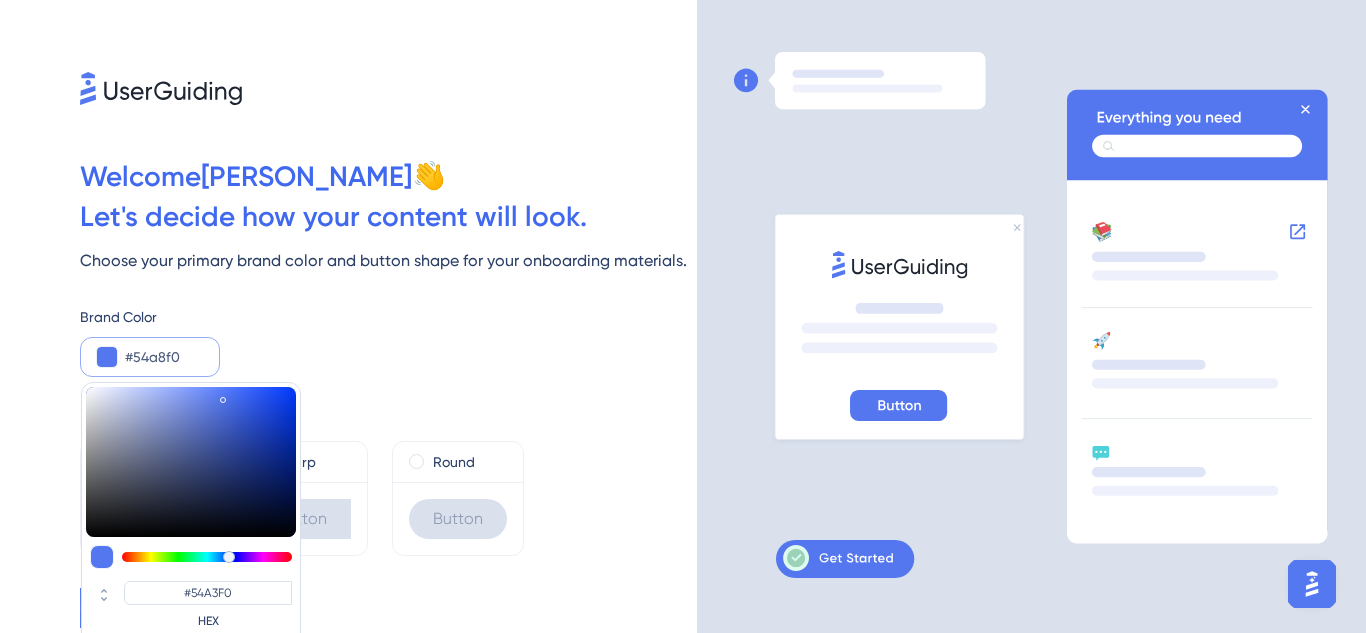 type on "#54A8F0" 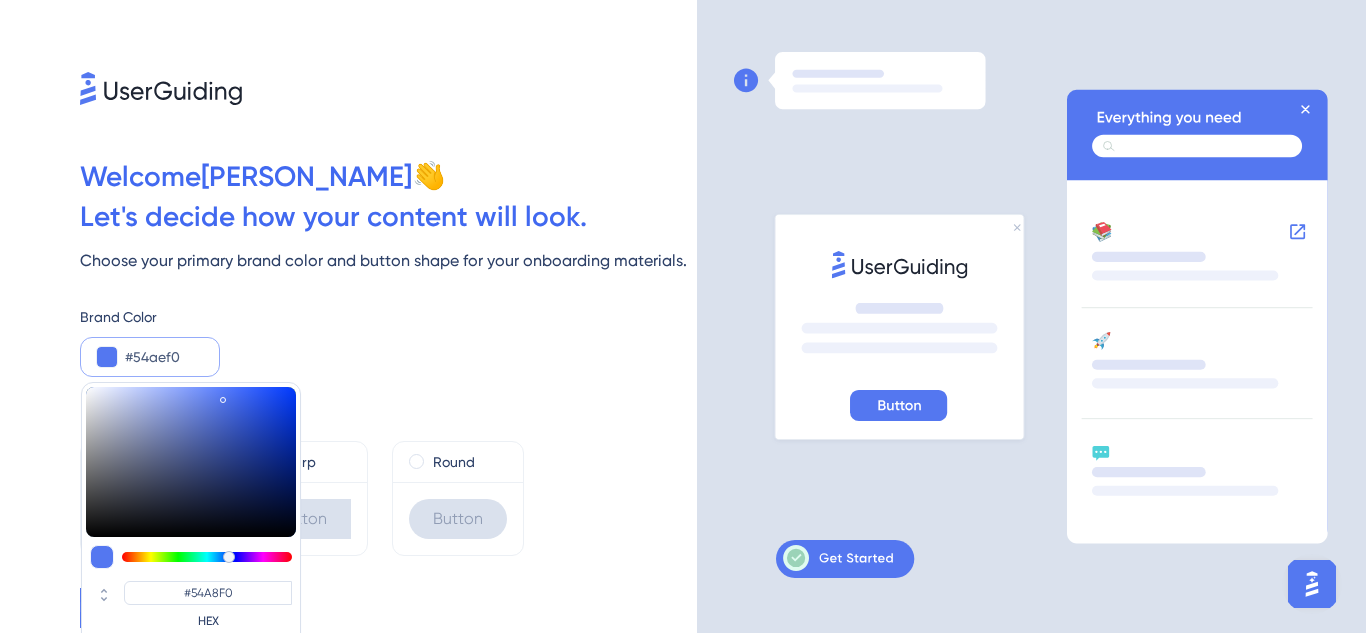 type on "#54b9f0" 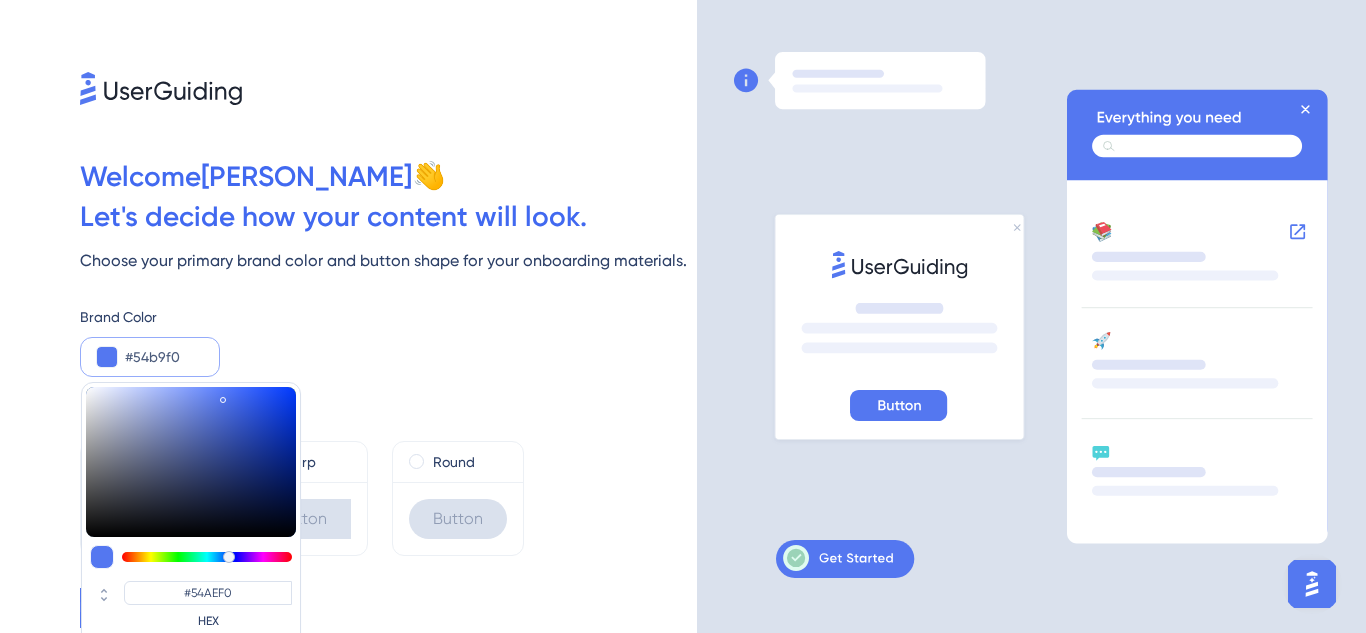 type on "#54c4f0" 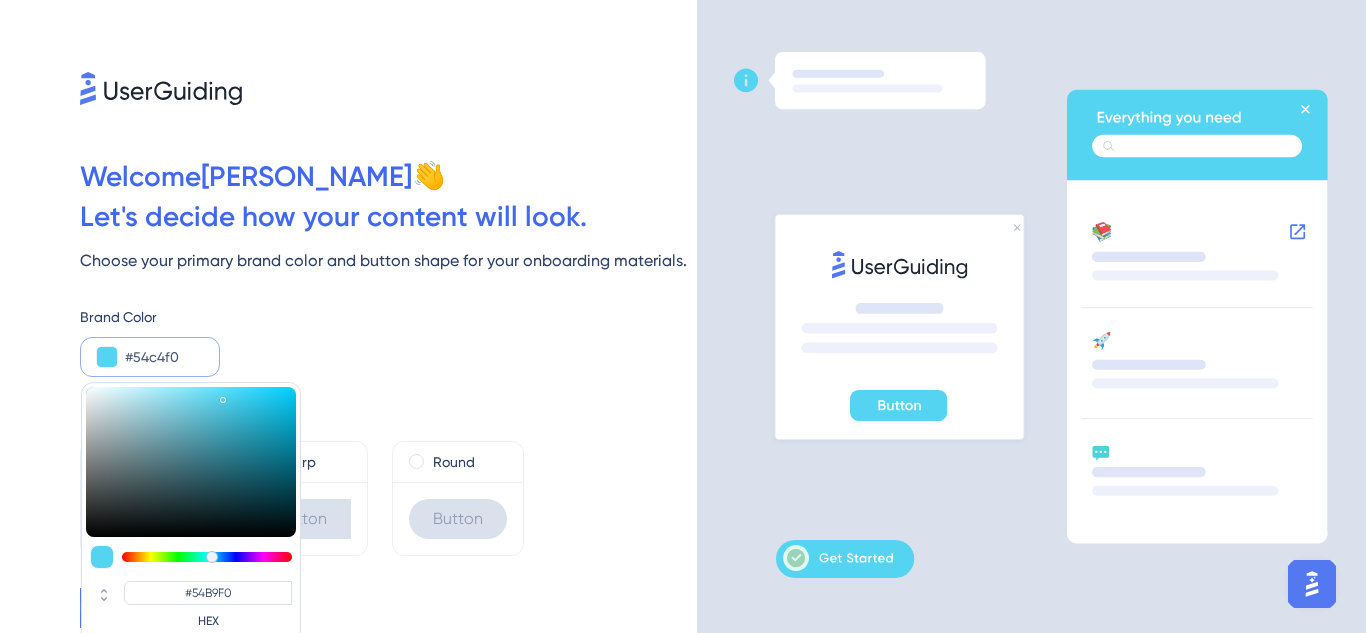 type on "#54d4f0" 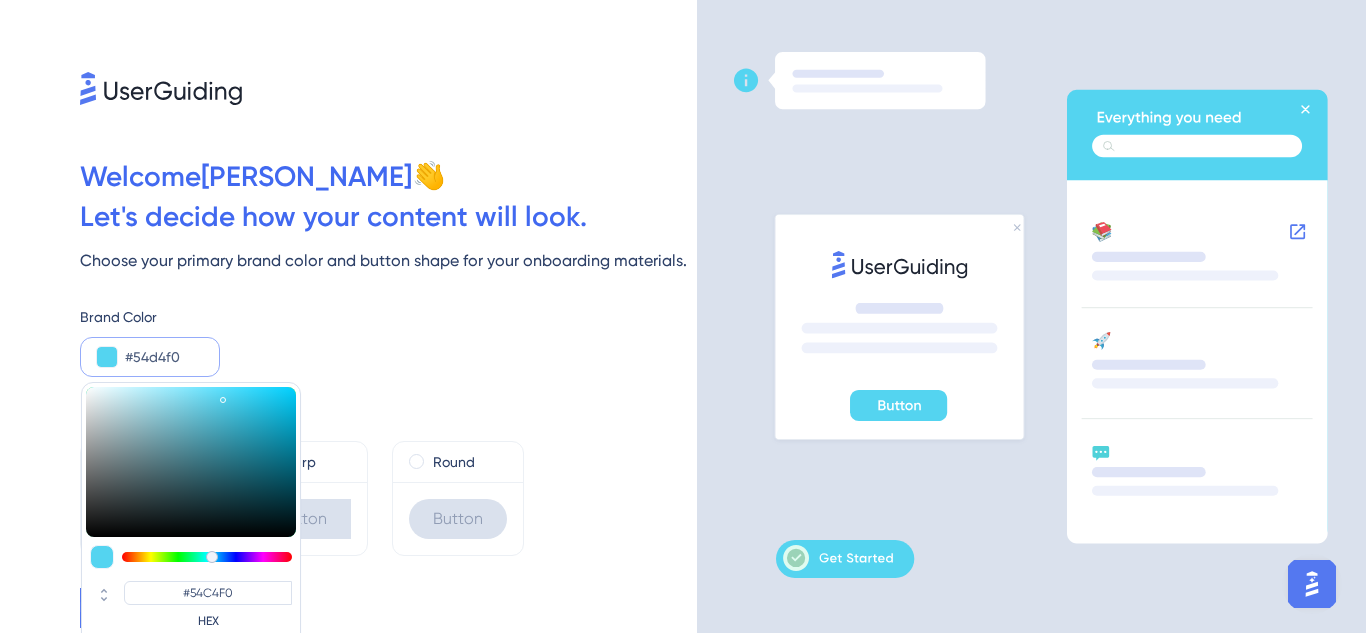 type on "#54e5f0" 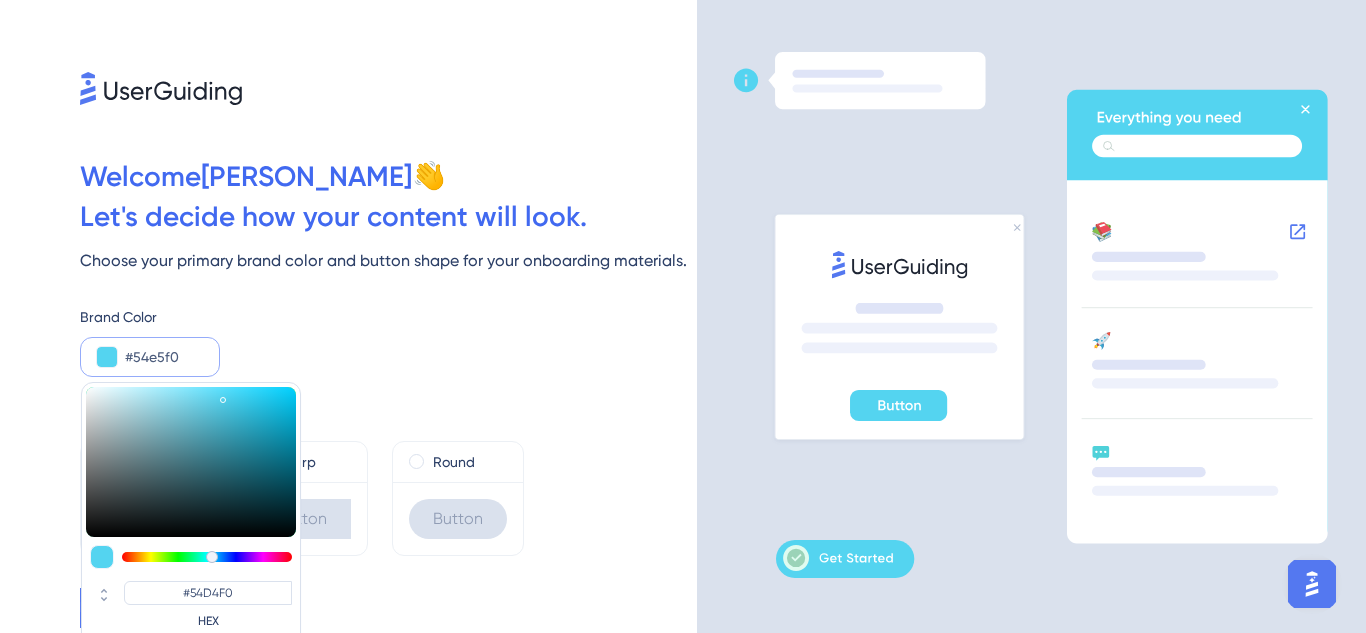 type on "#54eaf0" 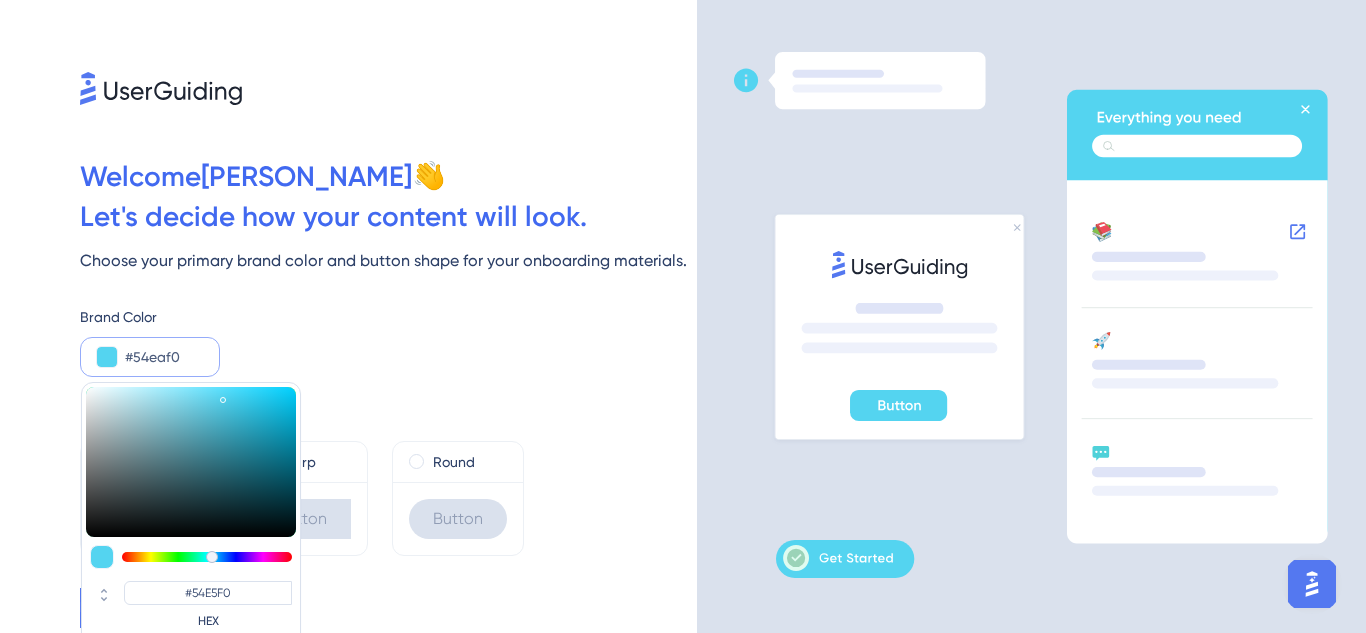 type on "#54f0e5" 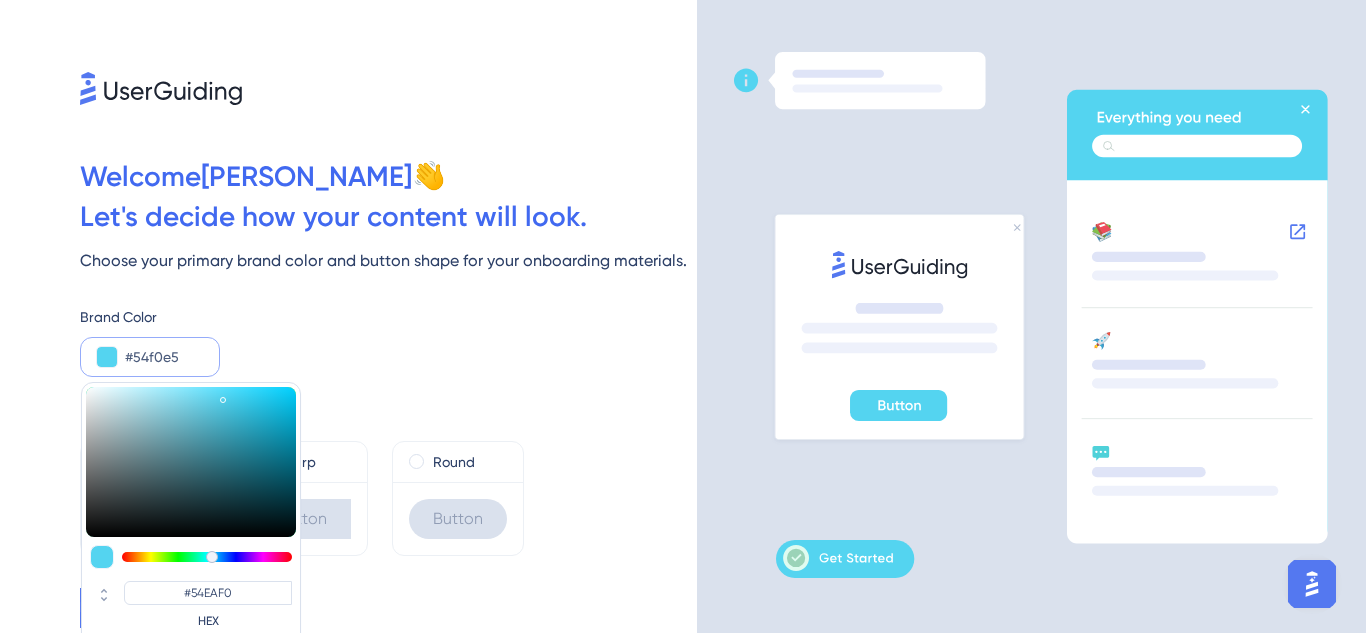 type on "#54f0d4" 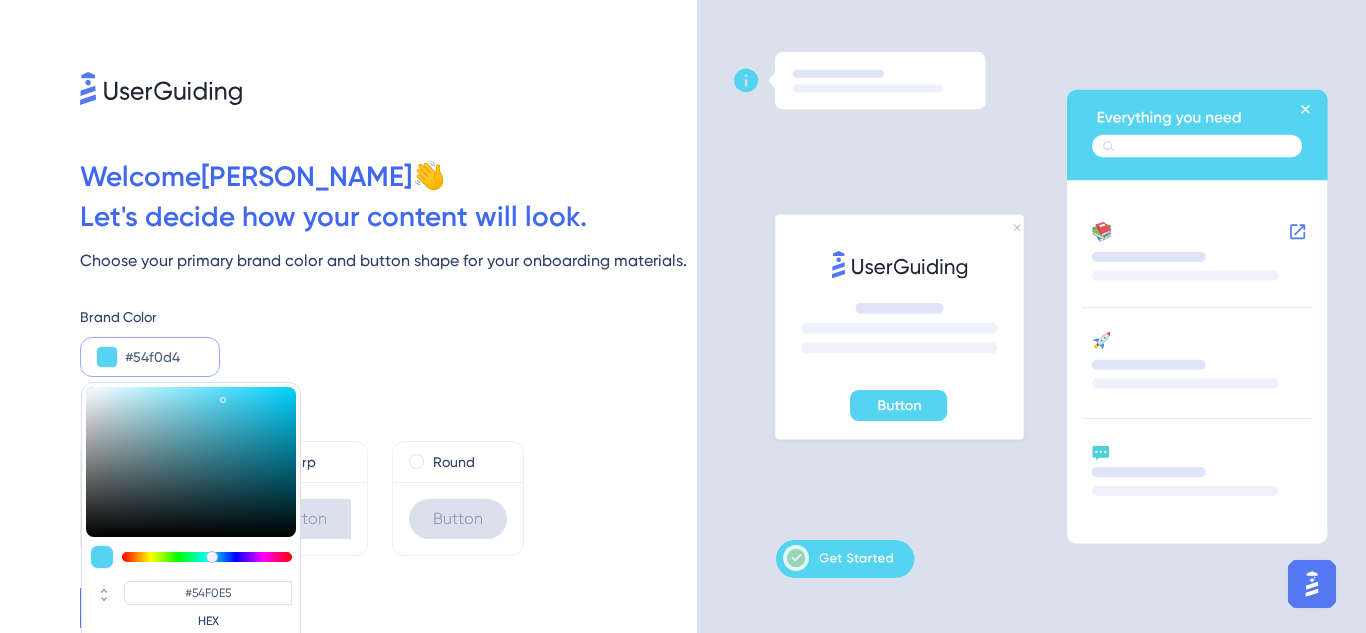 type on "#54f0c4" 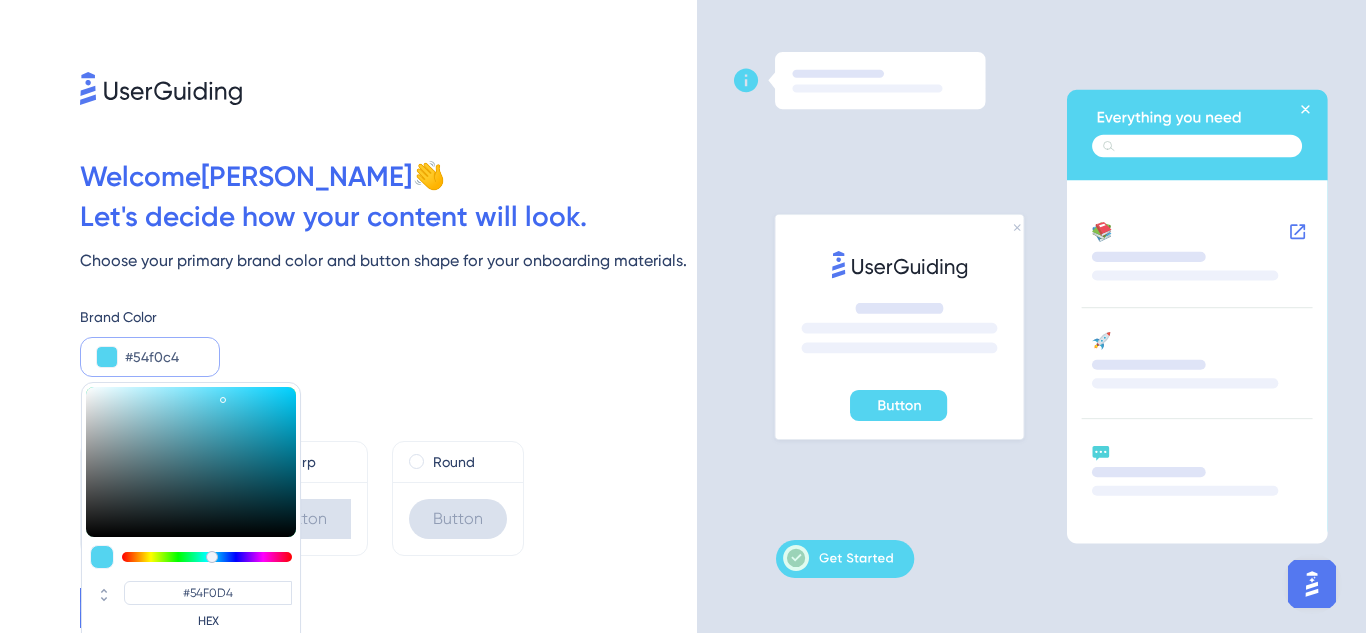 type on "#54f0b3" 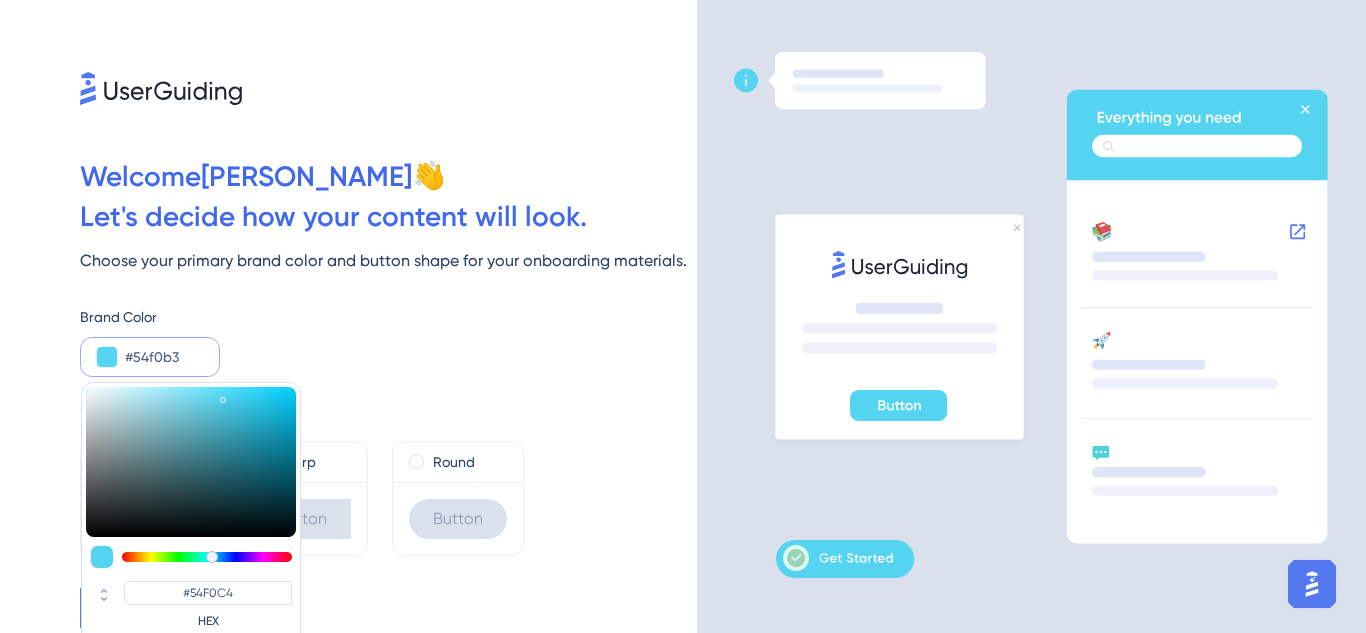 type on "#54f09d" 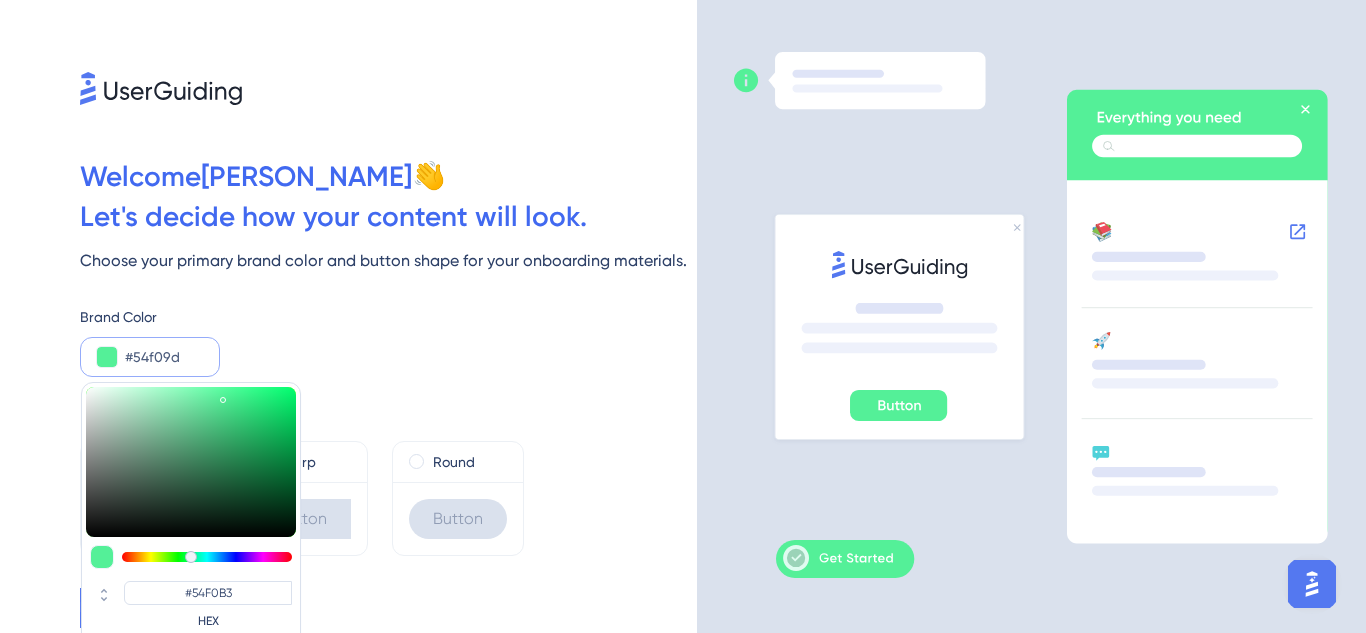 type on "#54f098" 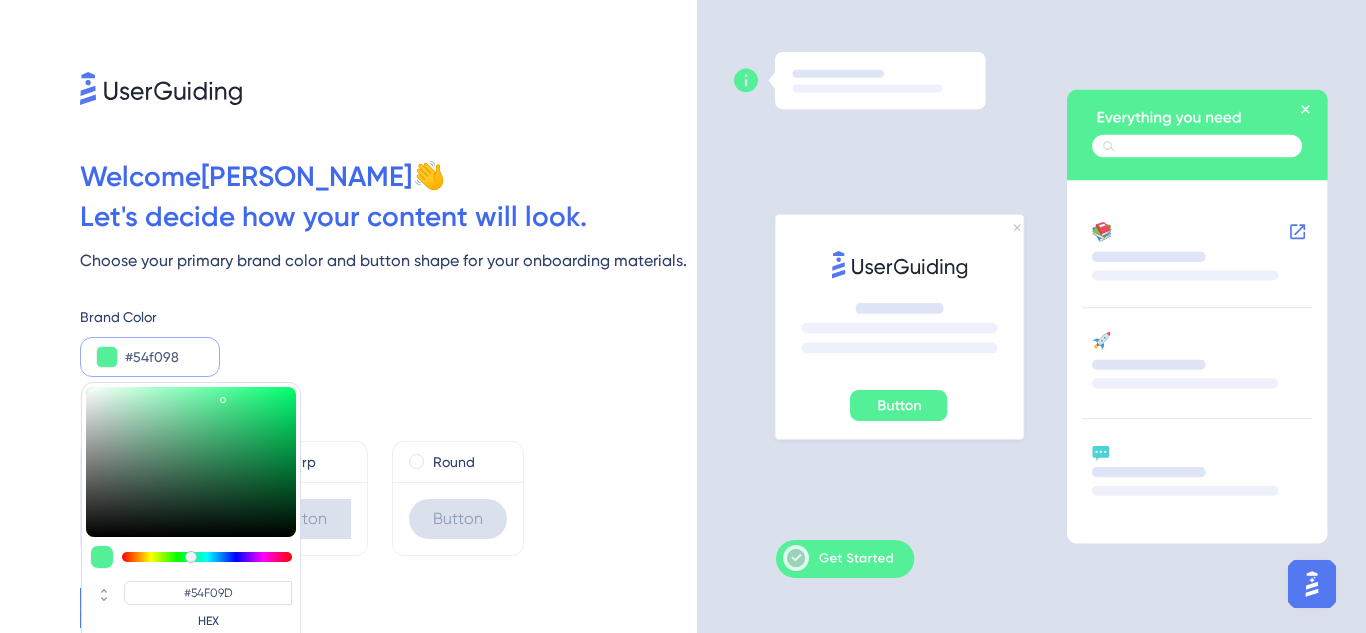 type on "#54f08d" 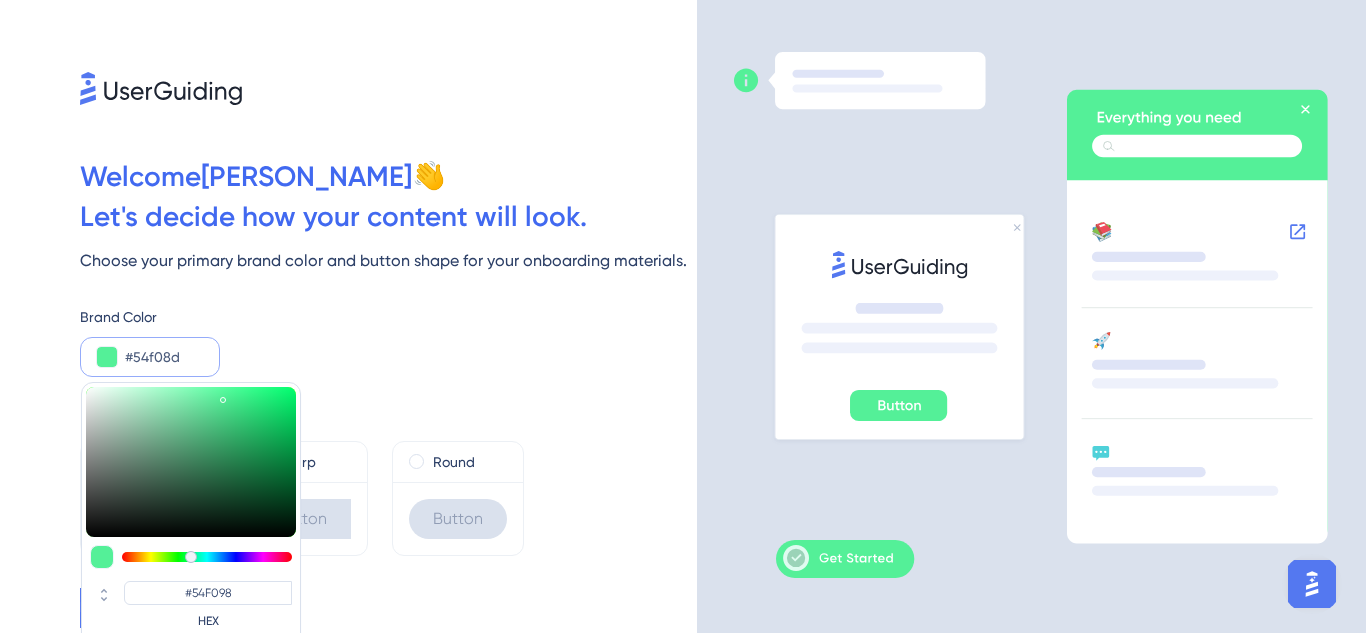 type on "#54f07c" 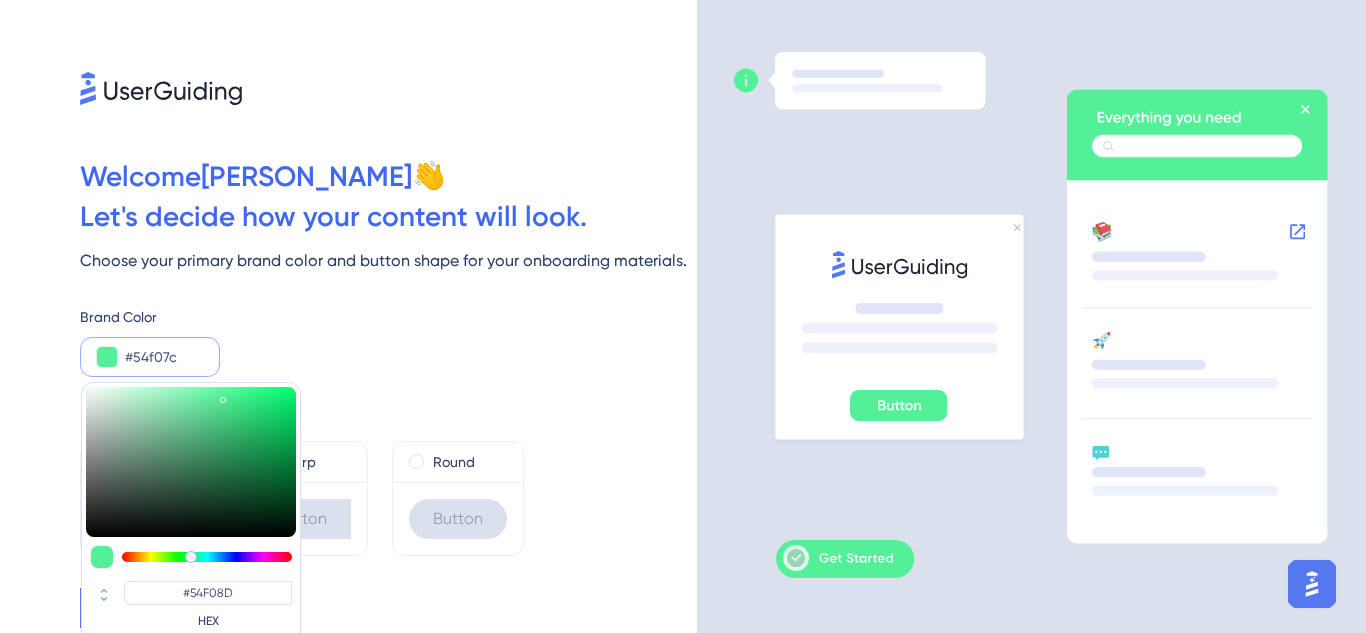 type on "#54f077" 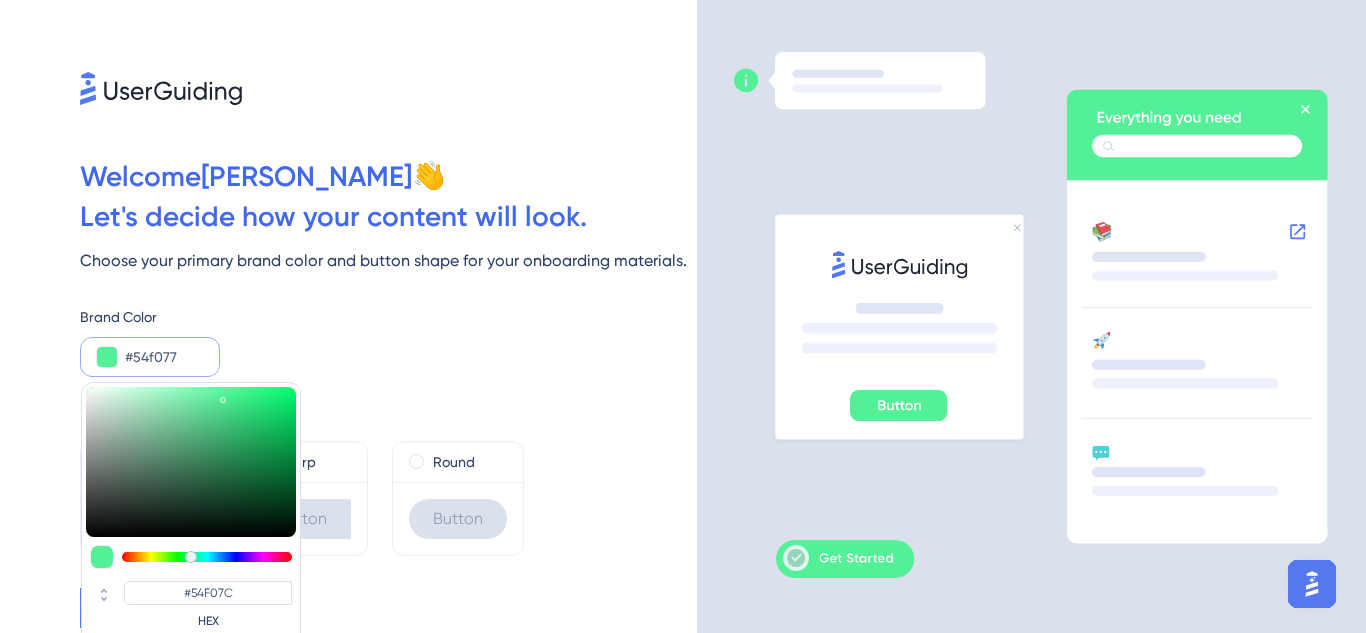 type on "#54f06c" 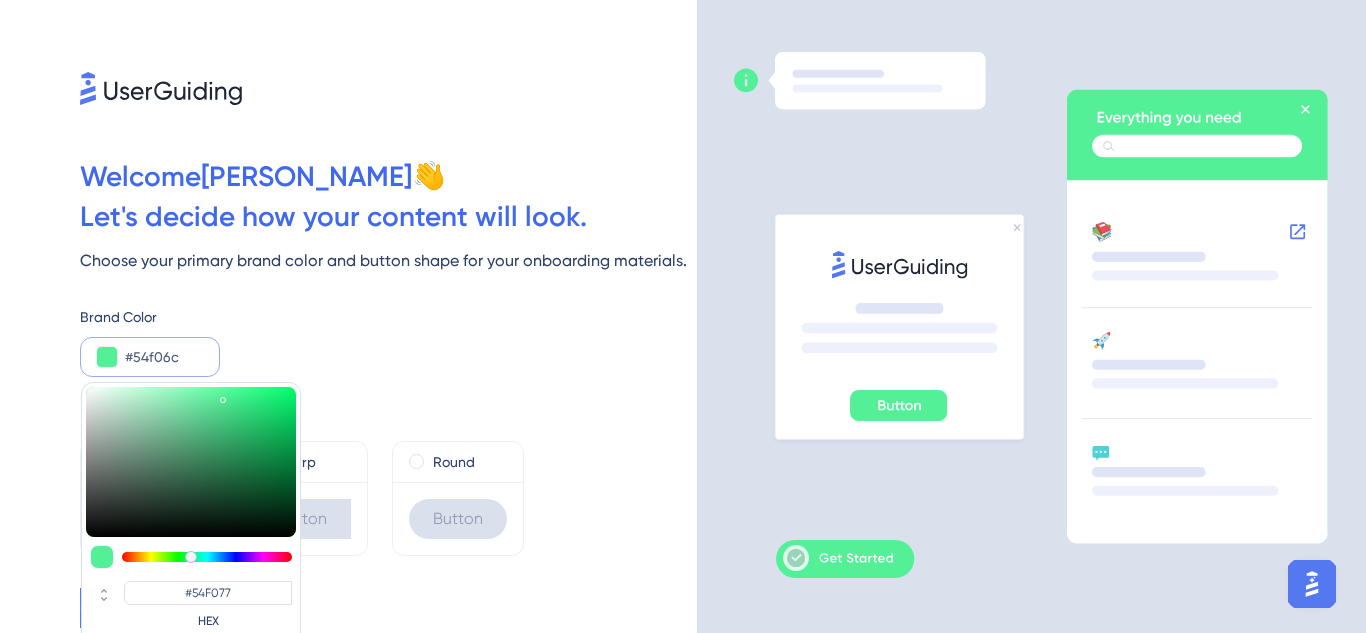 type on "#54f061" 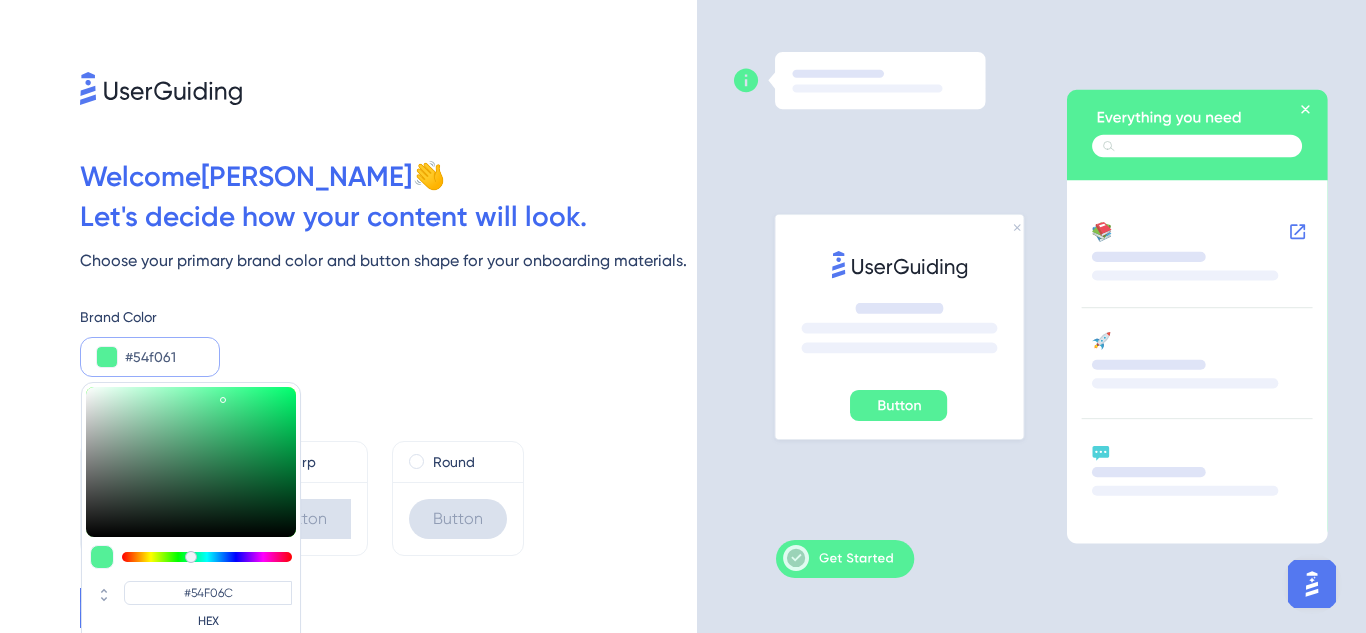 type on "#54f056" 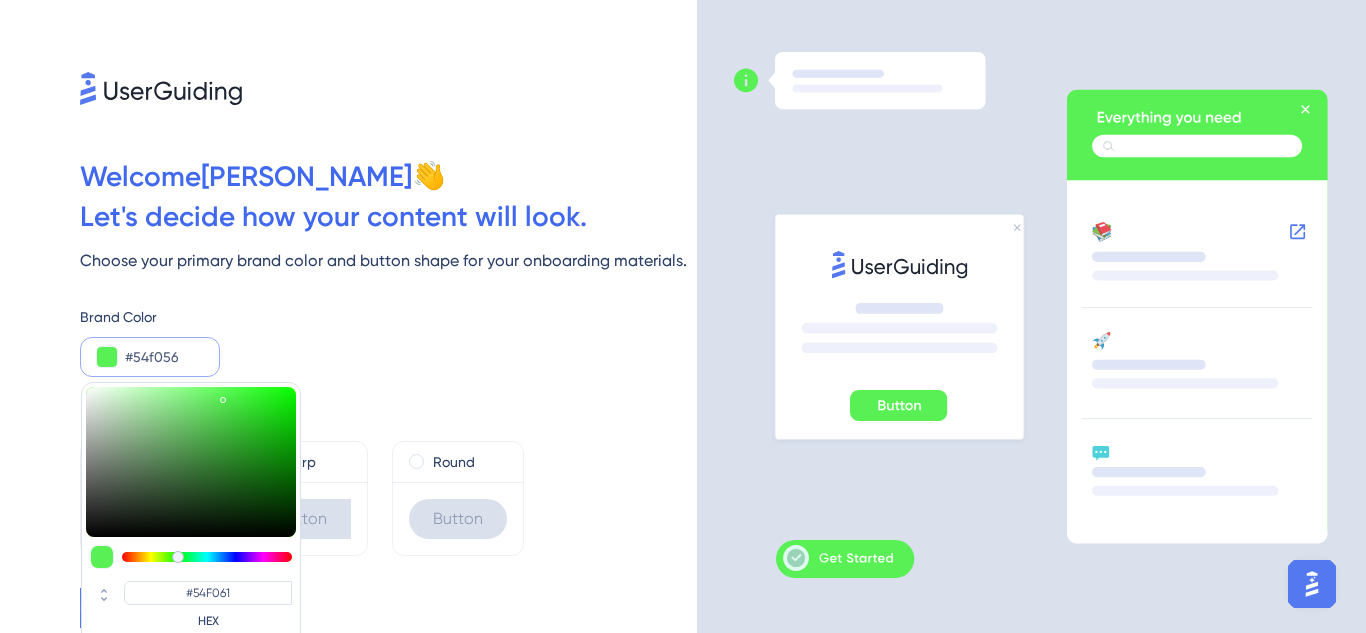 type on "#58f054" 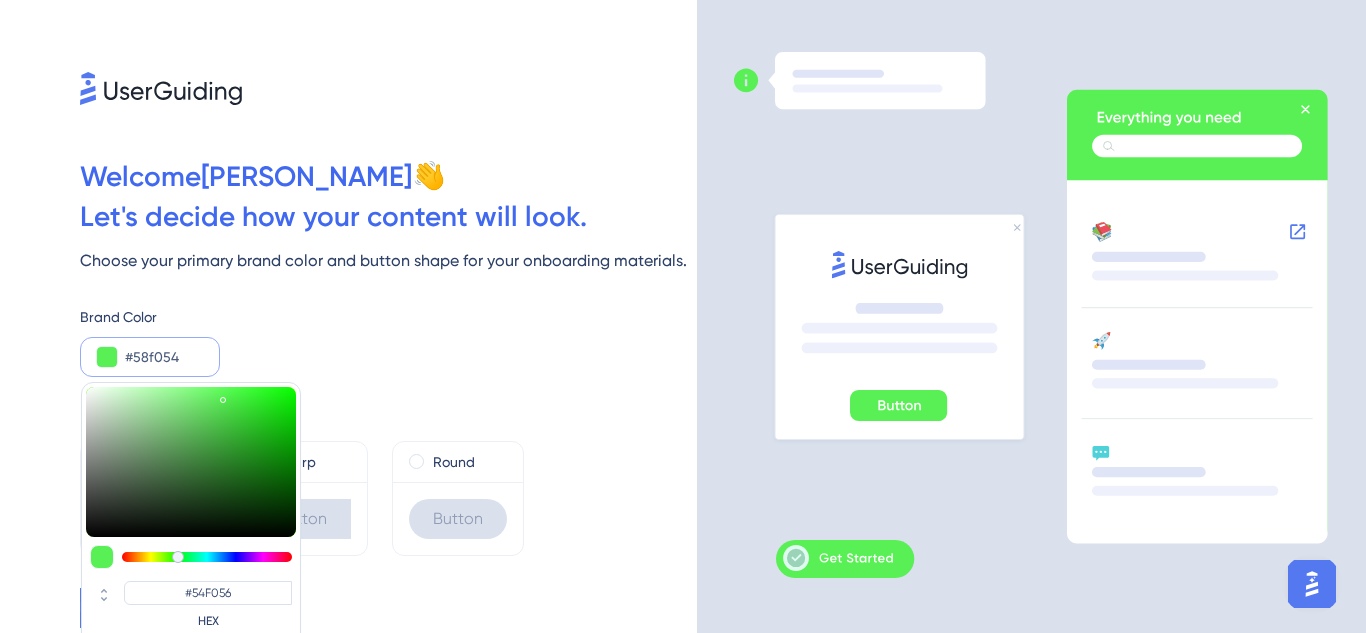 type on "#5df054" 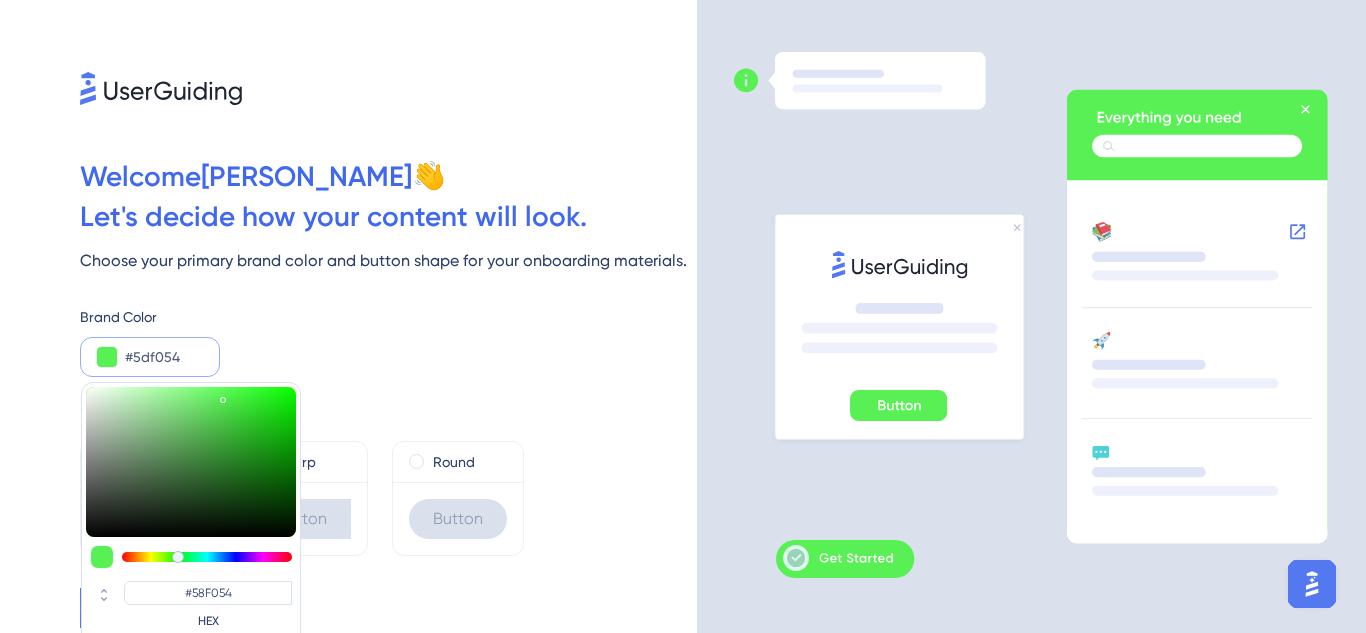 type on "#68f054" 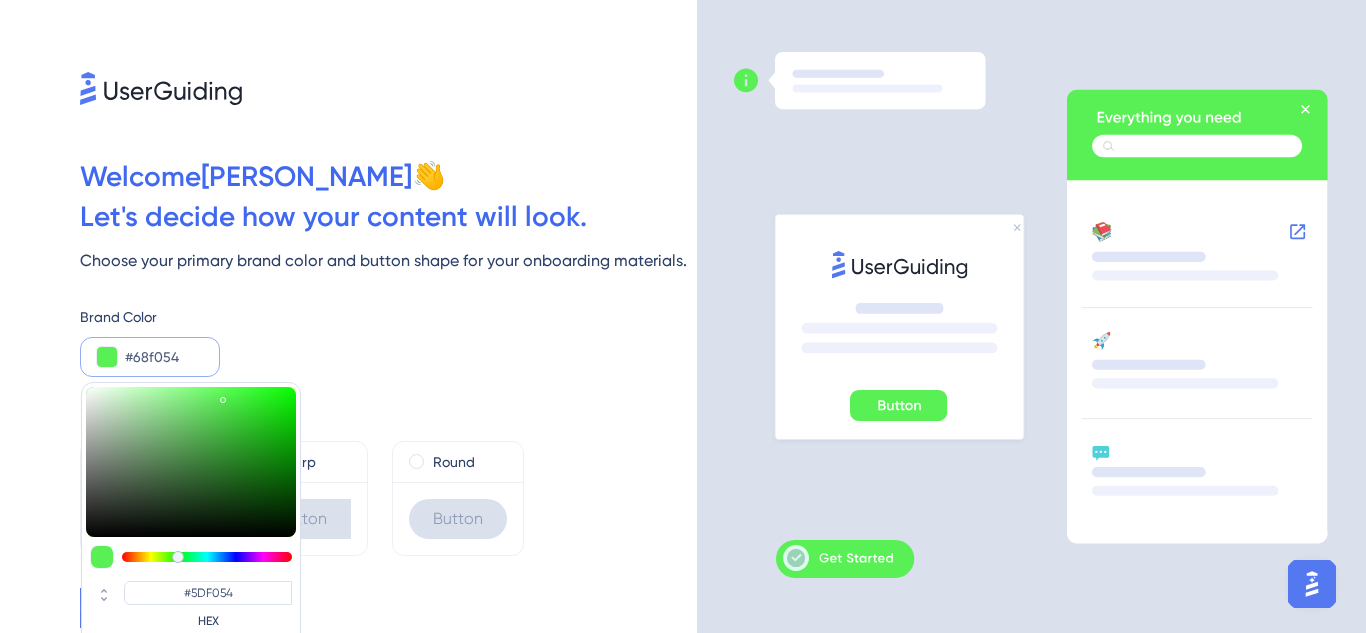 type on "#68F054" 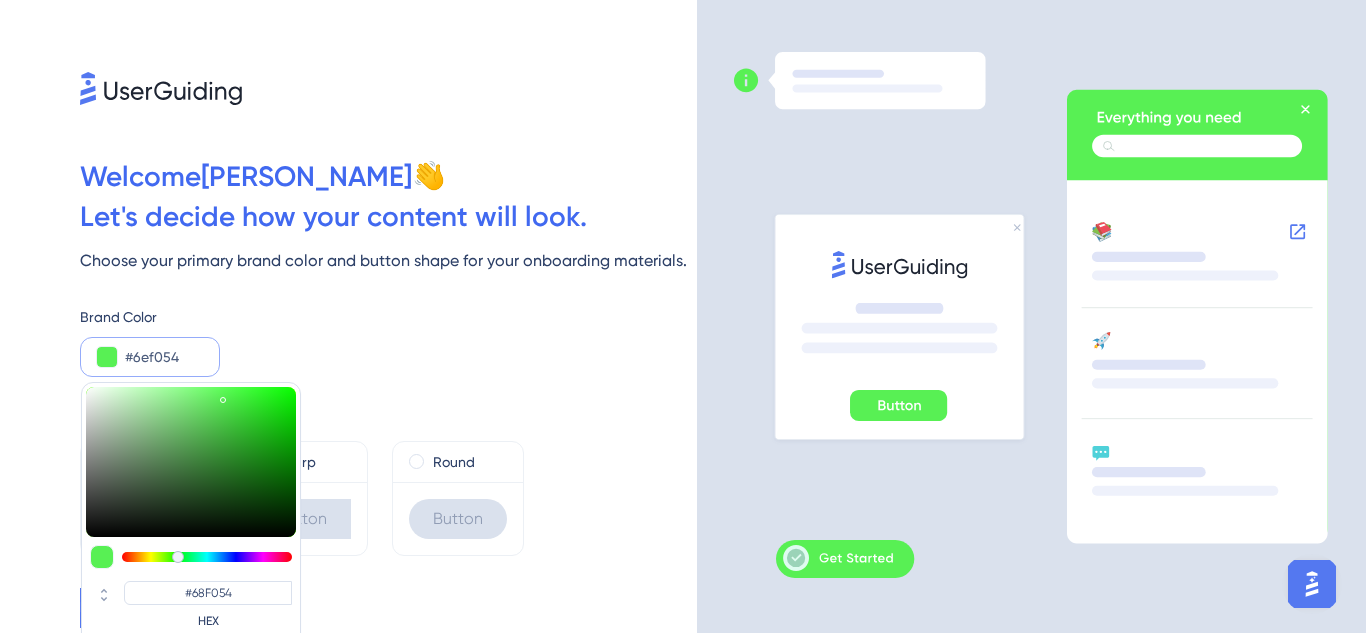 type on "#73f054" 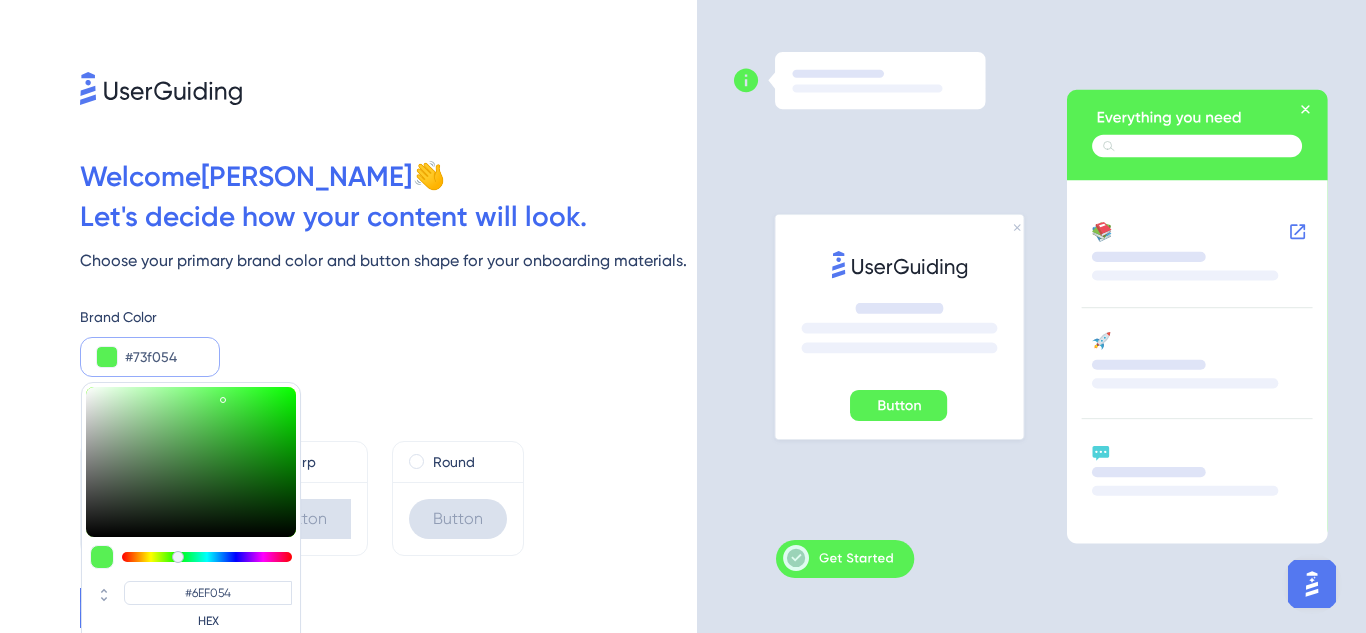 type on "#73F054" 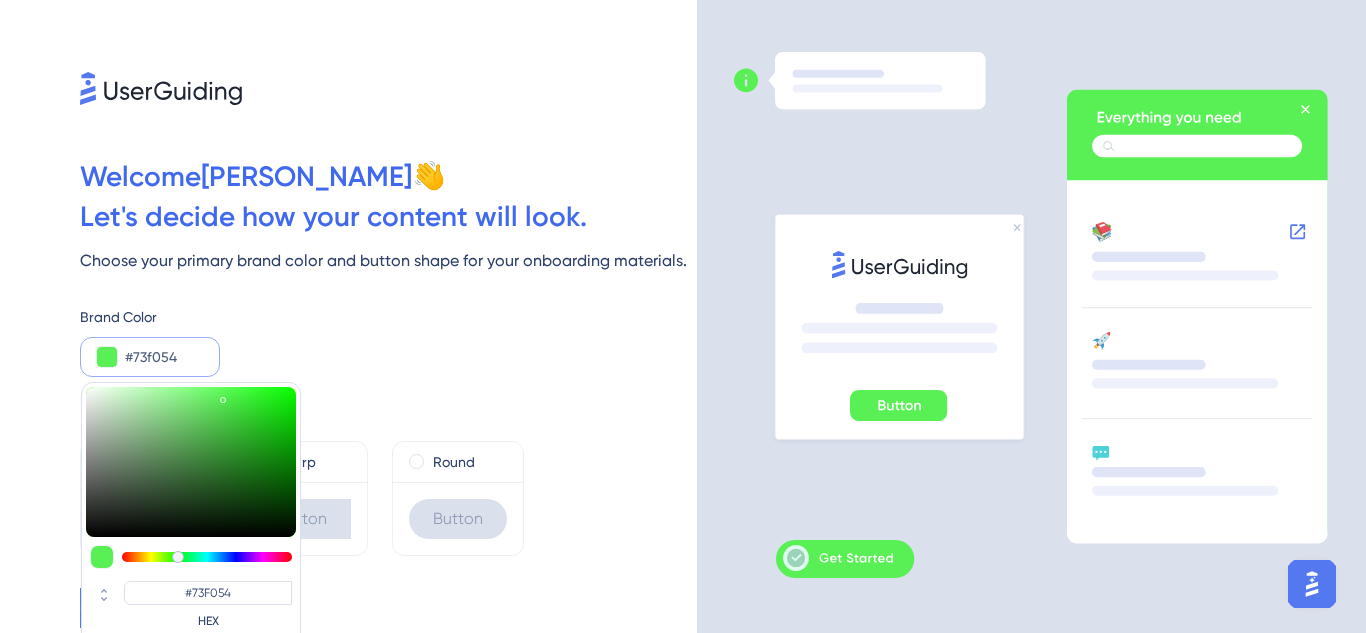 type on "#79f054" 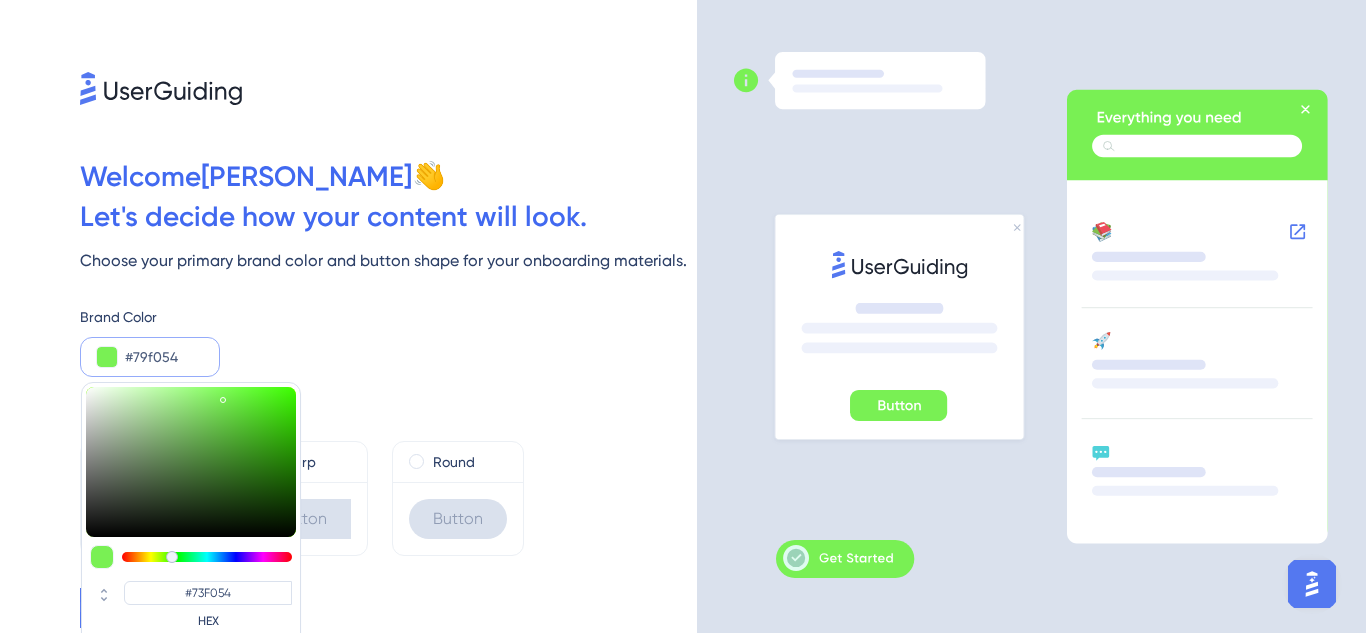 type on "#79F054" 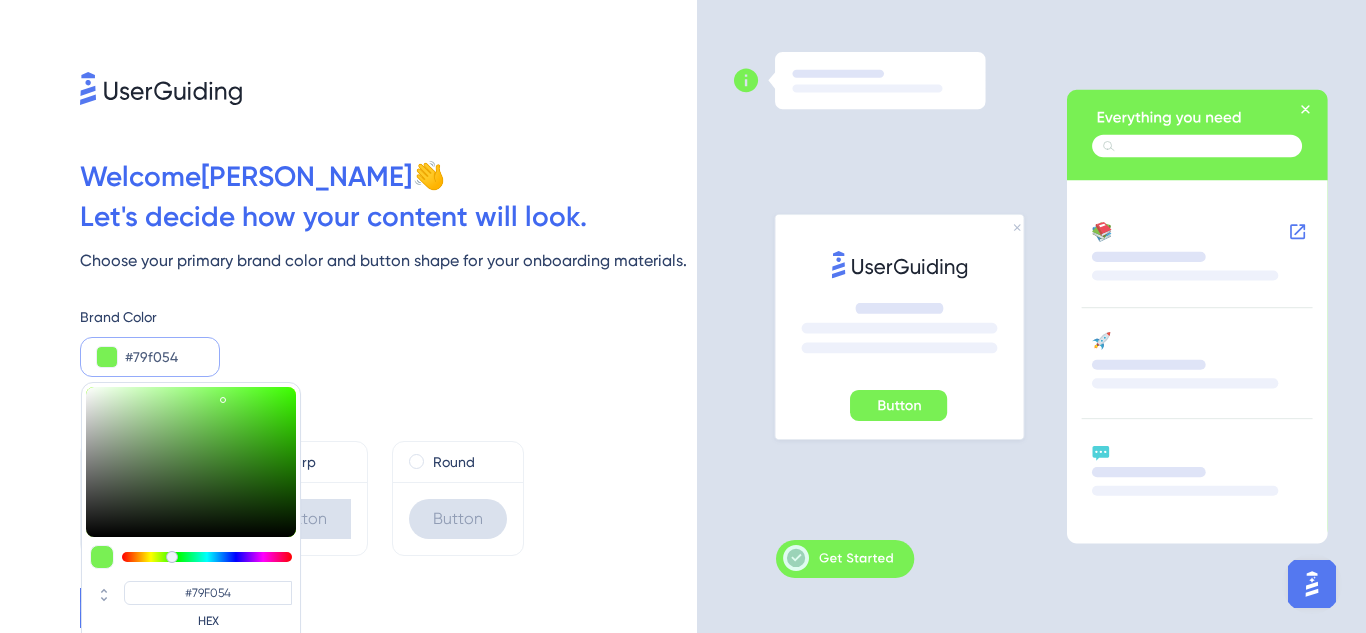 type on "#7ef054" 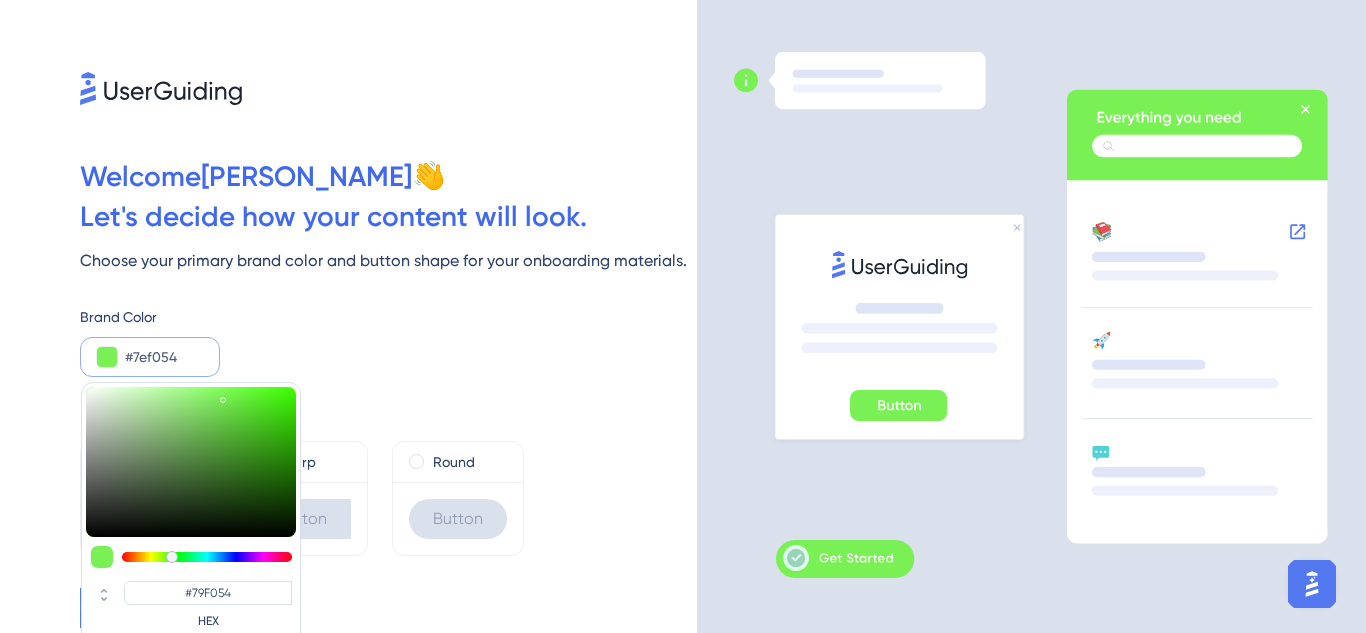 type on "#7EF054" 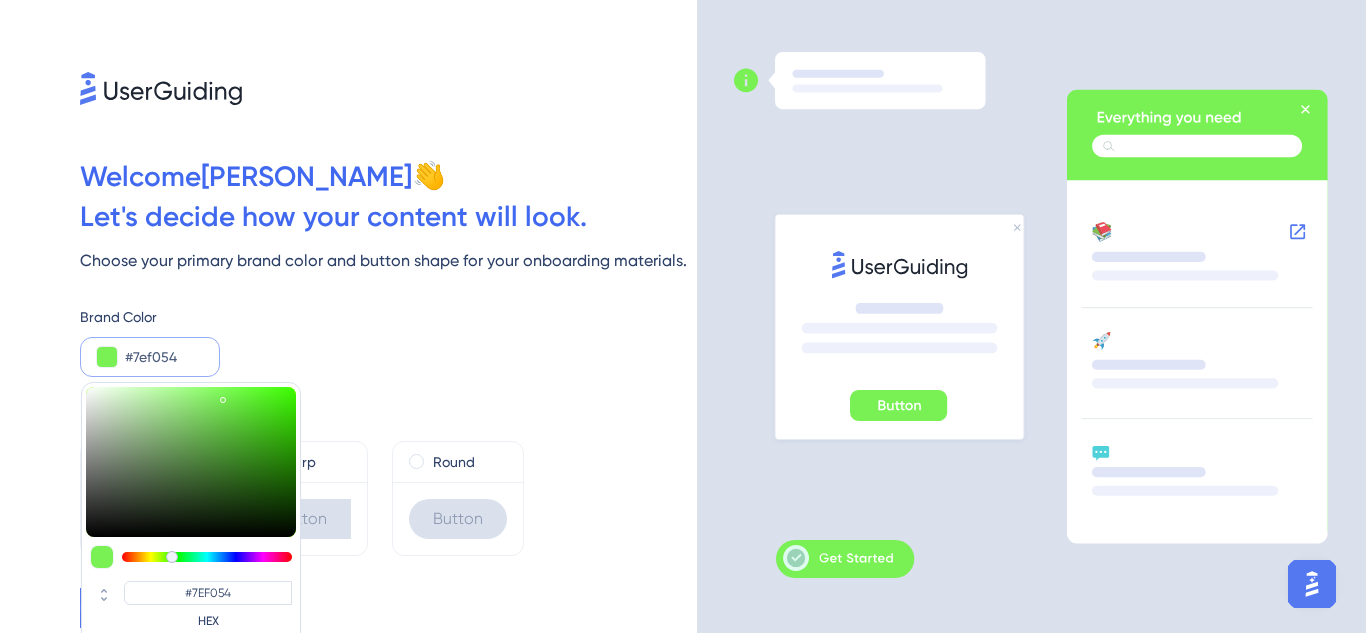 type on "#84f054" 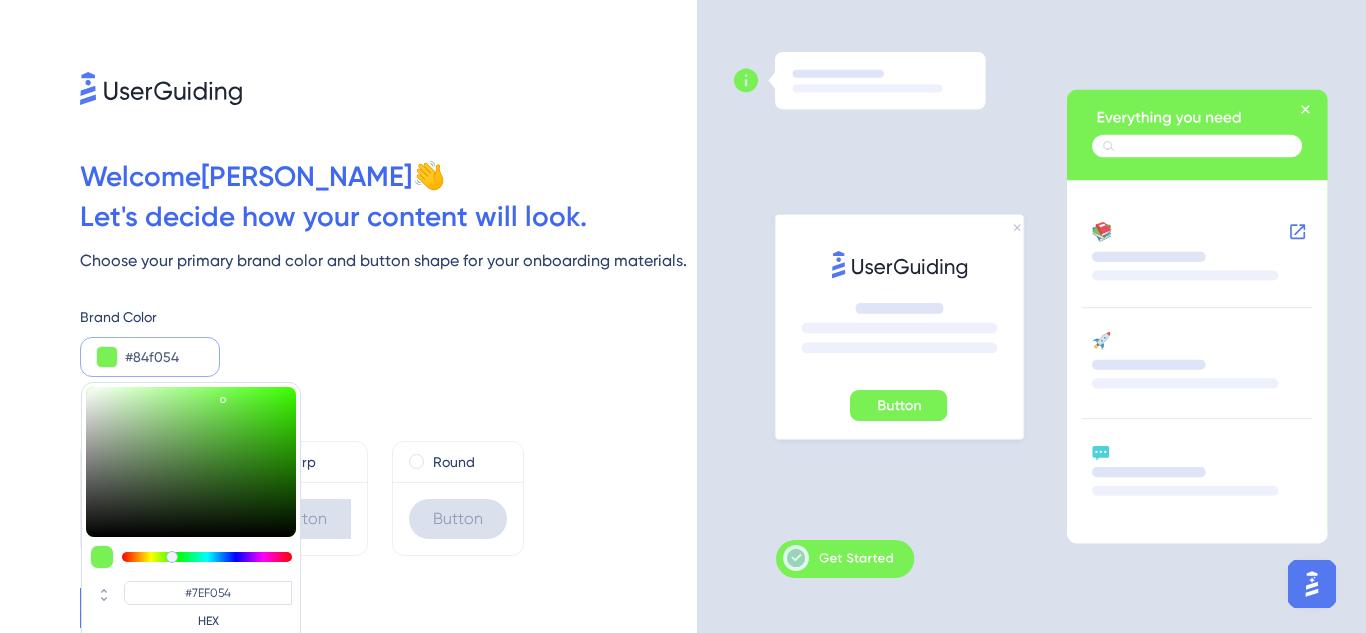 type on "#84F054" 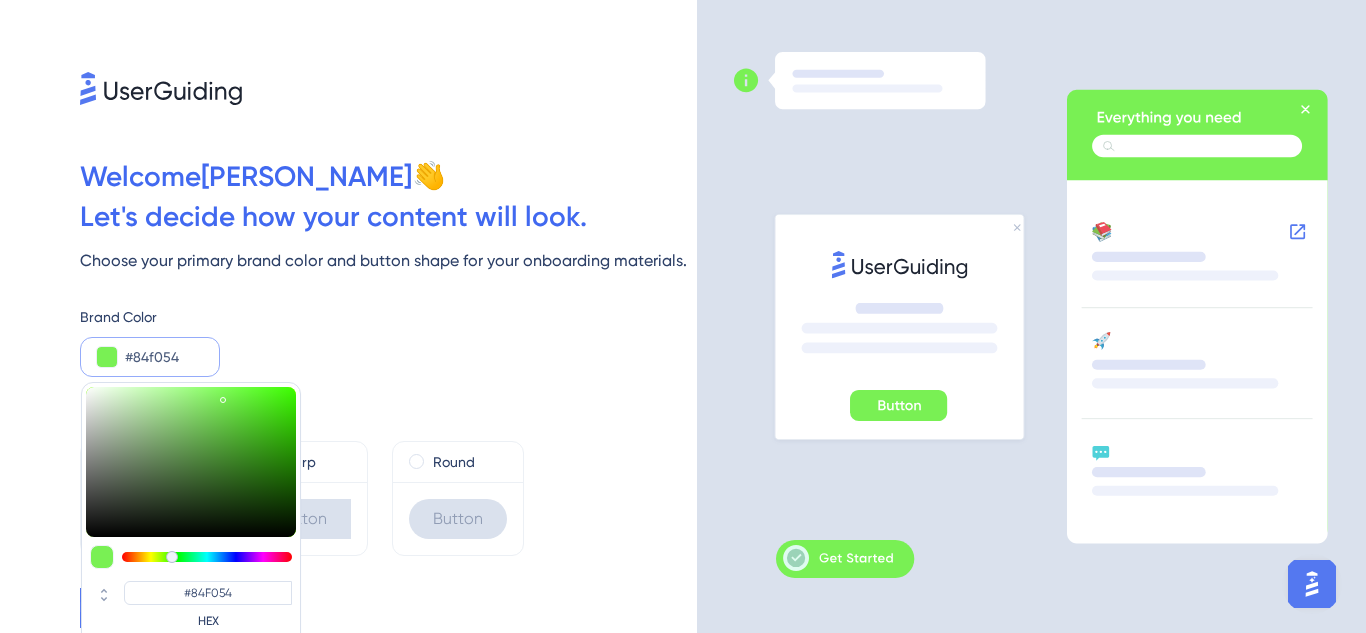 type on "#89f054" 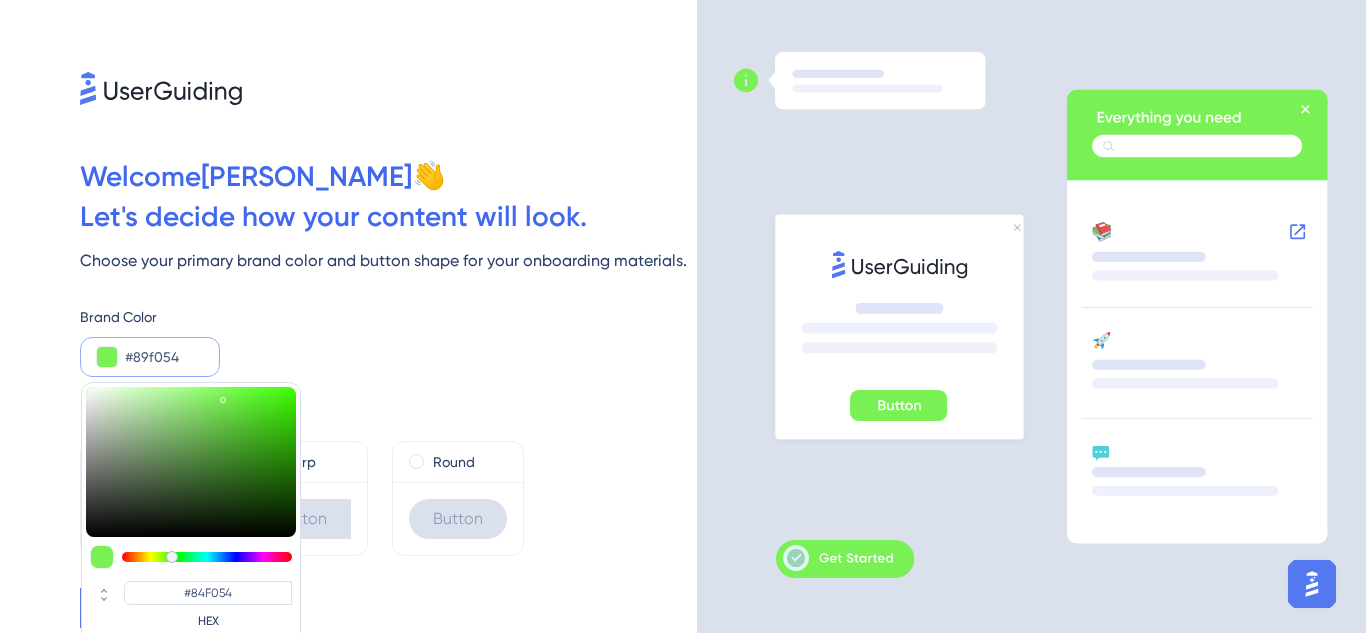 type on "#89F054" 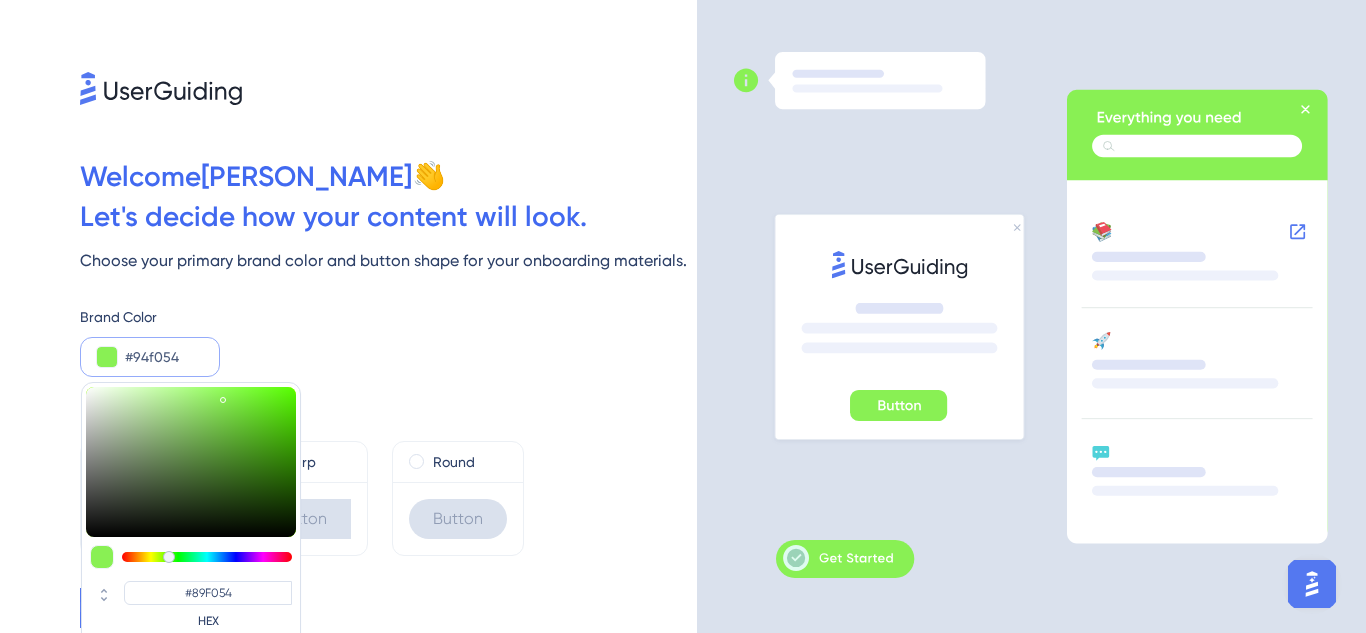 type on "#9af054" 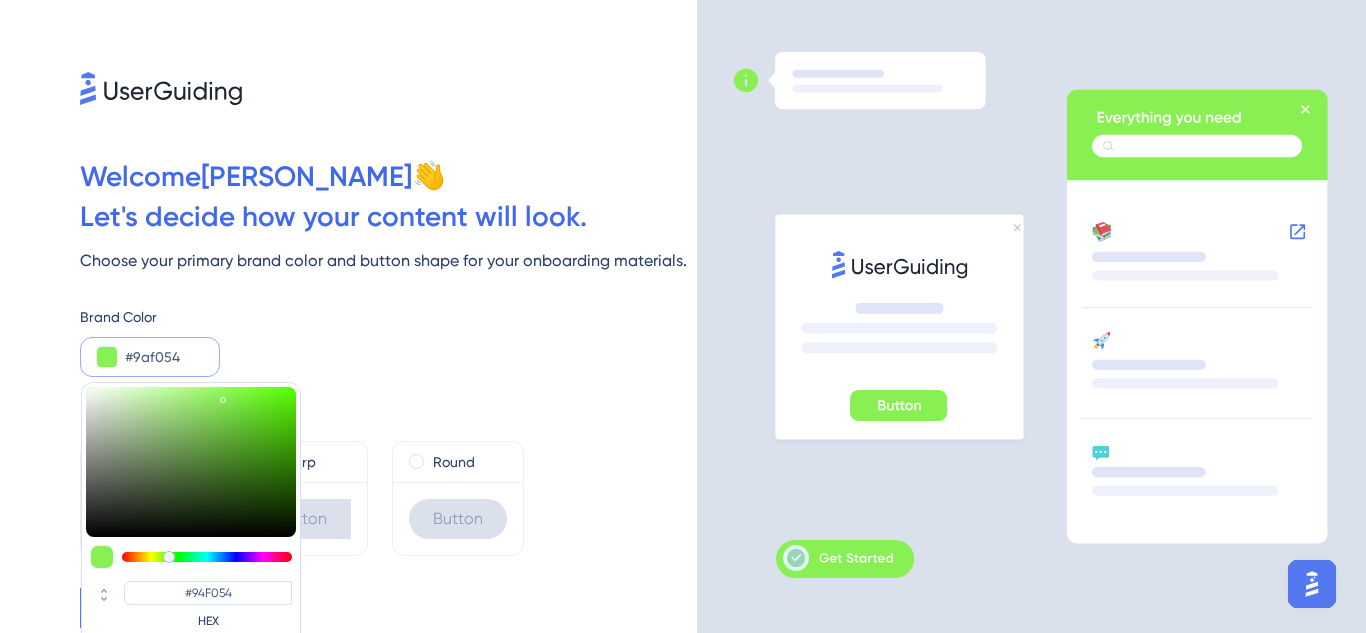 type on "#a5f054" 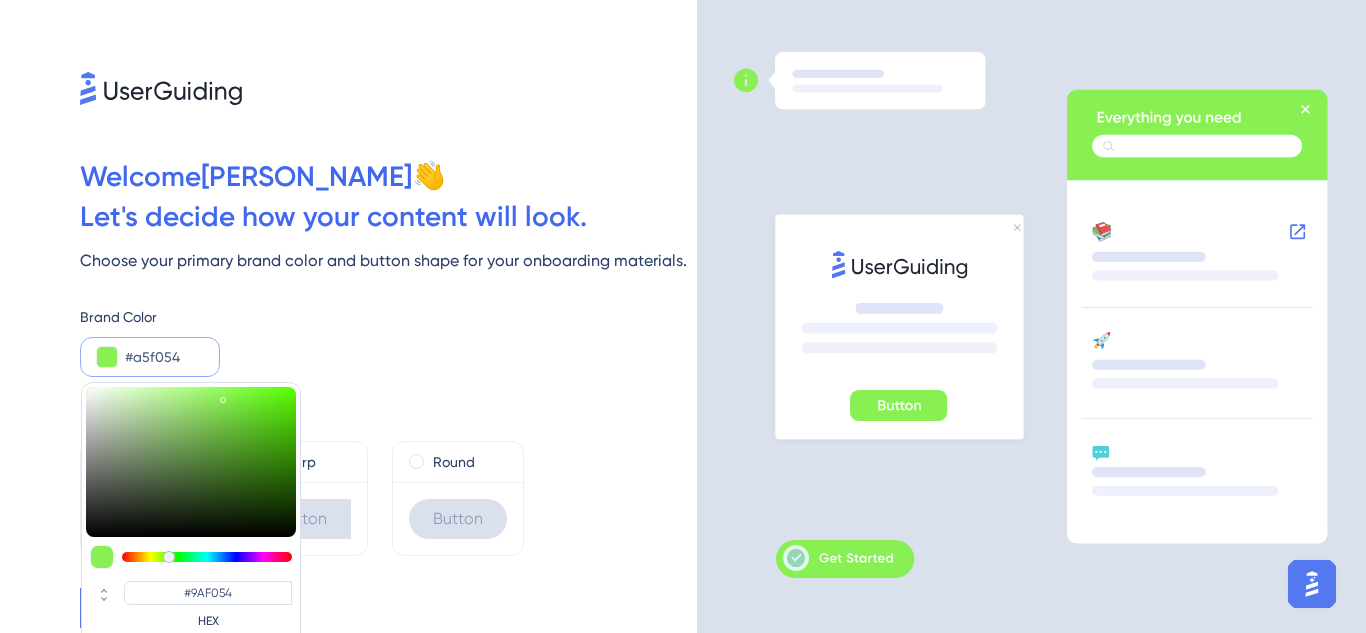 type on "#aaf054" 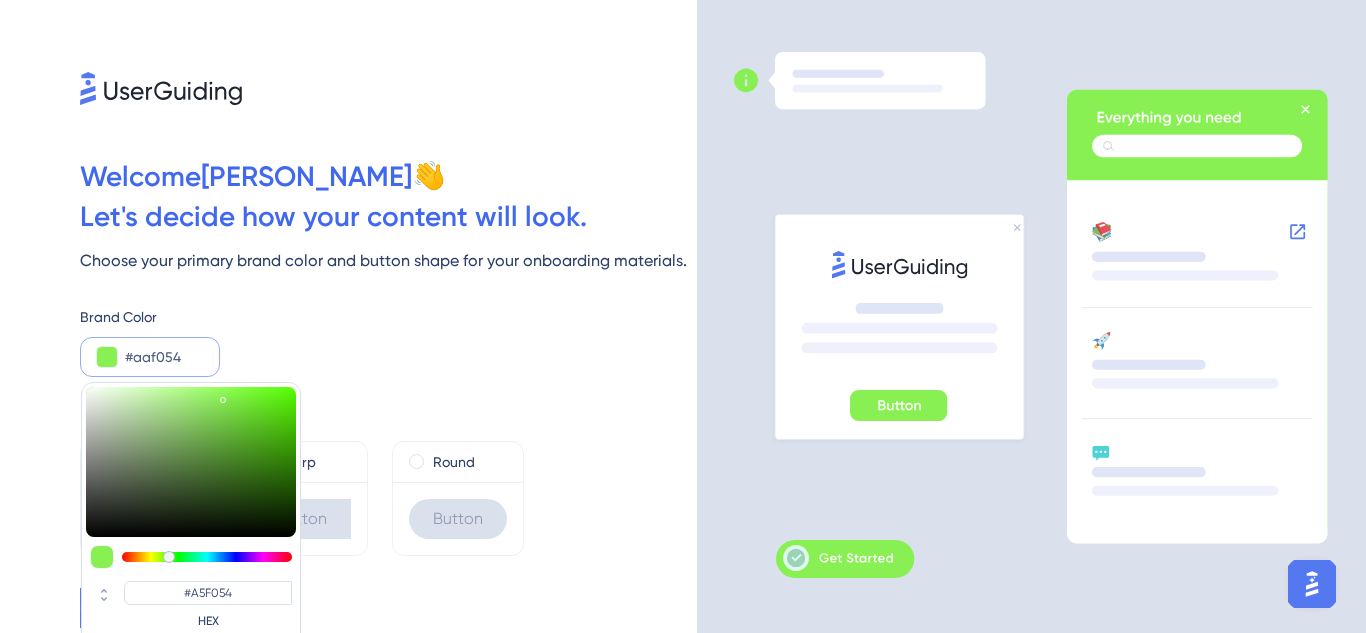 type on "#b0f054" 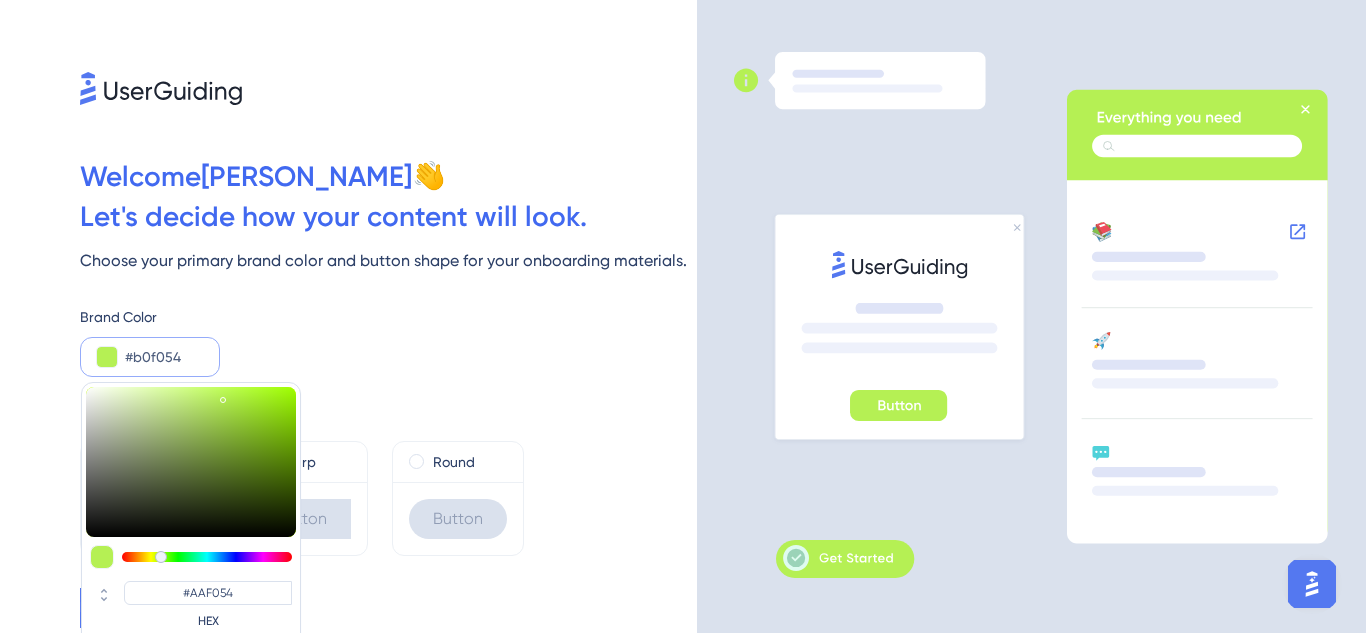 type on "#b5f054" 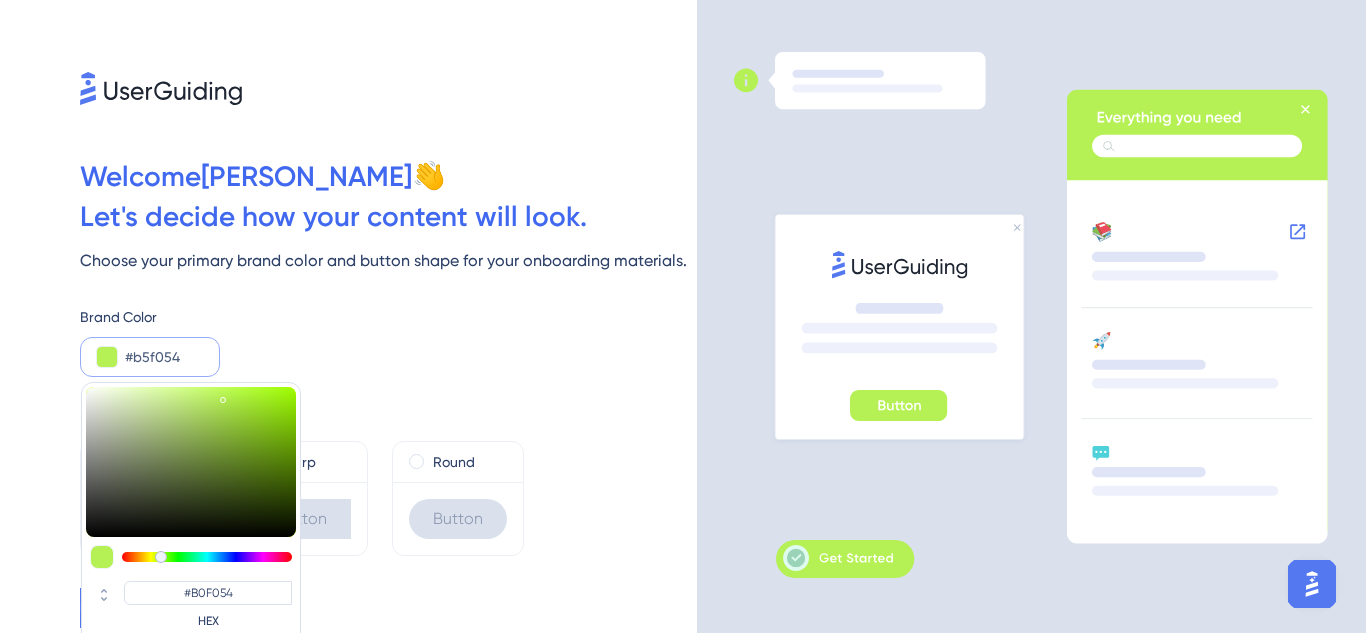 type on "#B5F054" 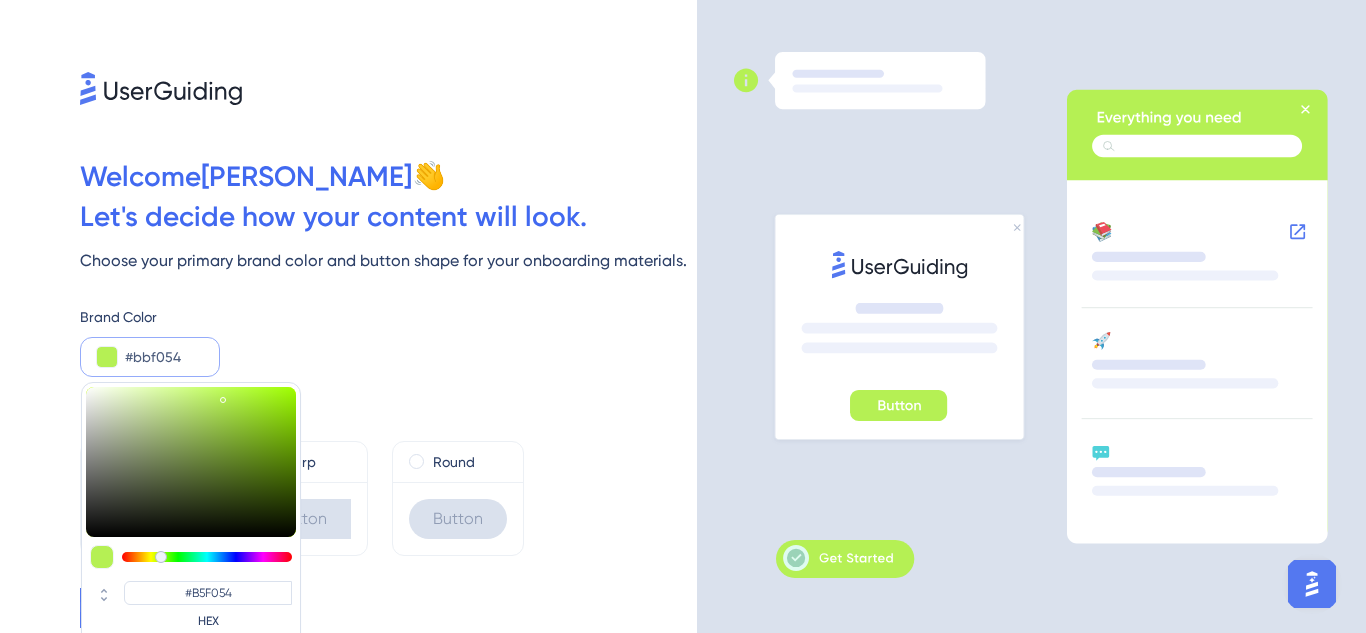 type on "#c0f054" 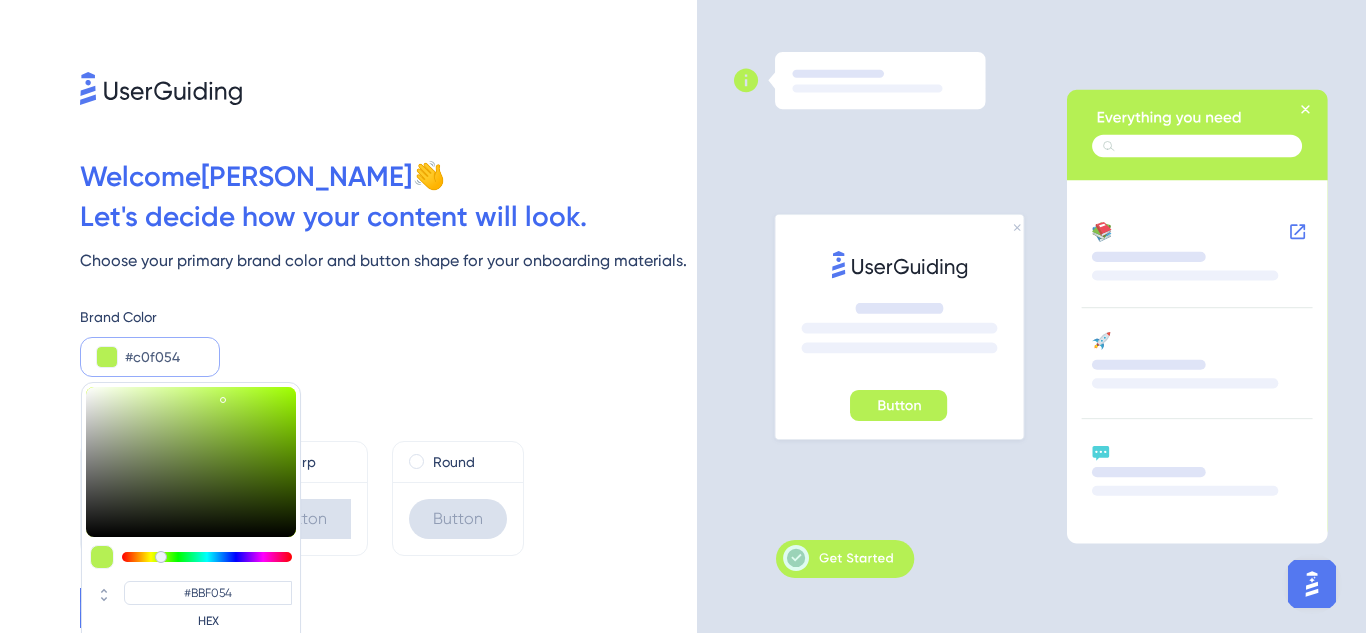 type on "#C0F054" 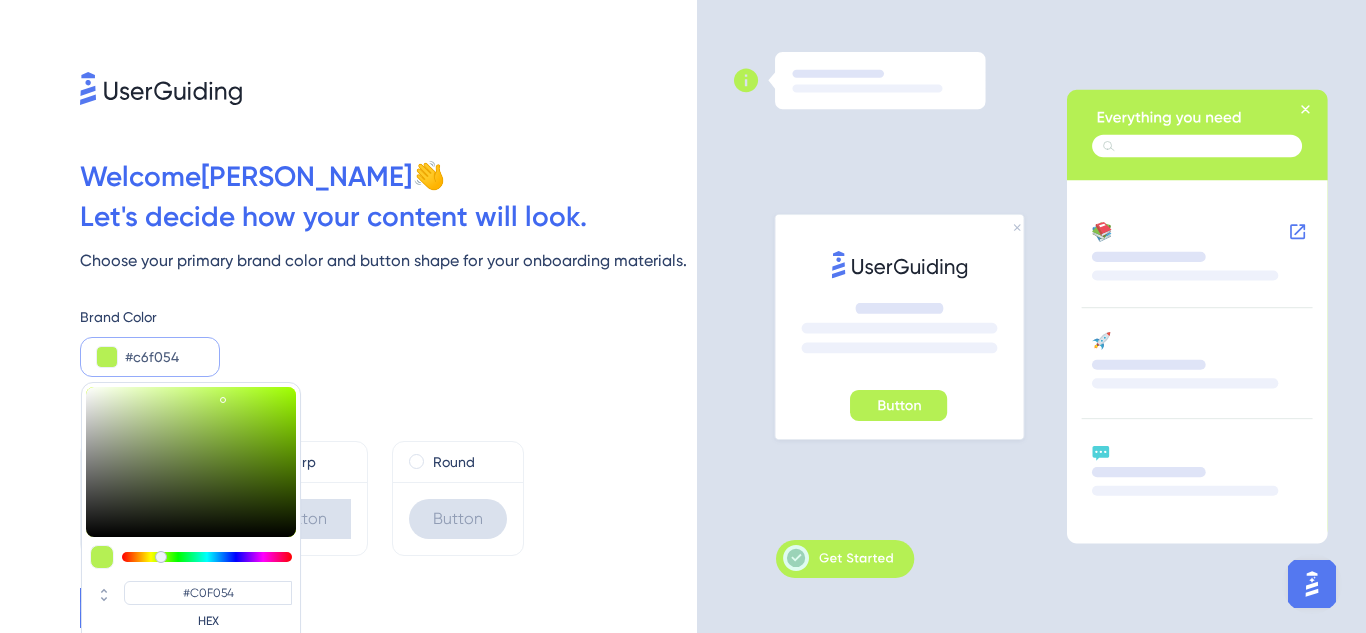 type on "#cbf054" 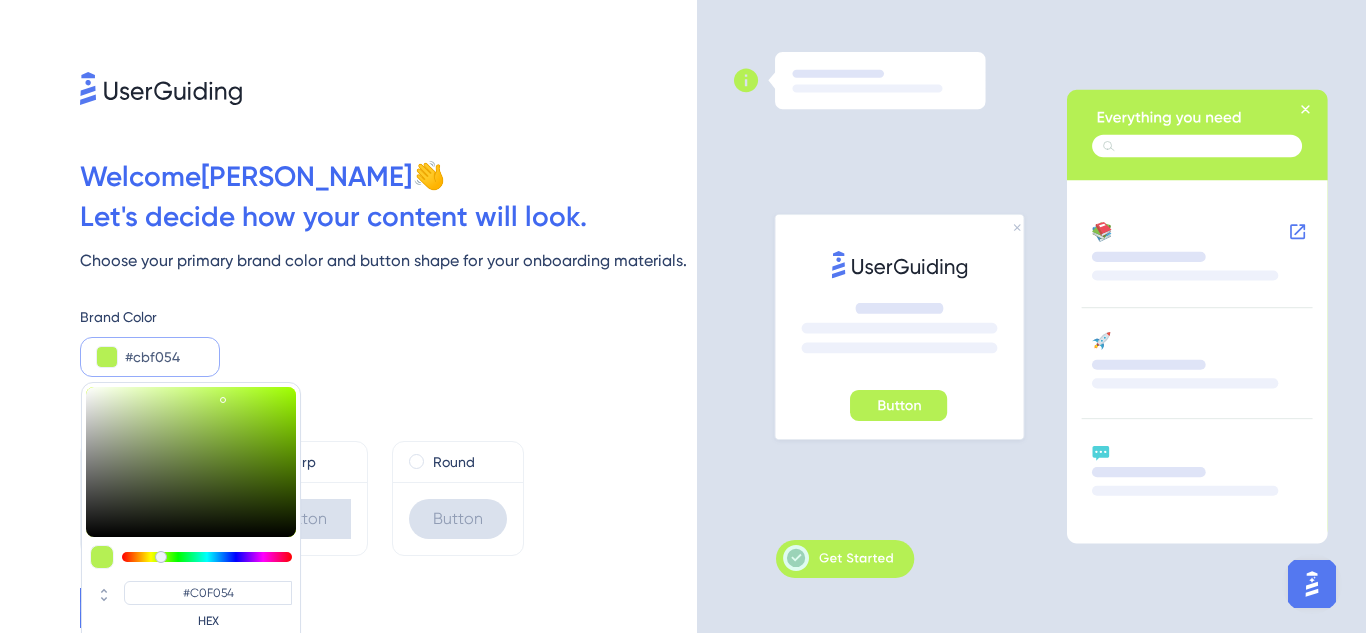 type on "#C6F054" 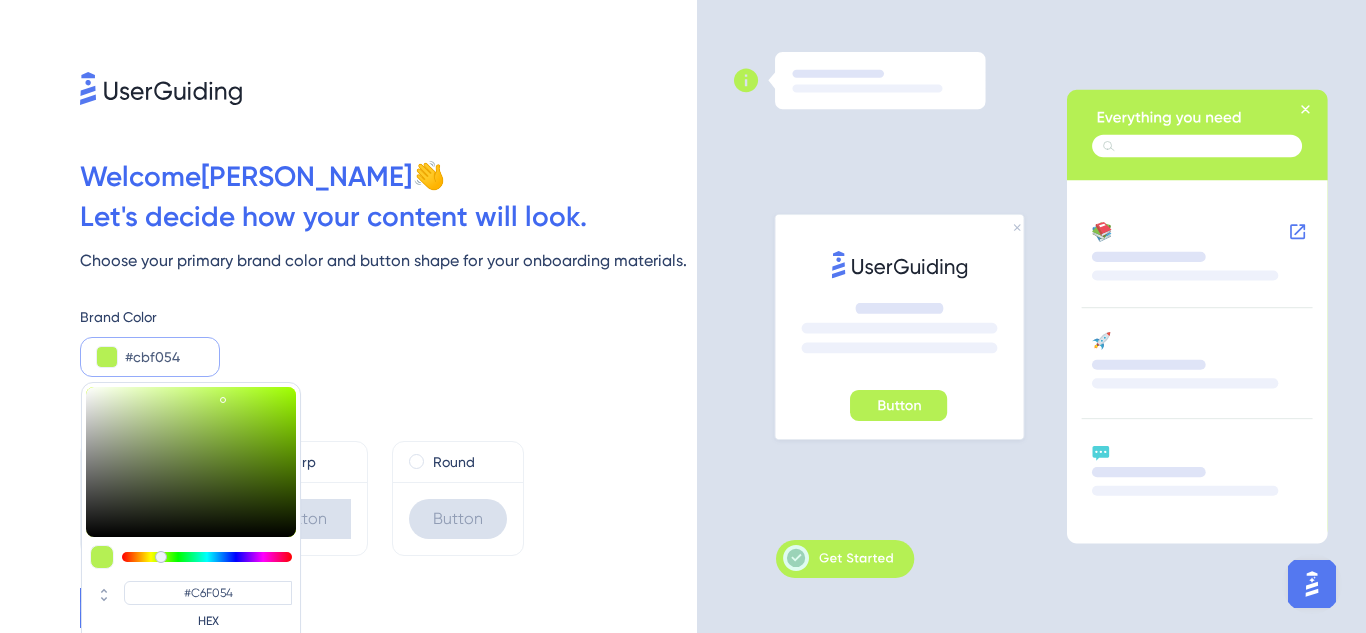 type on "#d1f054" 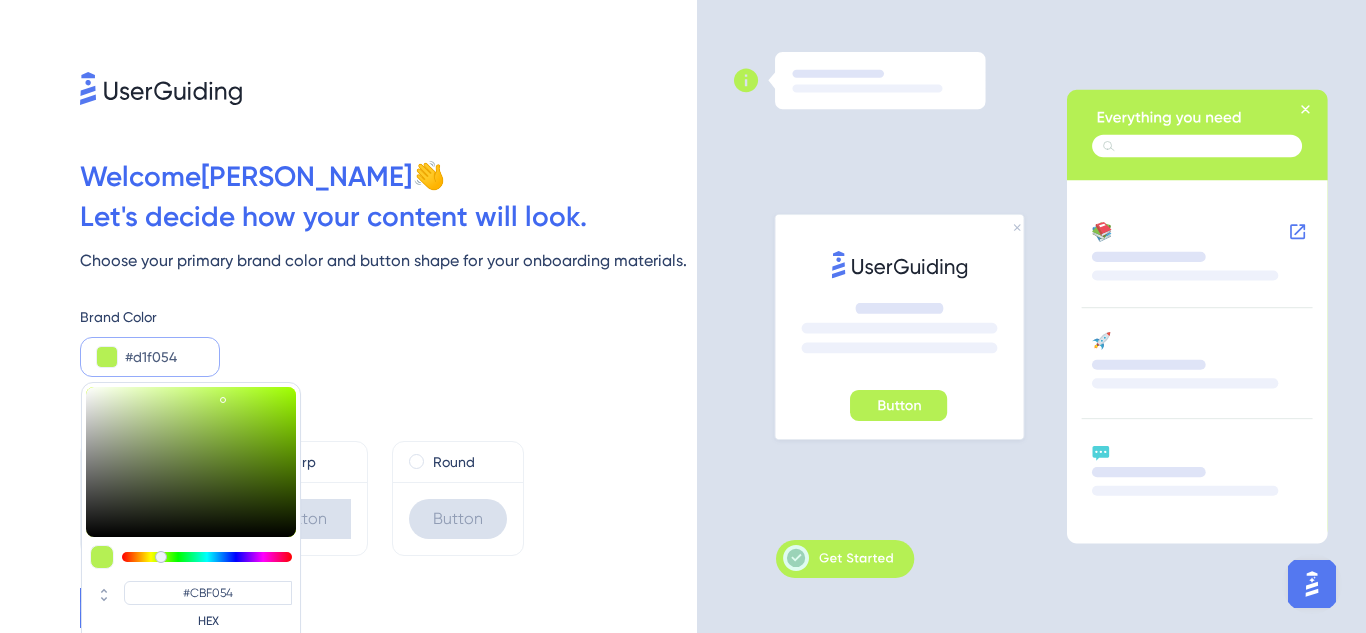 type on "#D1F054" 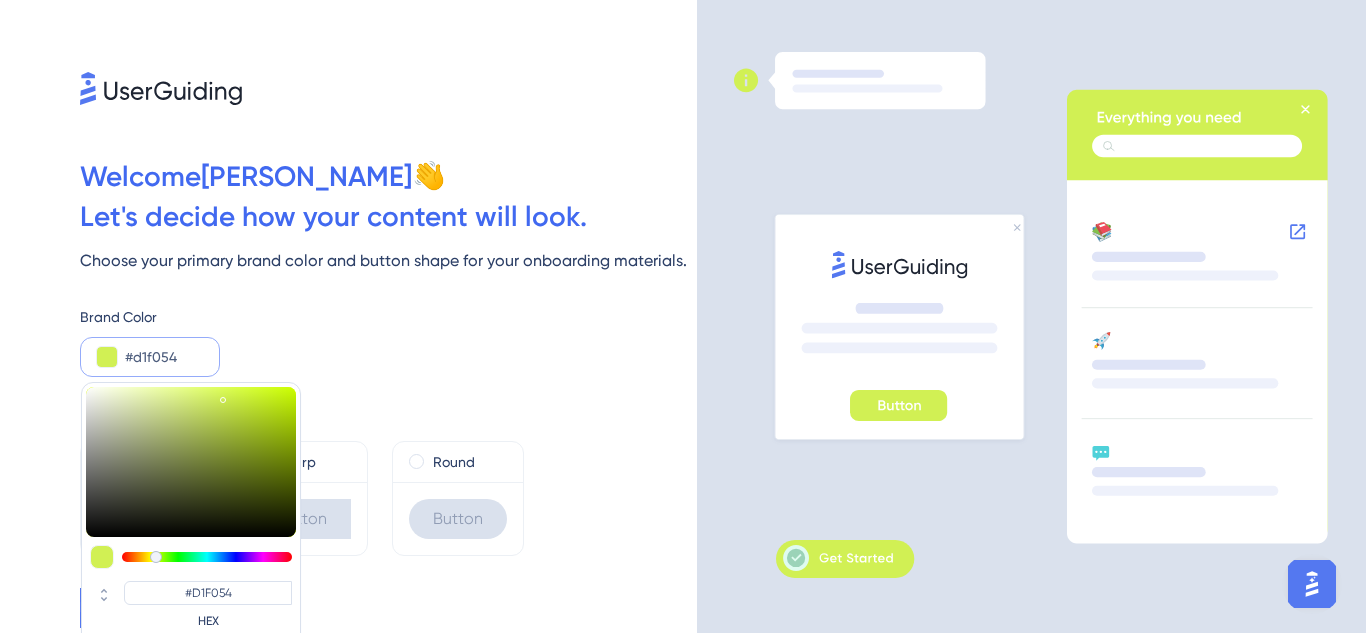 type on "#d6f054" 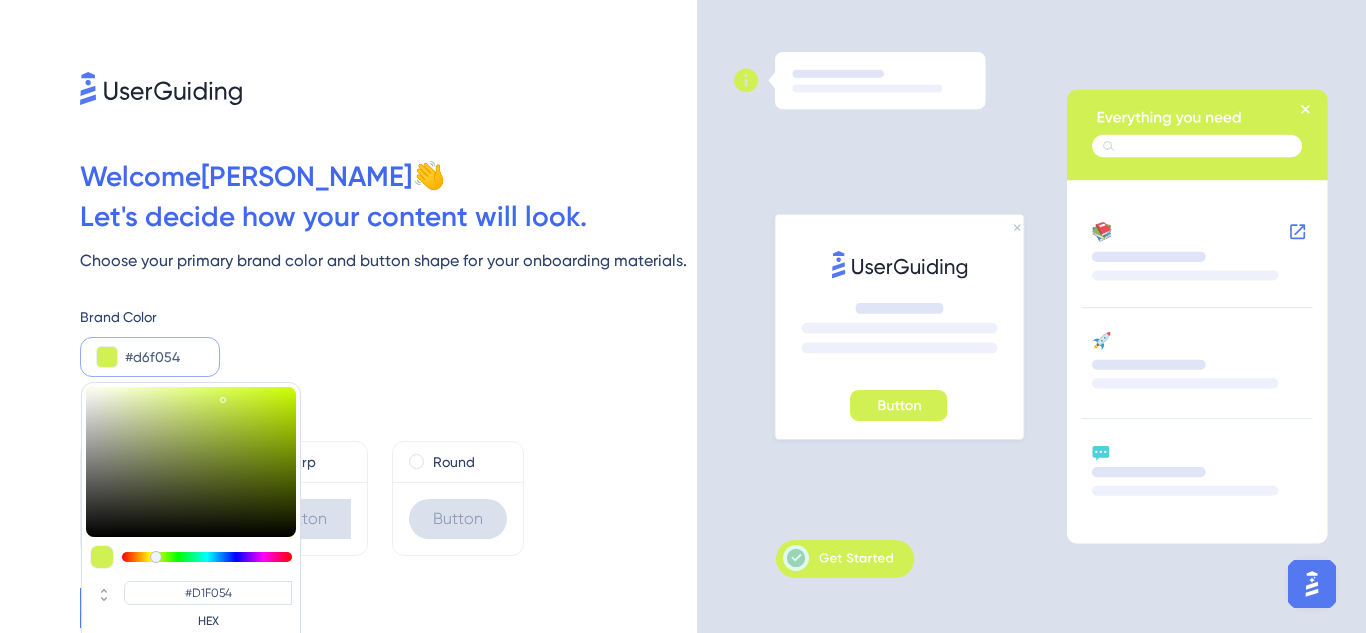 type on "#D6F054" 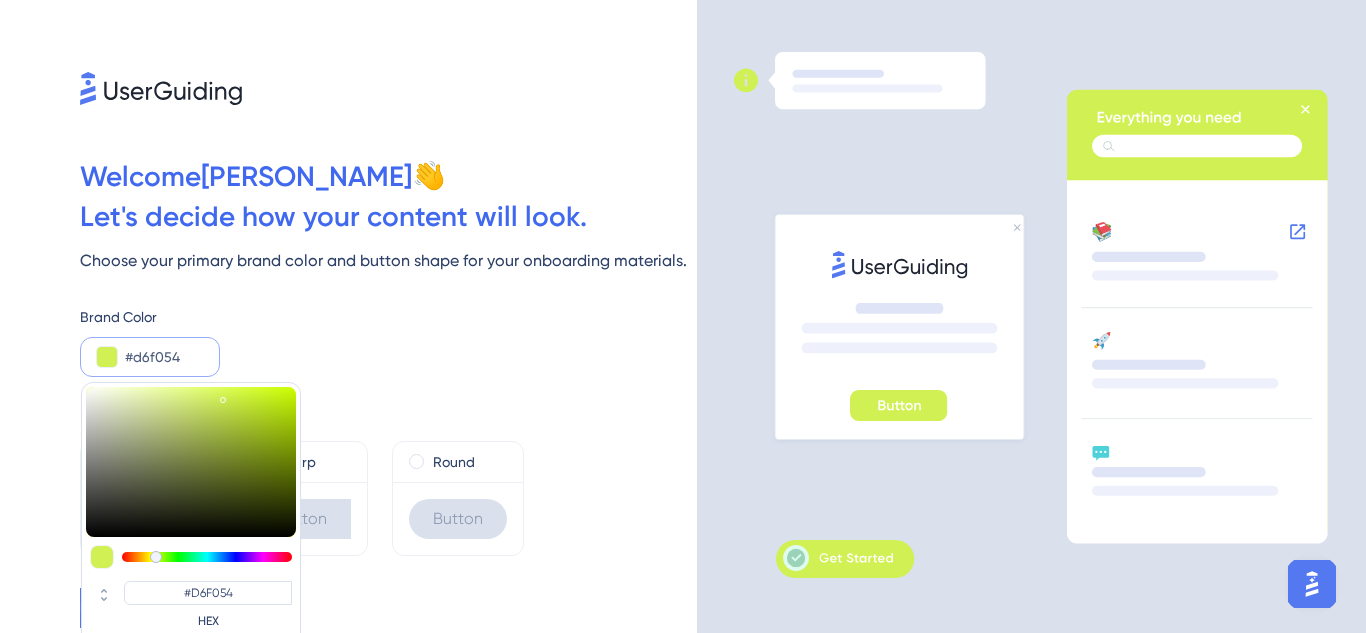 drag, startPoint x: 228, startPoint y: 554, endPoint x: 156, endPoint y: 548, distance: 72.249565 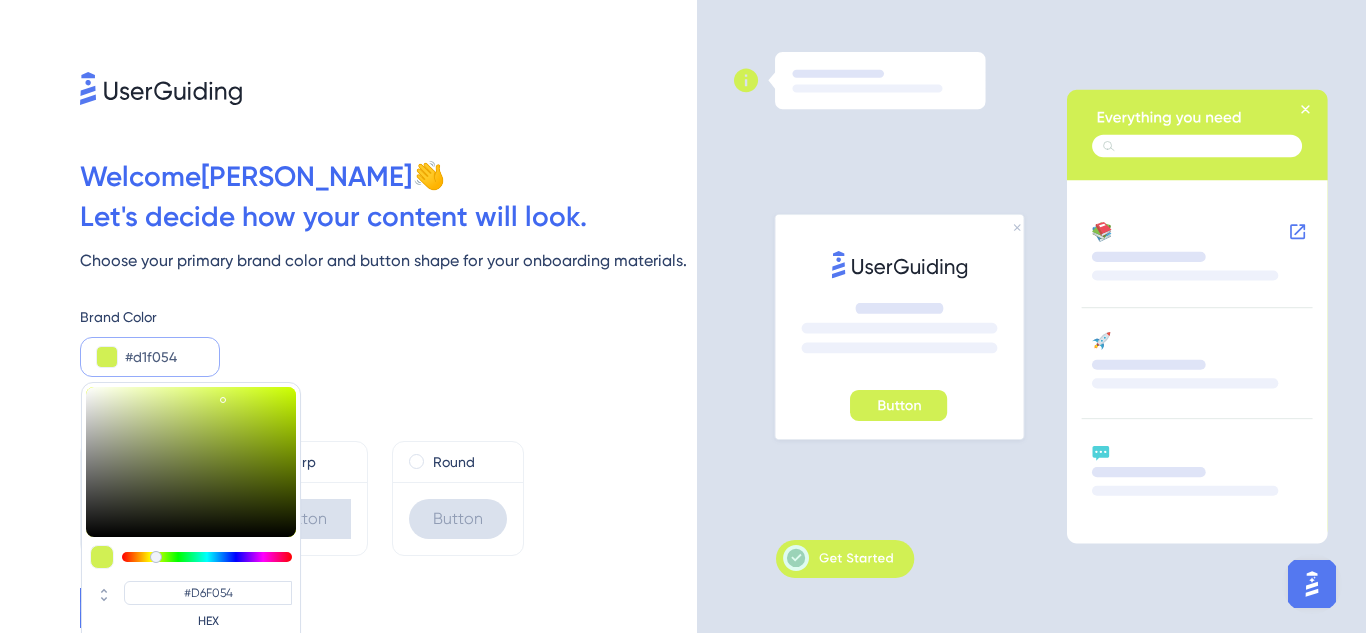 type on "#D1F054" 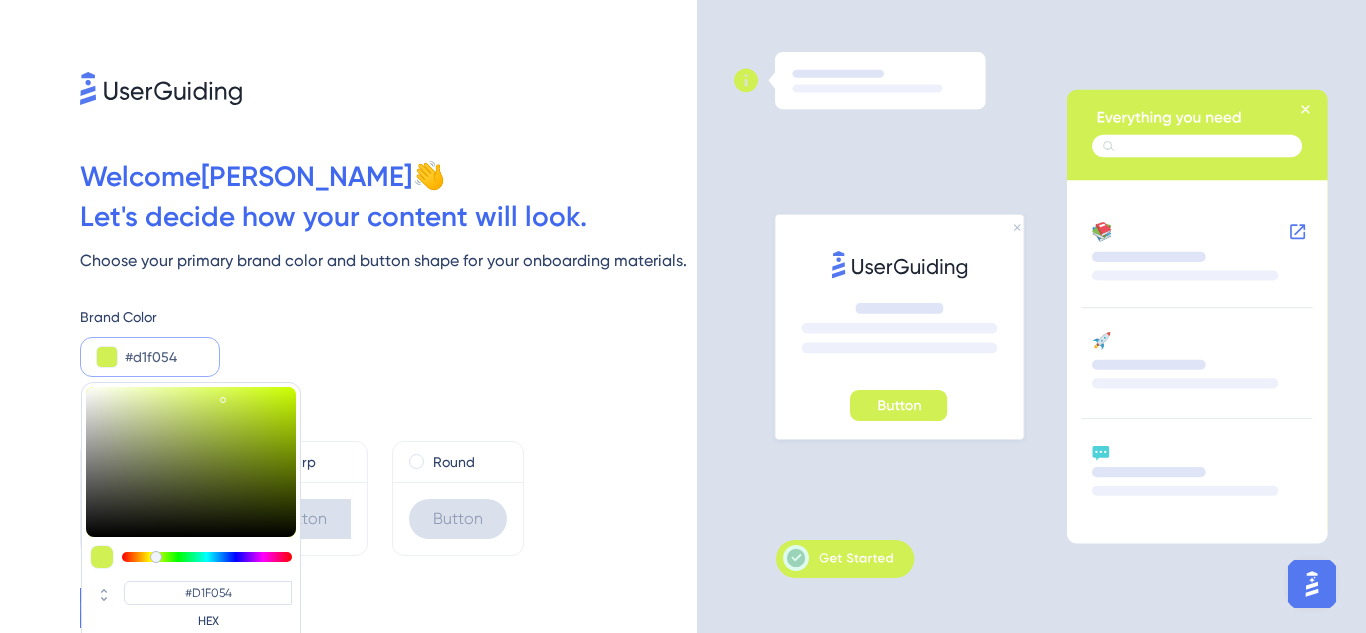 type on "#e1f054" 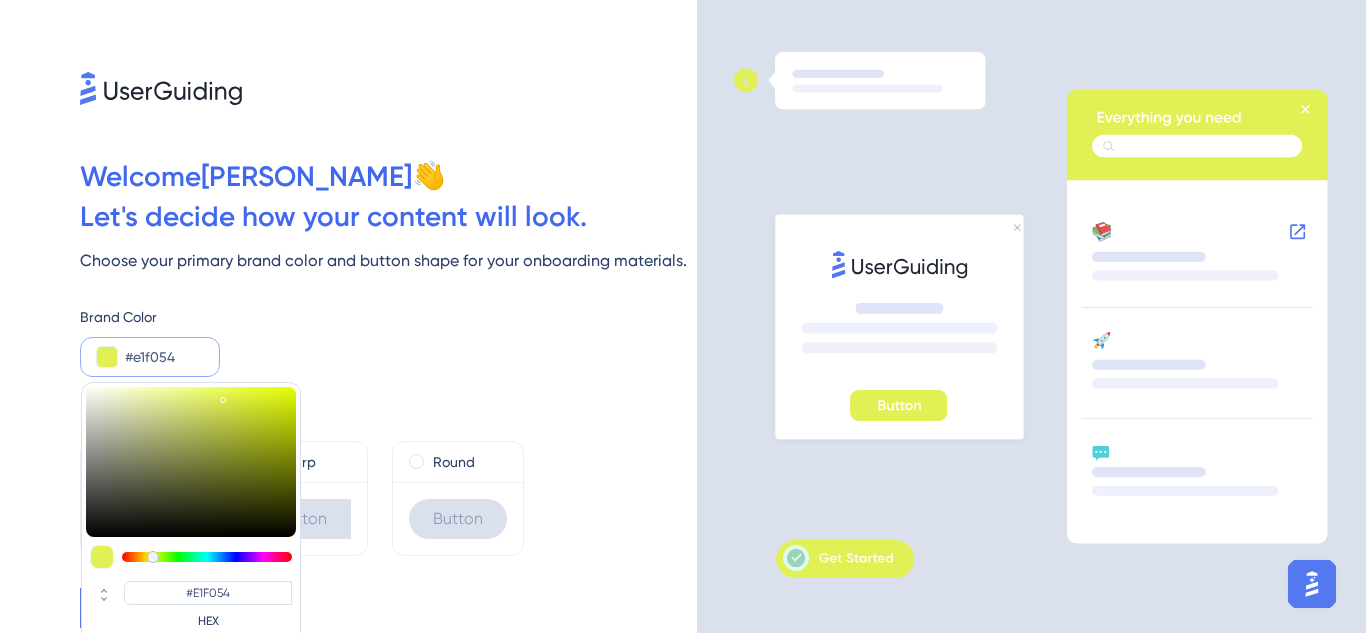 type on "#dcf054" 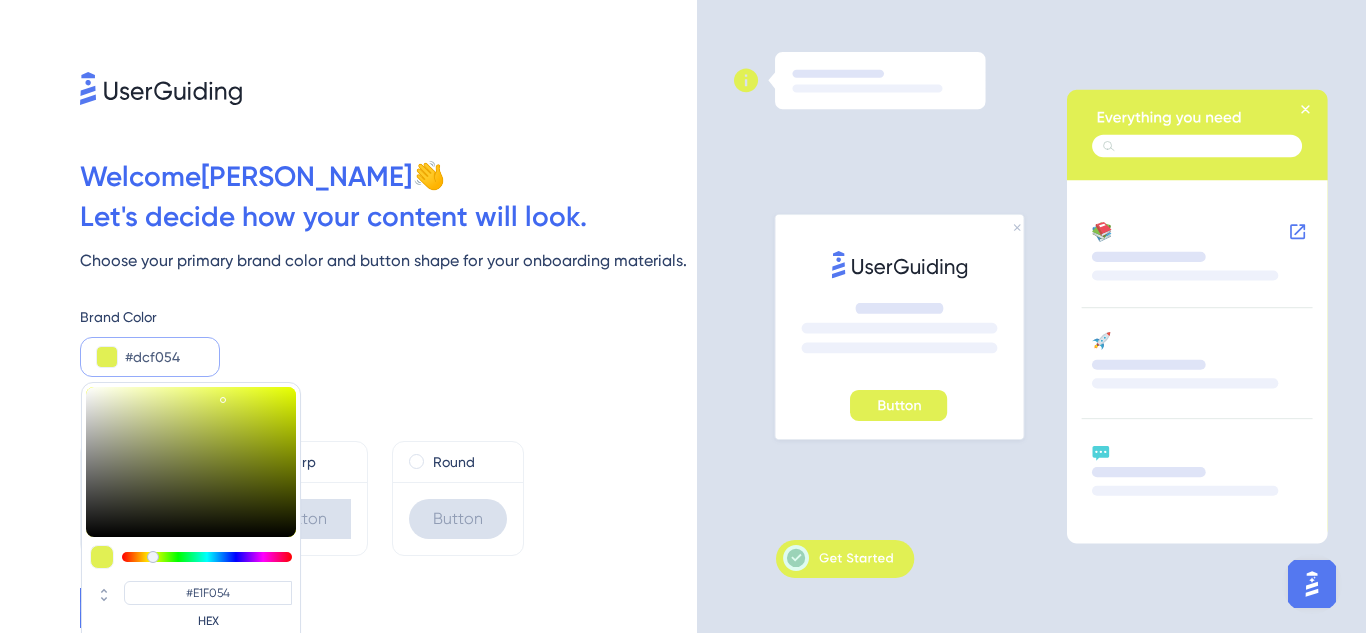 type on "#DCF054" 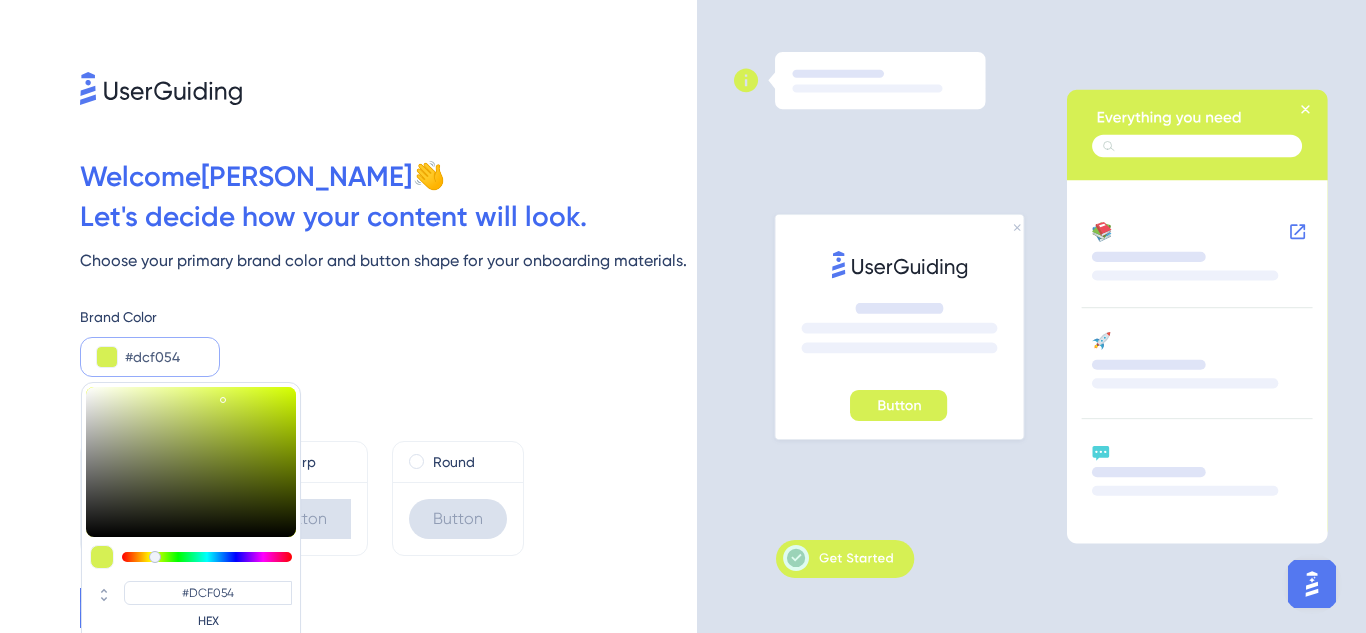 type on "#d6f054" 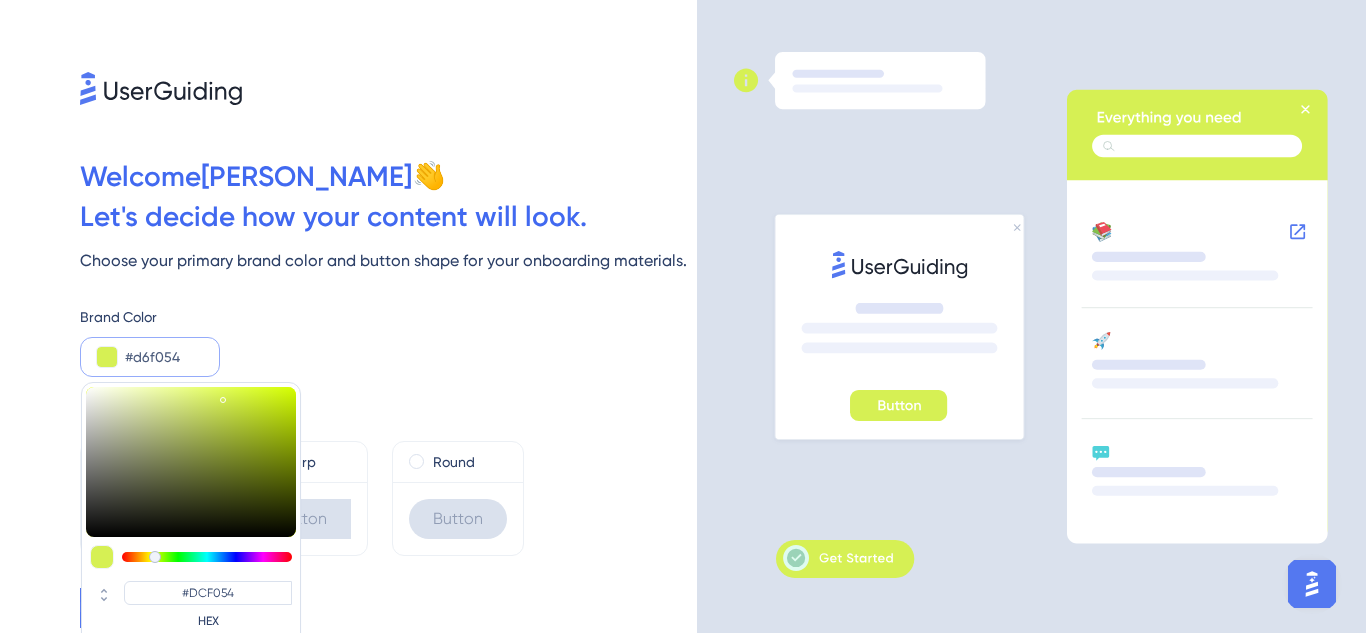 type on "#D6F054" 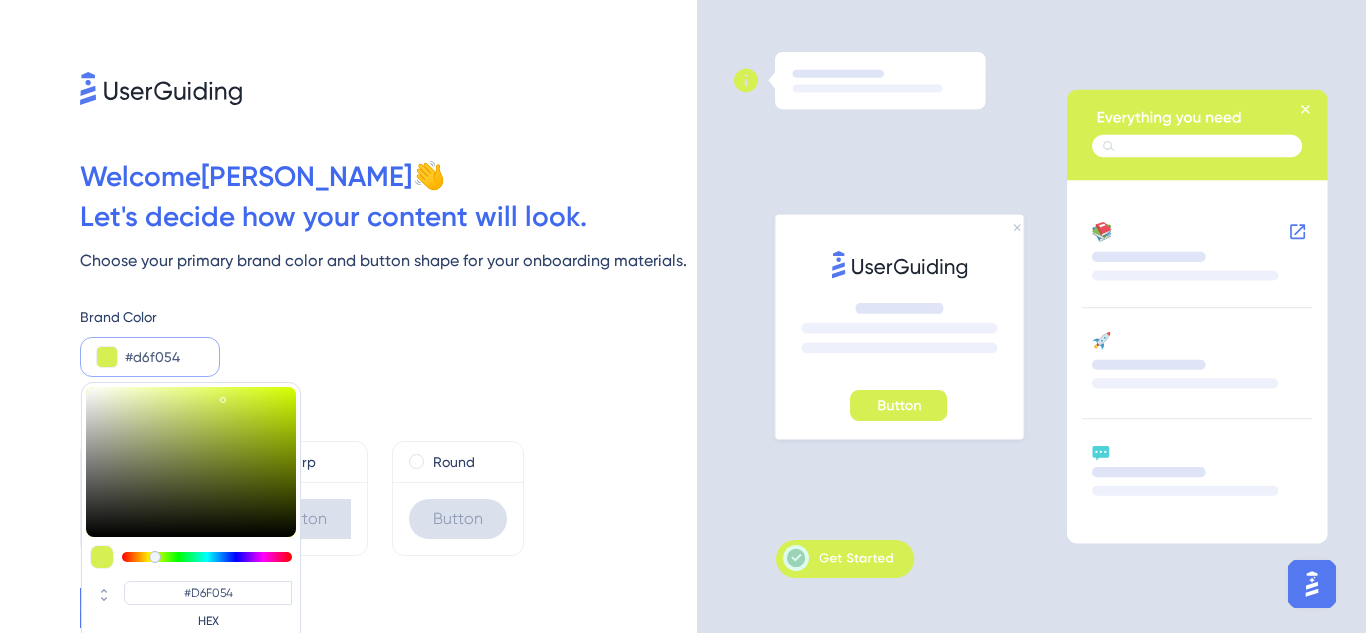 type on "#d1f054" 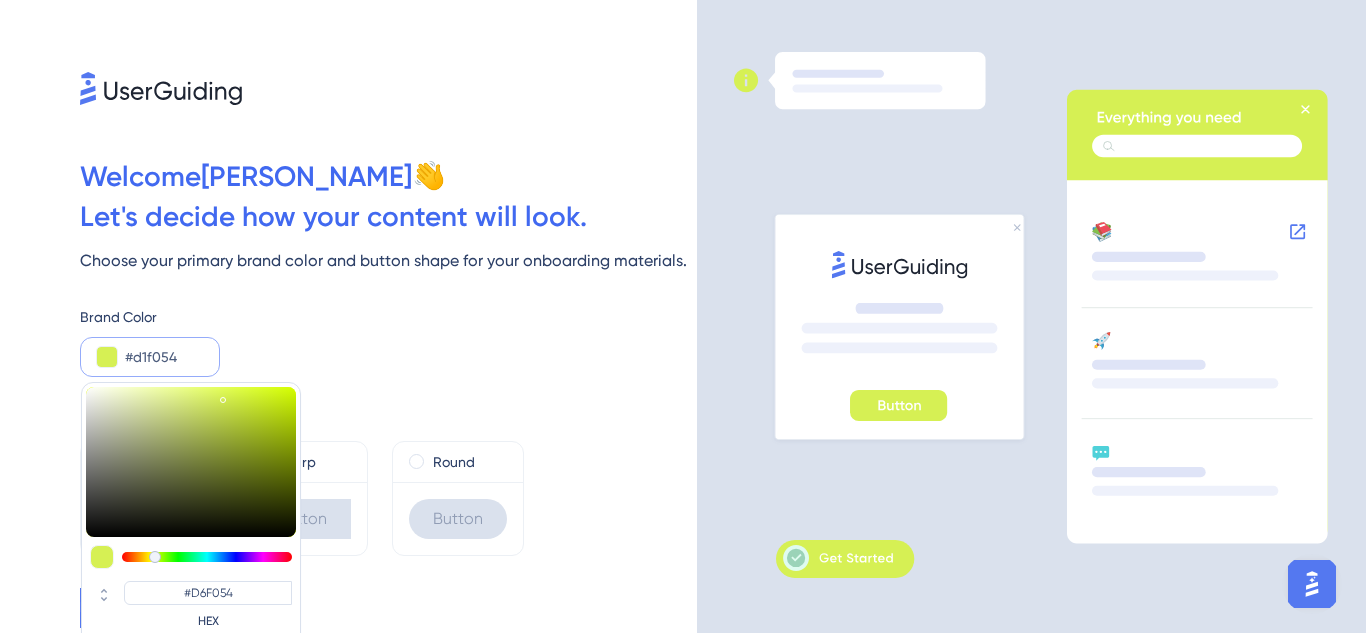 type on "#D1F054" 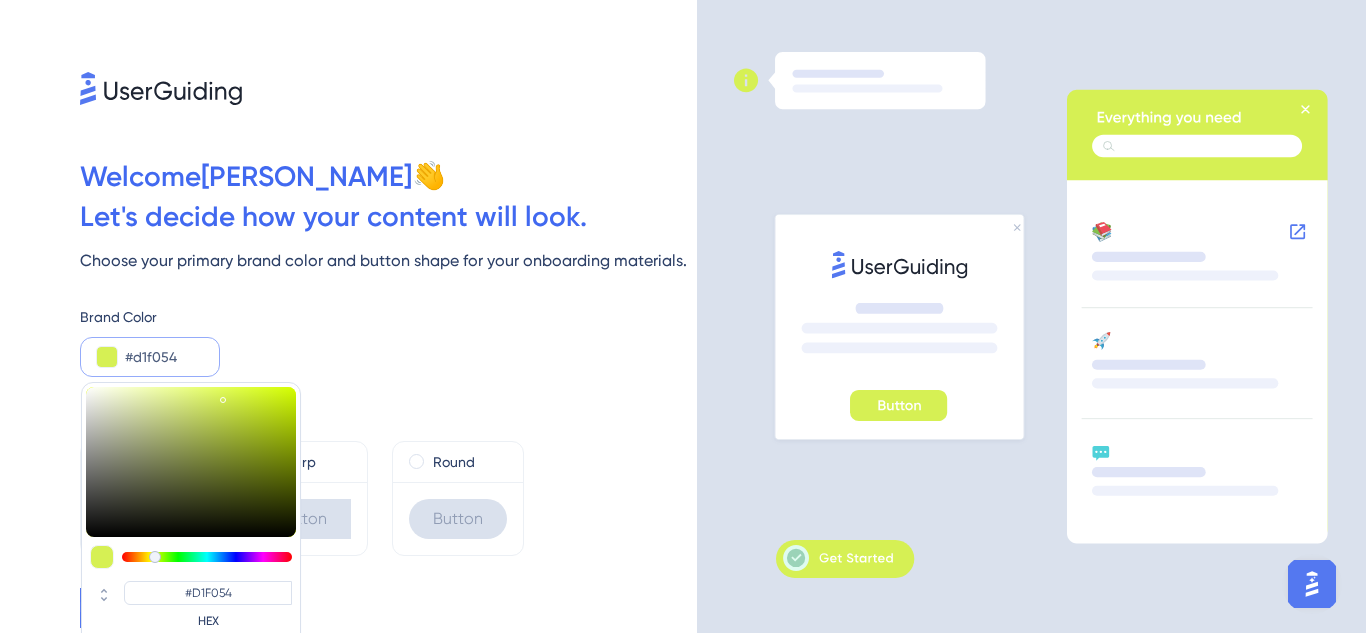 type on "#cbf054" 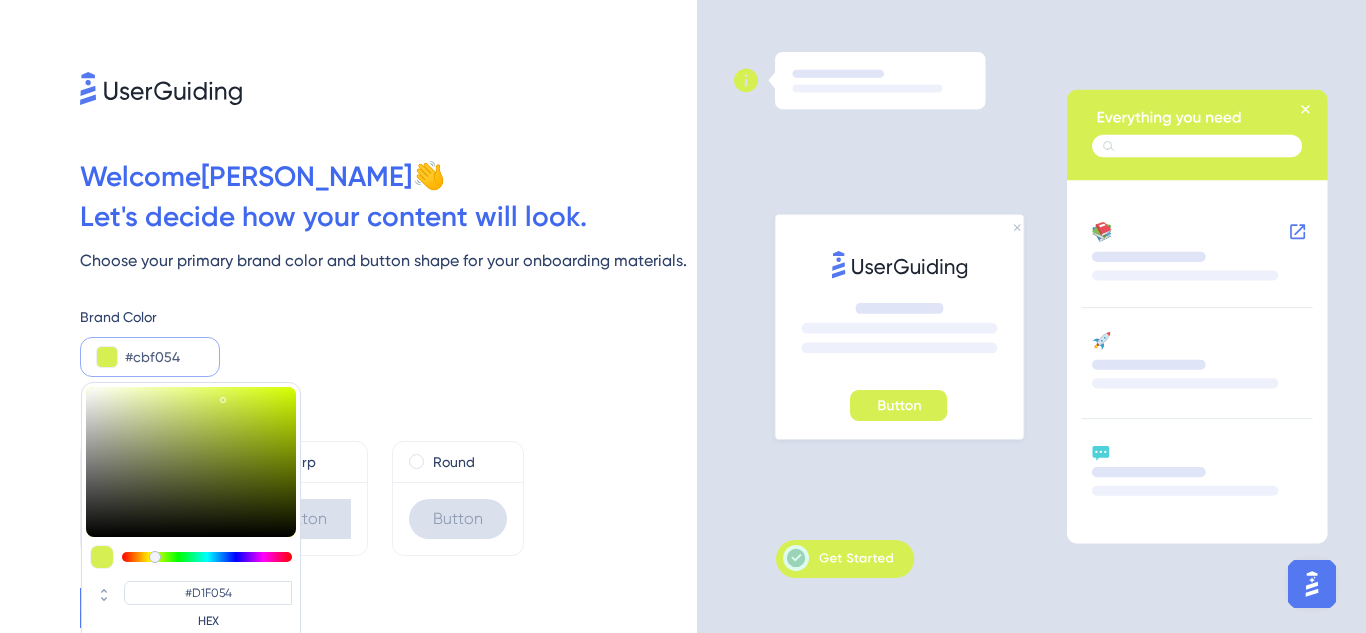 type on "#CBF054" 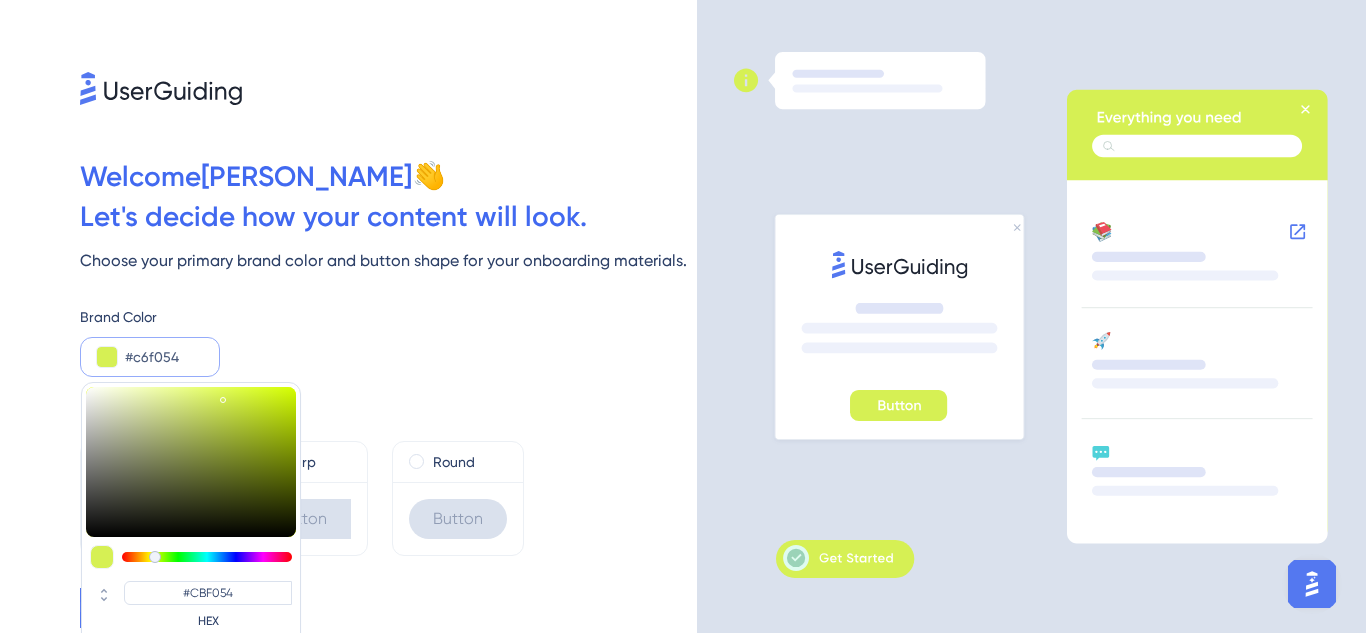 type on "#c0f054" 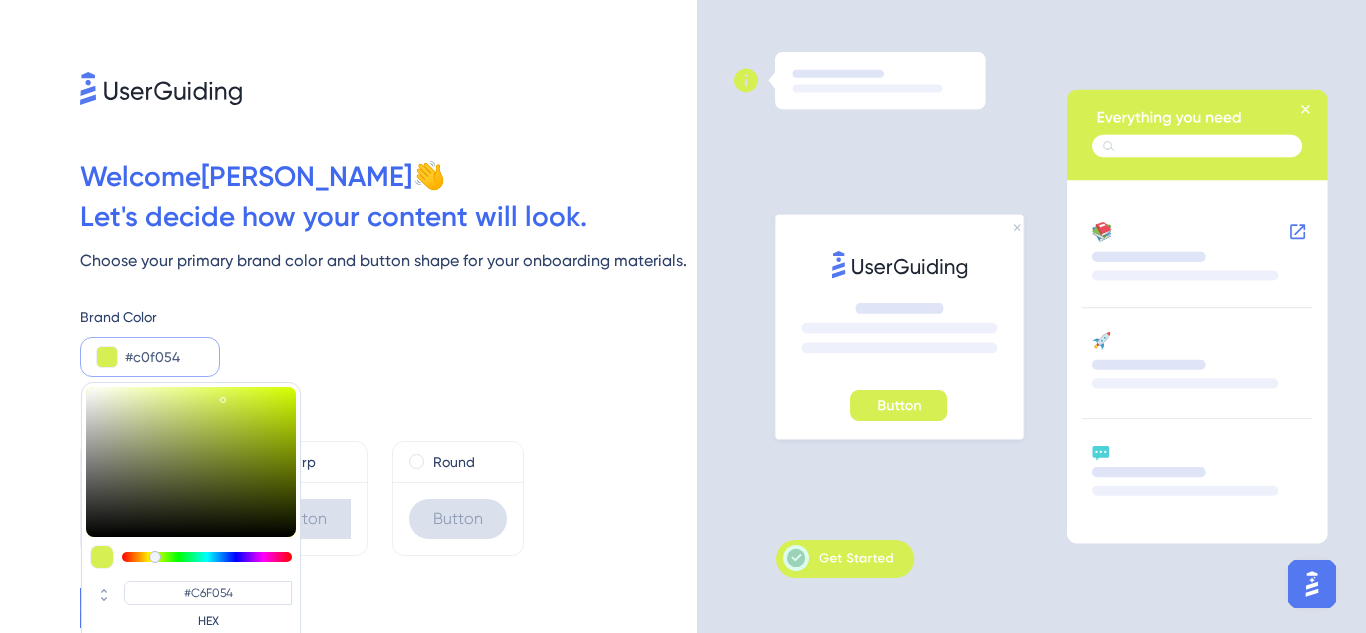 type on "#bbf054" 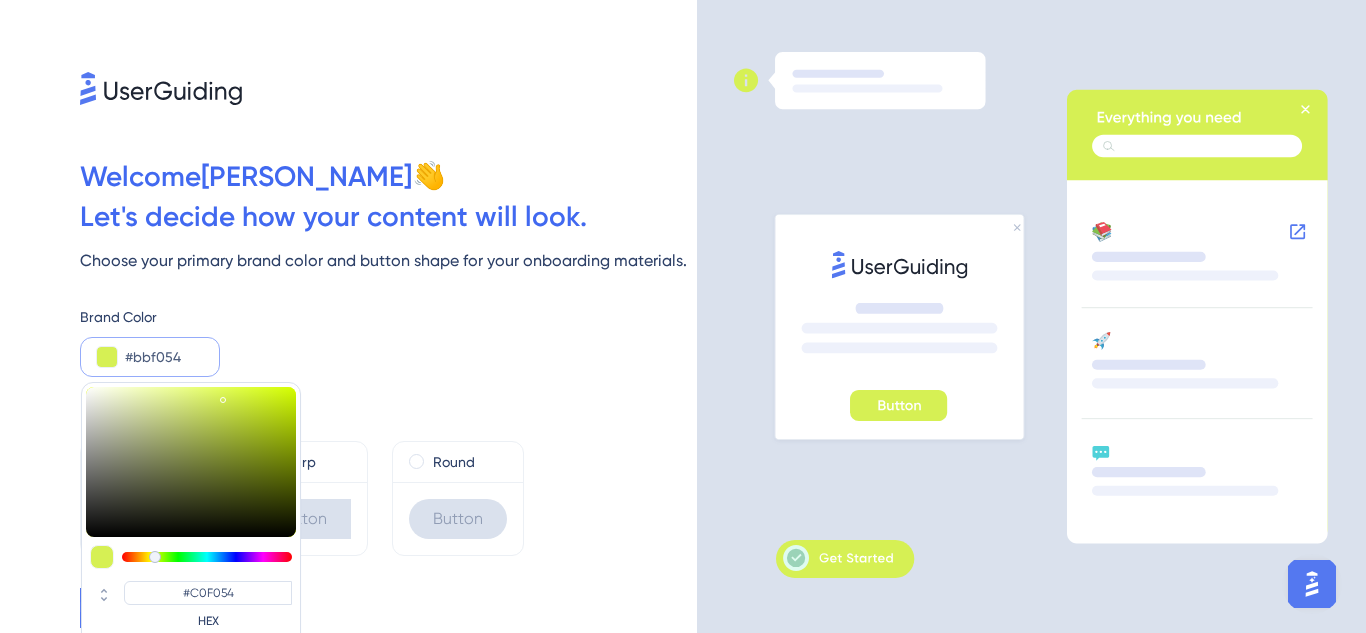 type on "#b5f054" 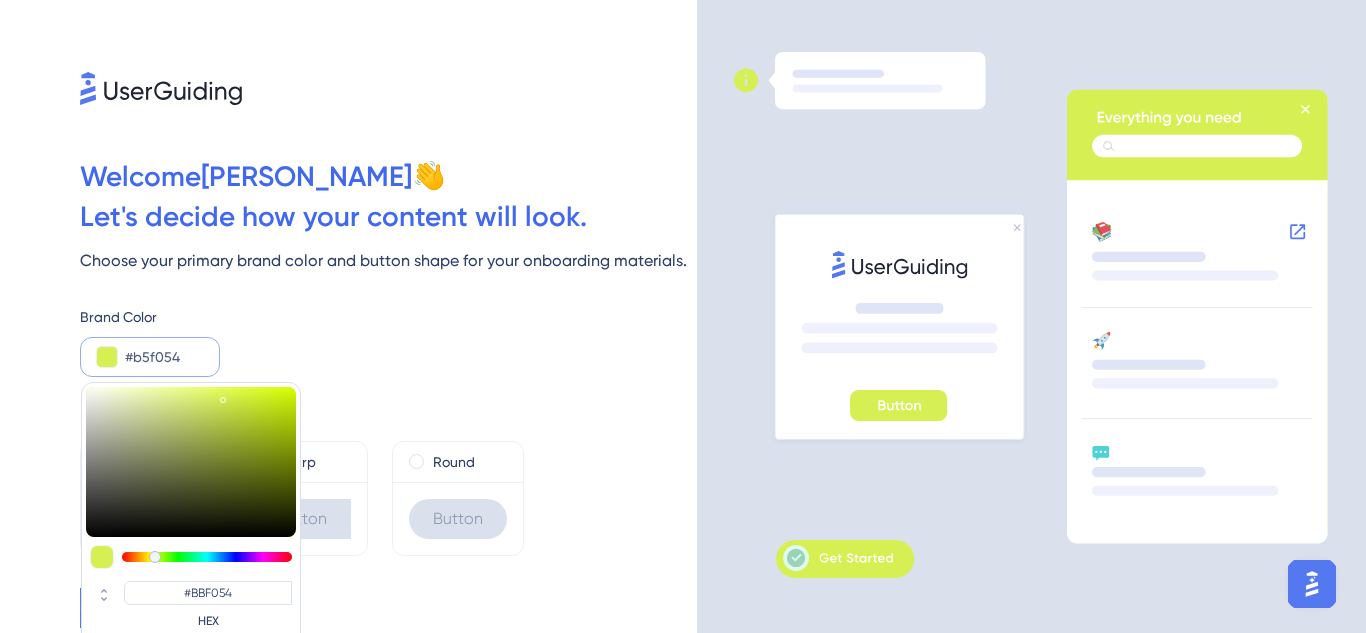 type on "#b0f054" 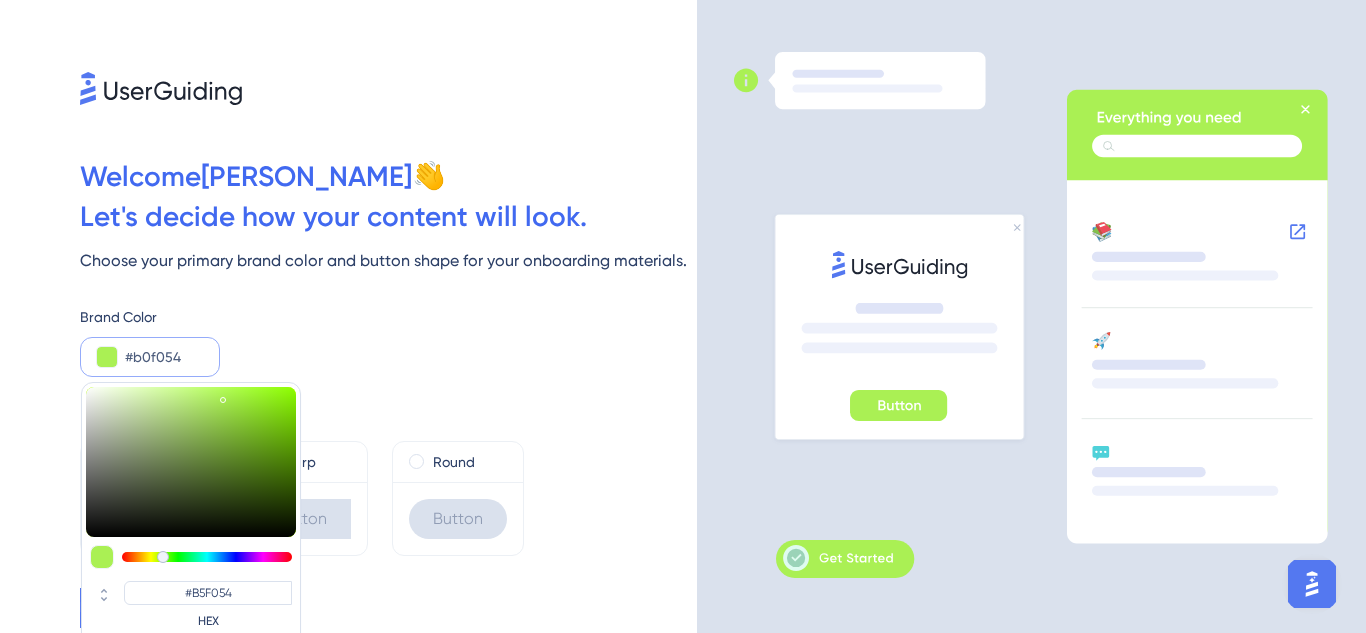 type on "#aaf054" 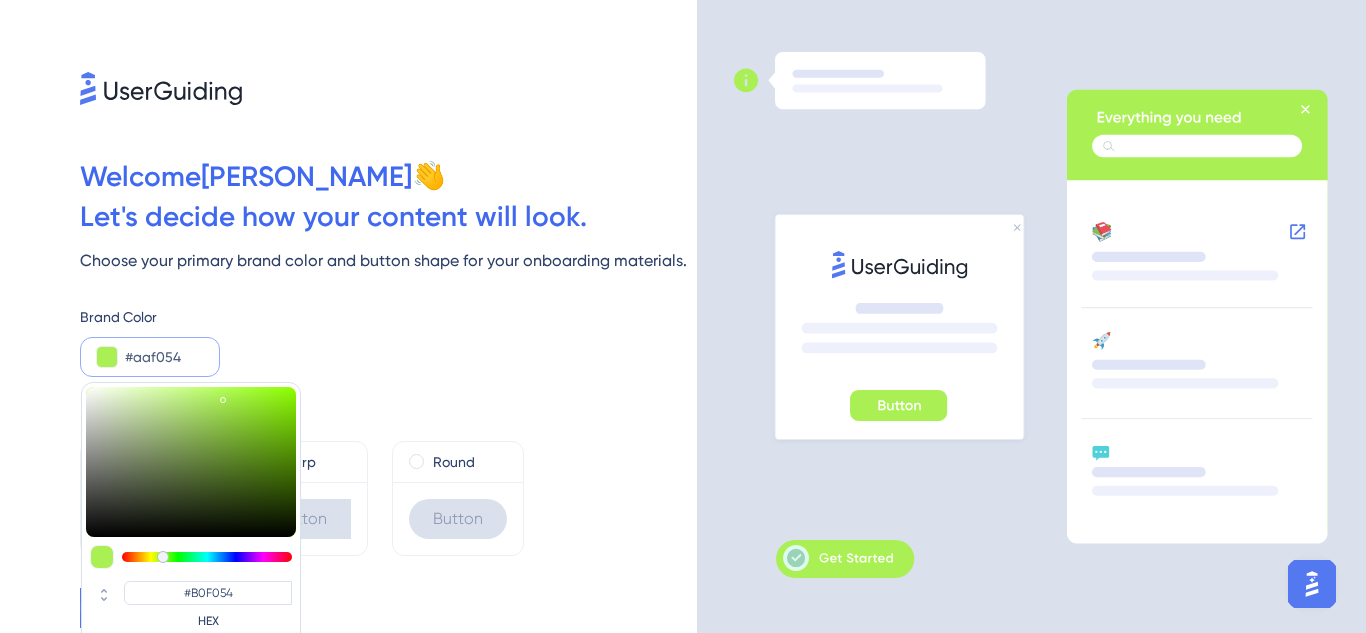 type on "#a5f054" 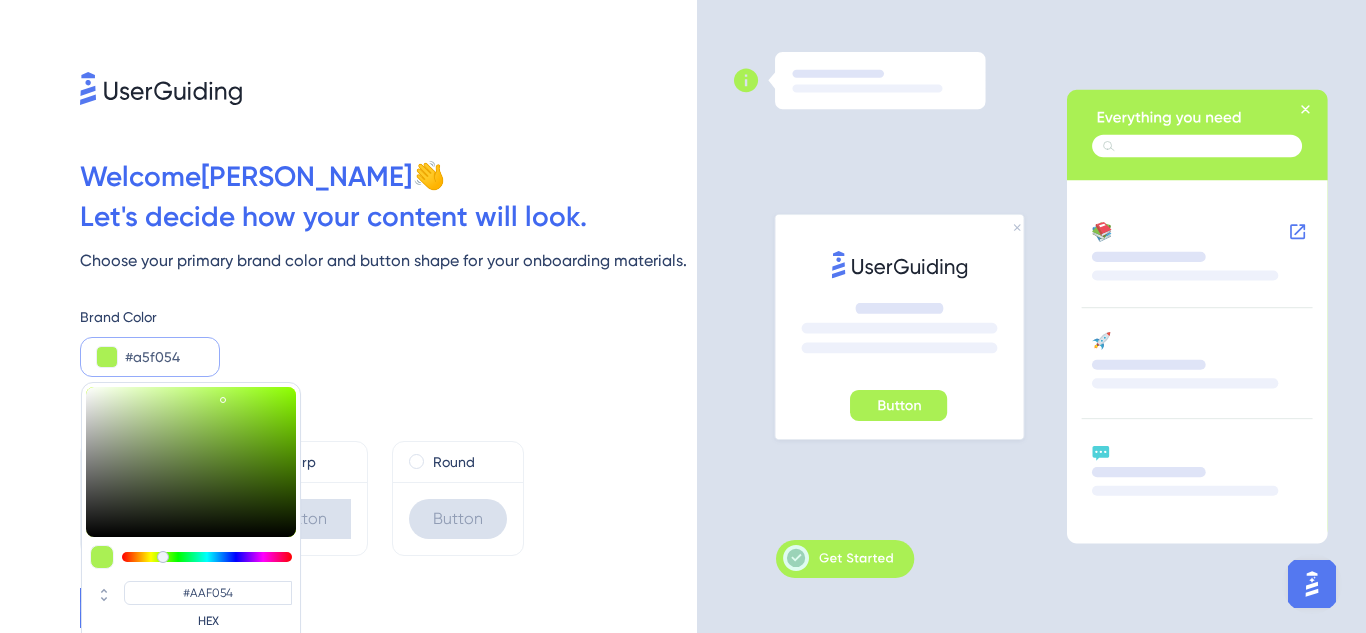 type on "#9ff054" 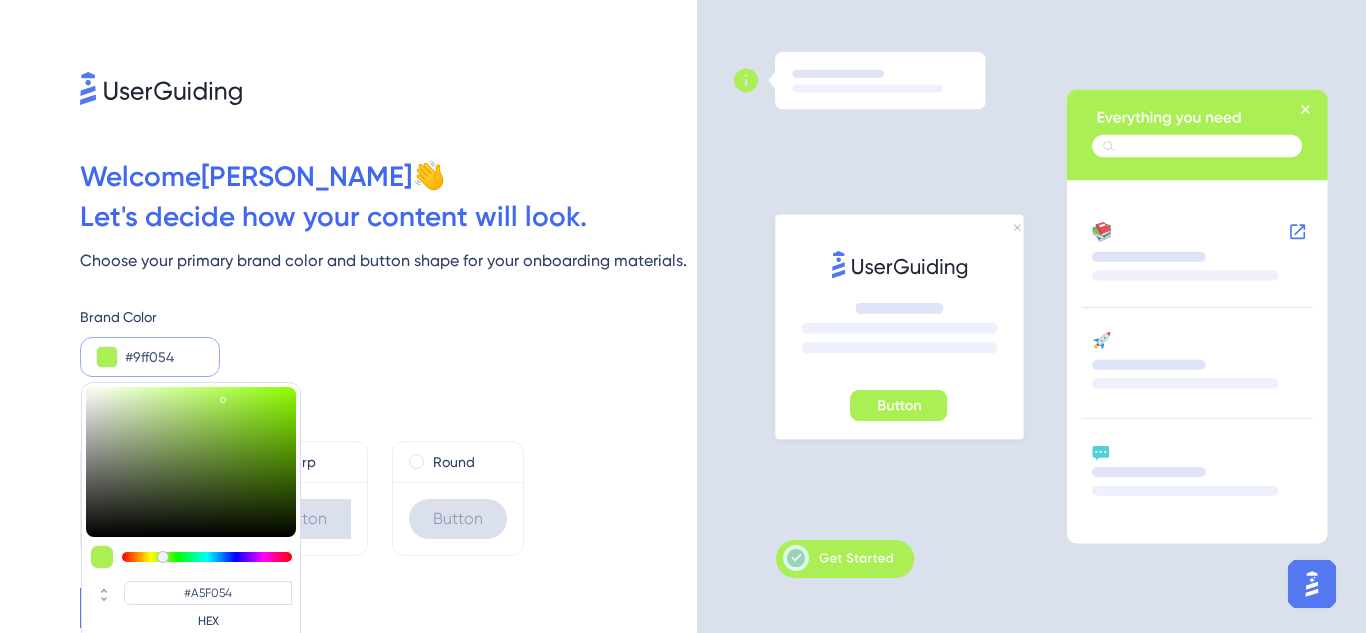 type on "#9af054" 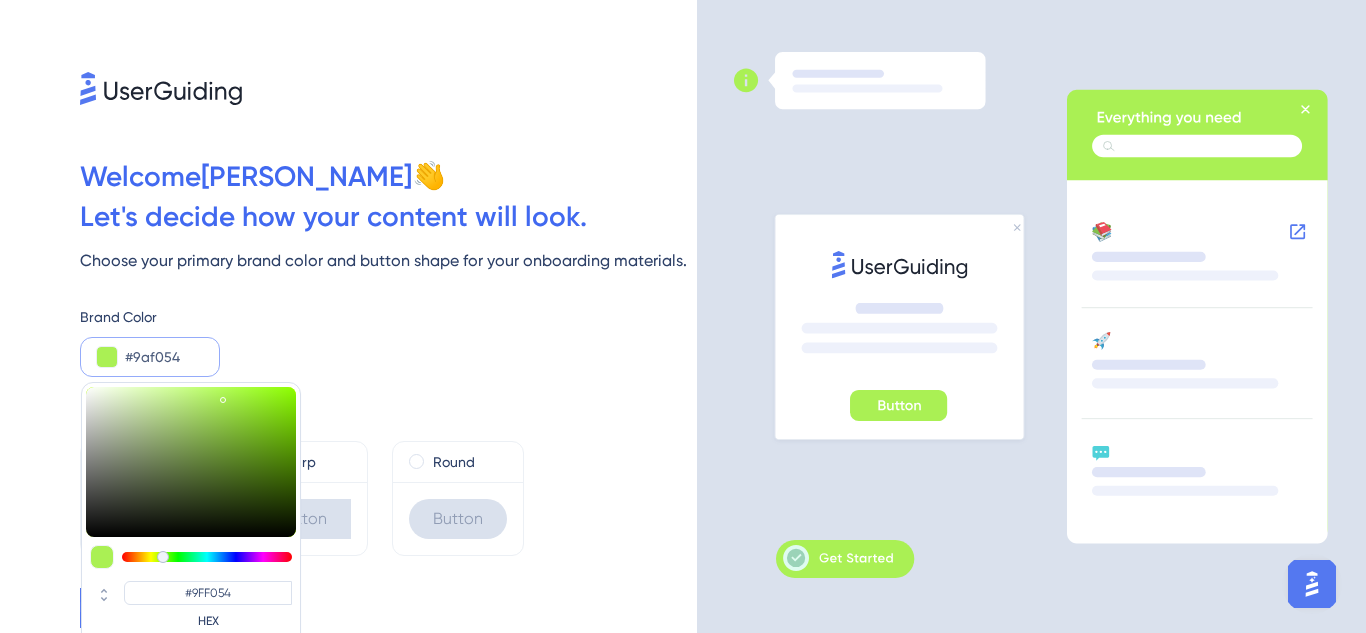 type on "#9AF054" 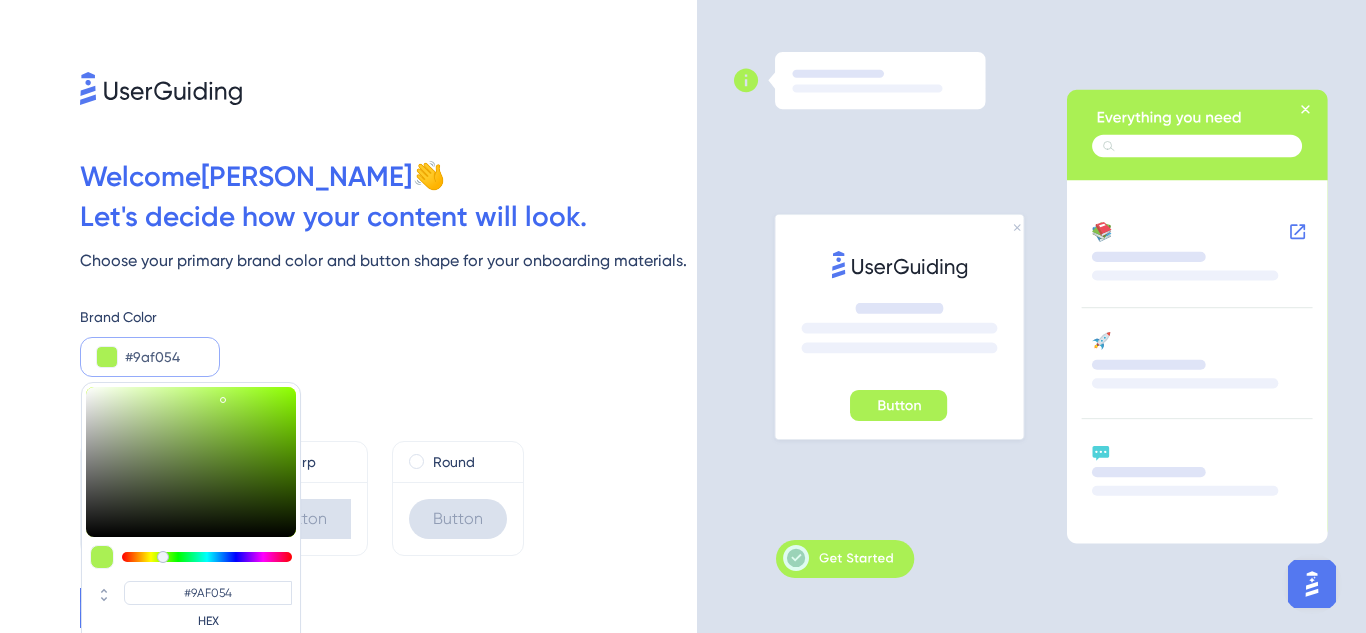 type on "#94f054" 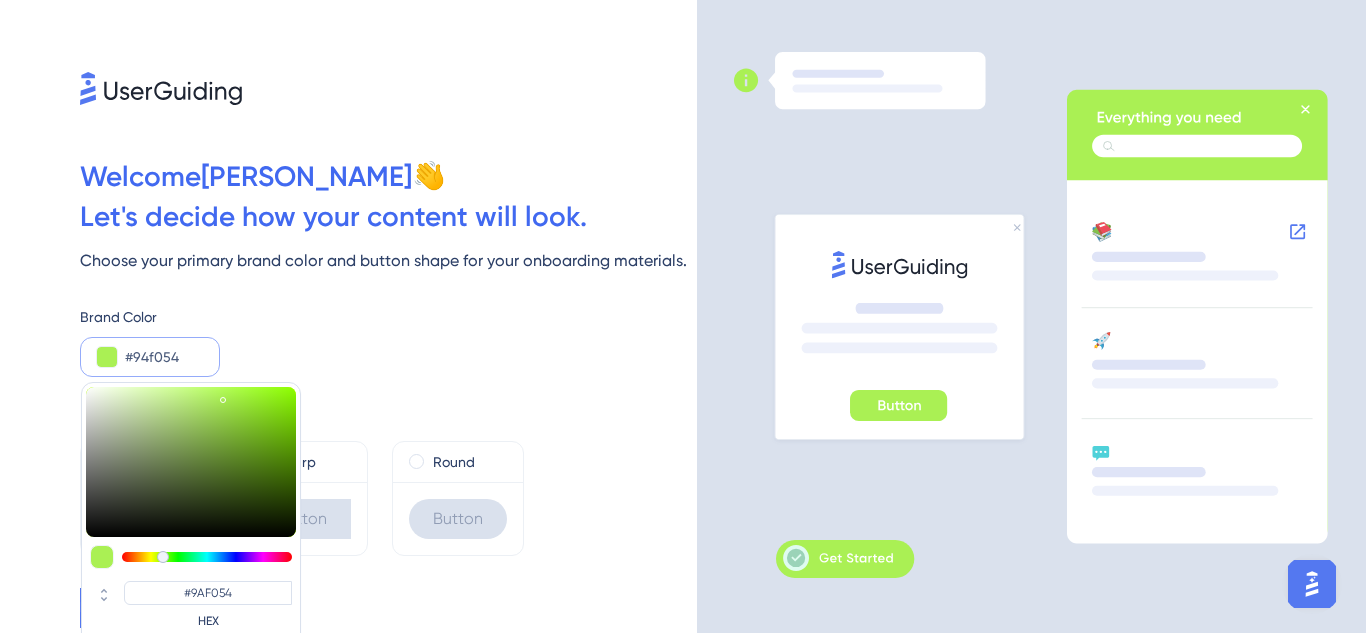 type on "#94F054" 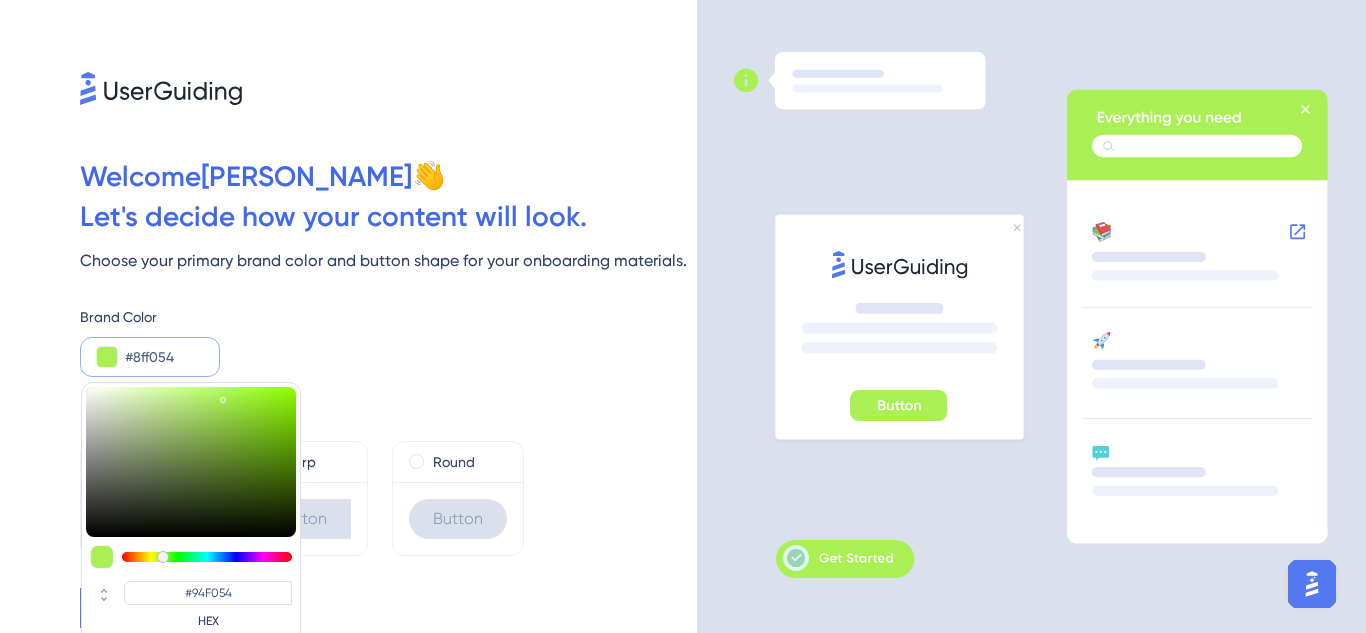 type on "#89f054" 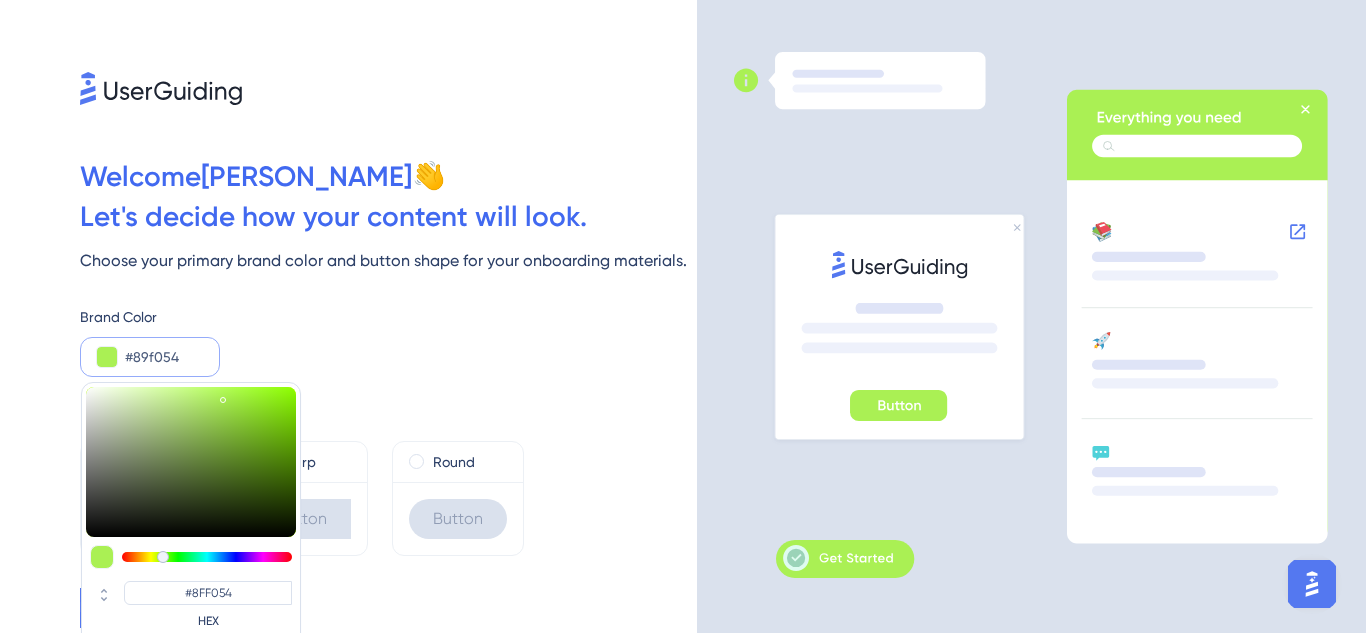 type on "#89F054" 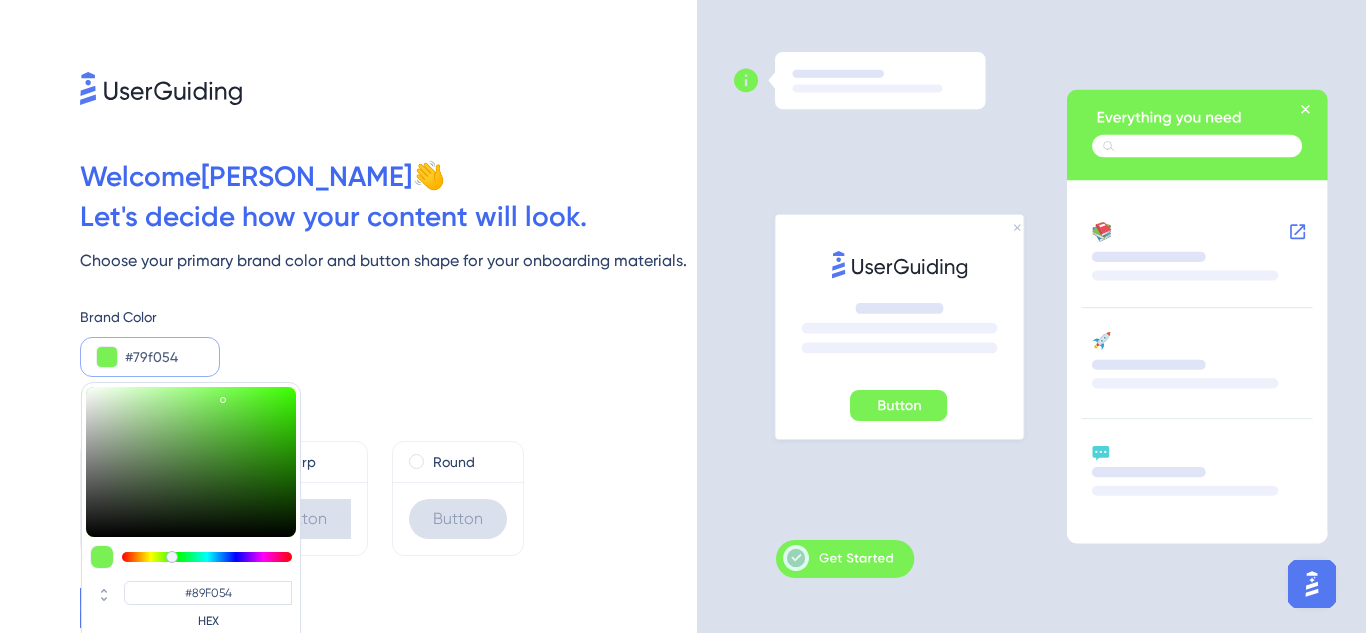type on "#6ef054" 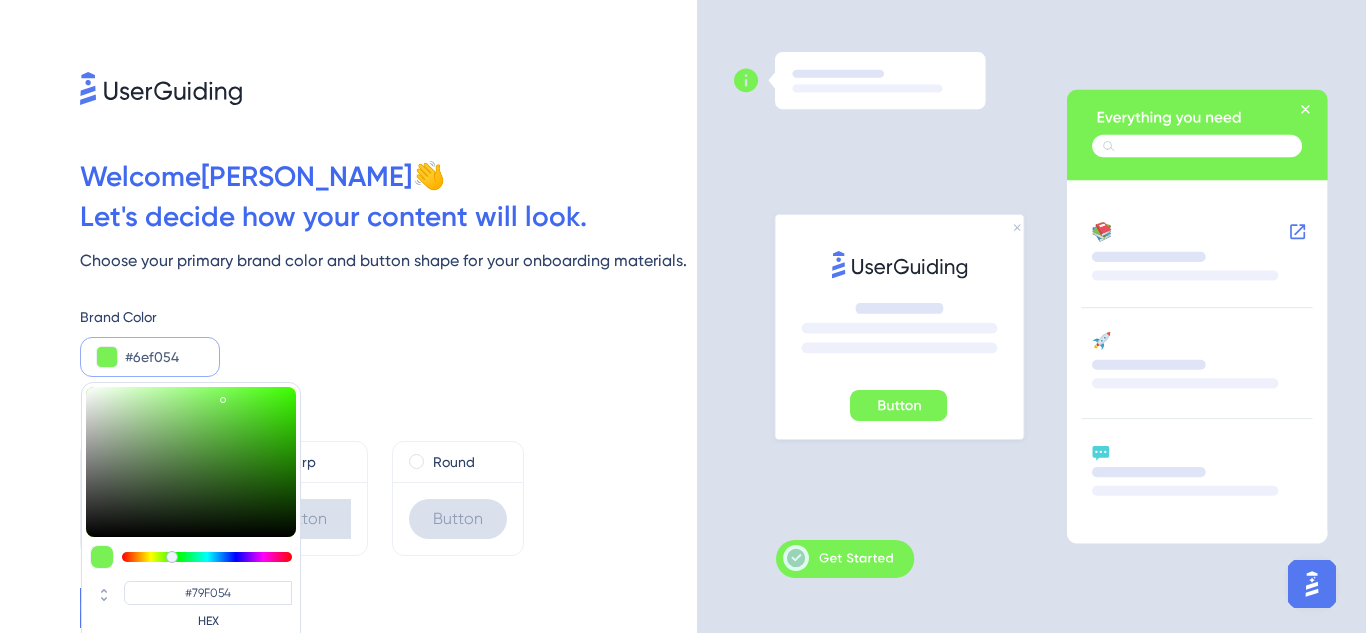 type on "#63f054" 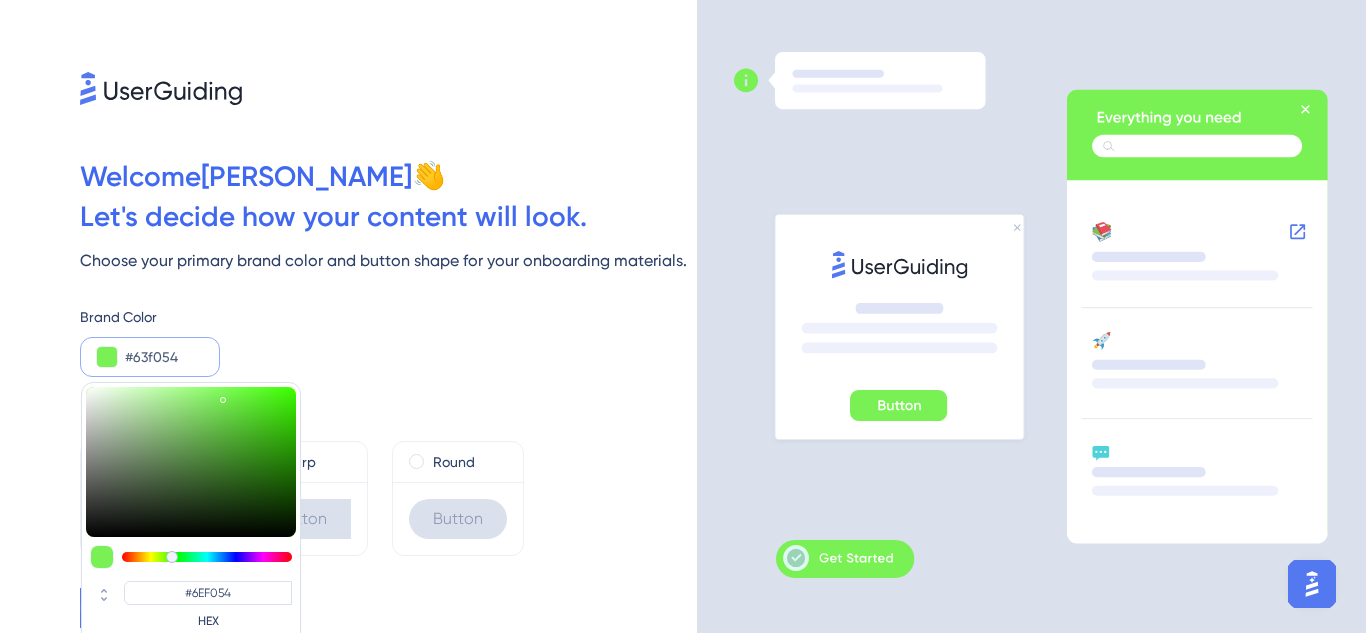 type on "#58f054" 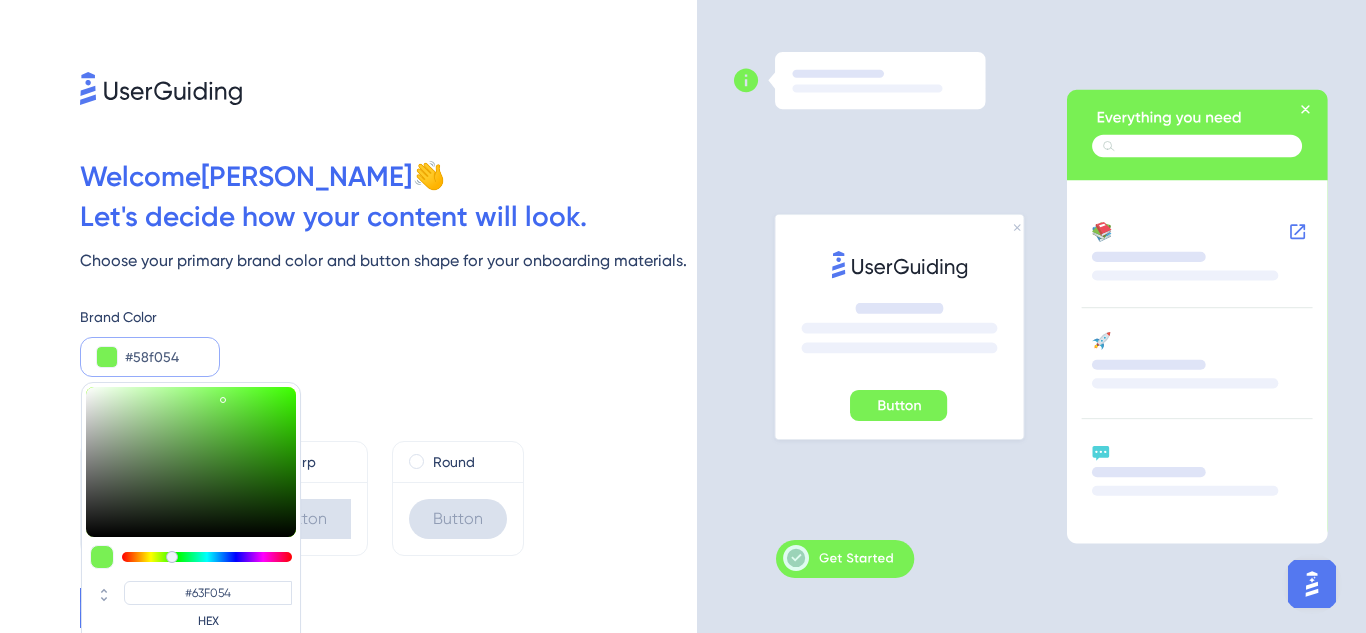 type on "#58F054" 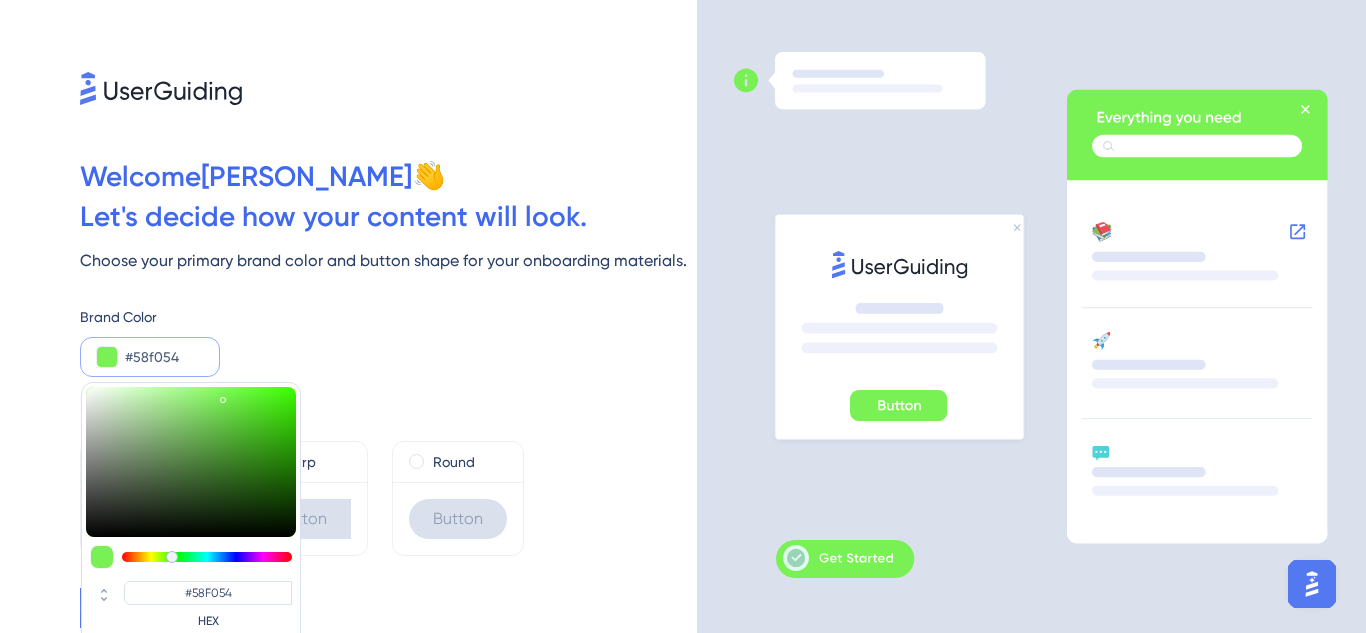 type on "#54f056" 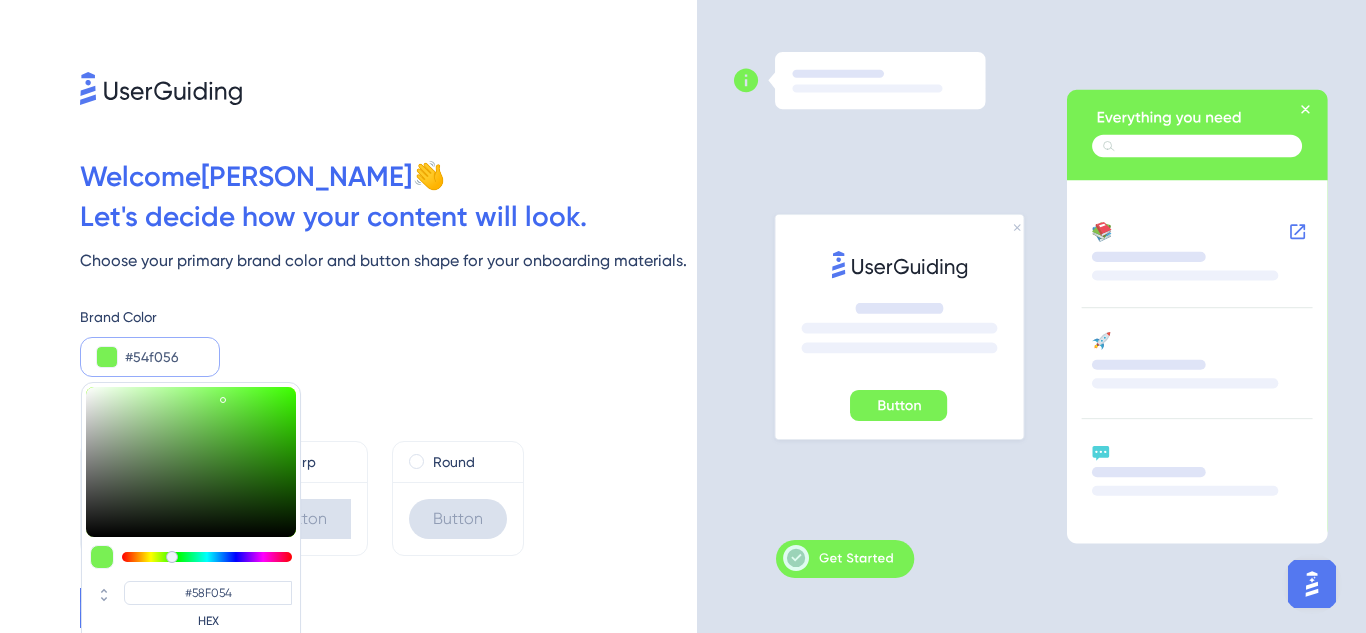 type on "#54F056" 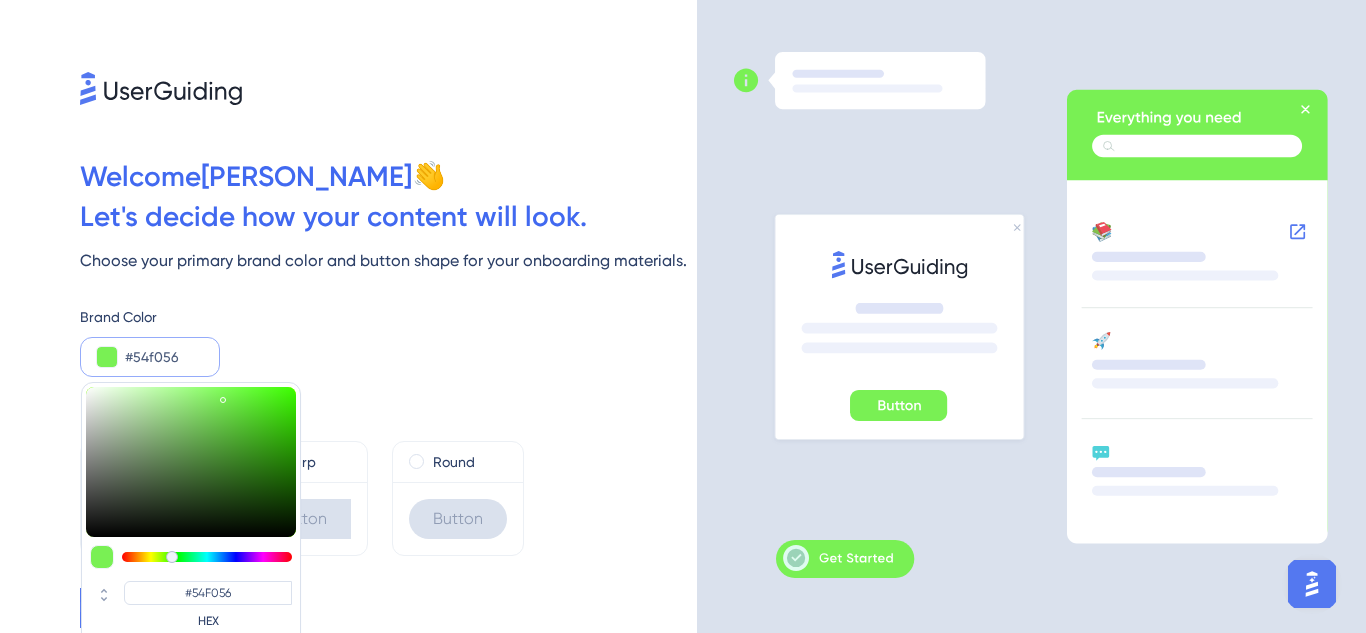 type on "#54f05b" 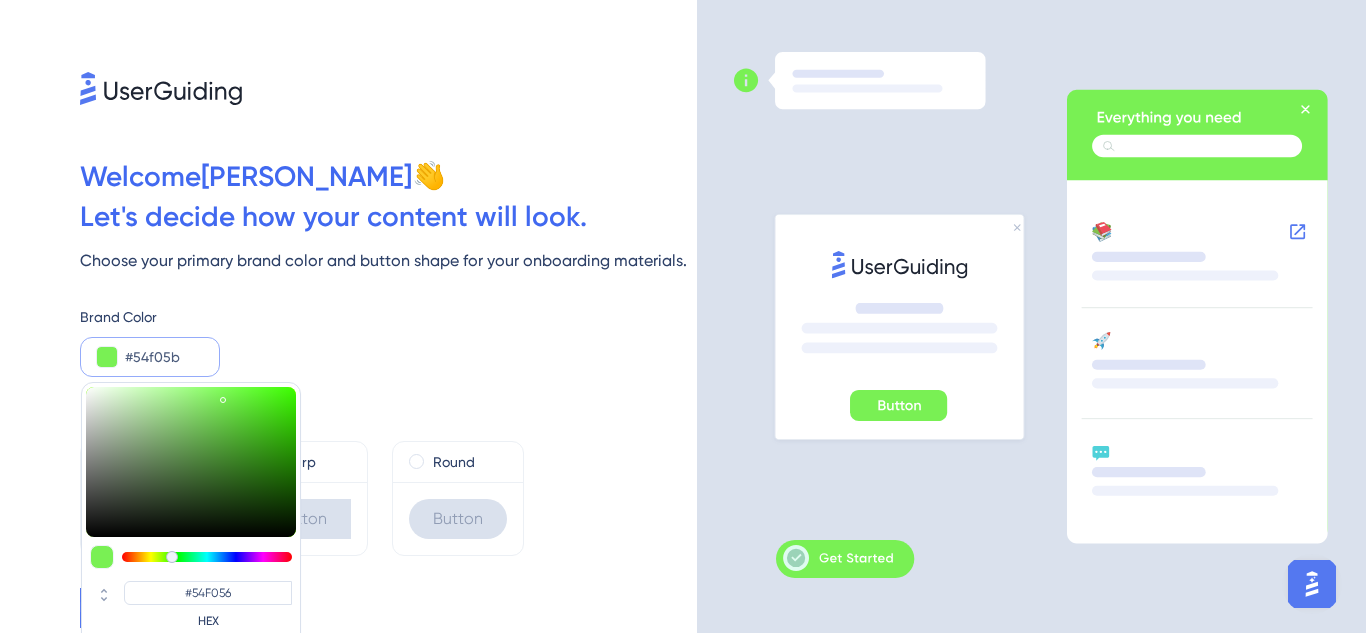 type on "#54F05B" 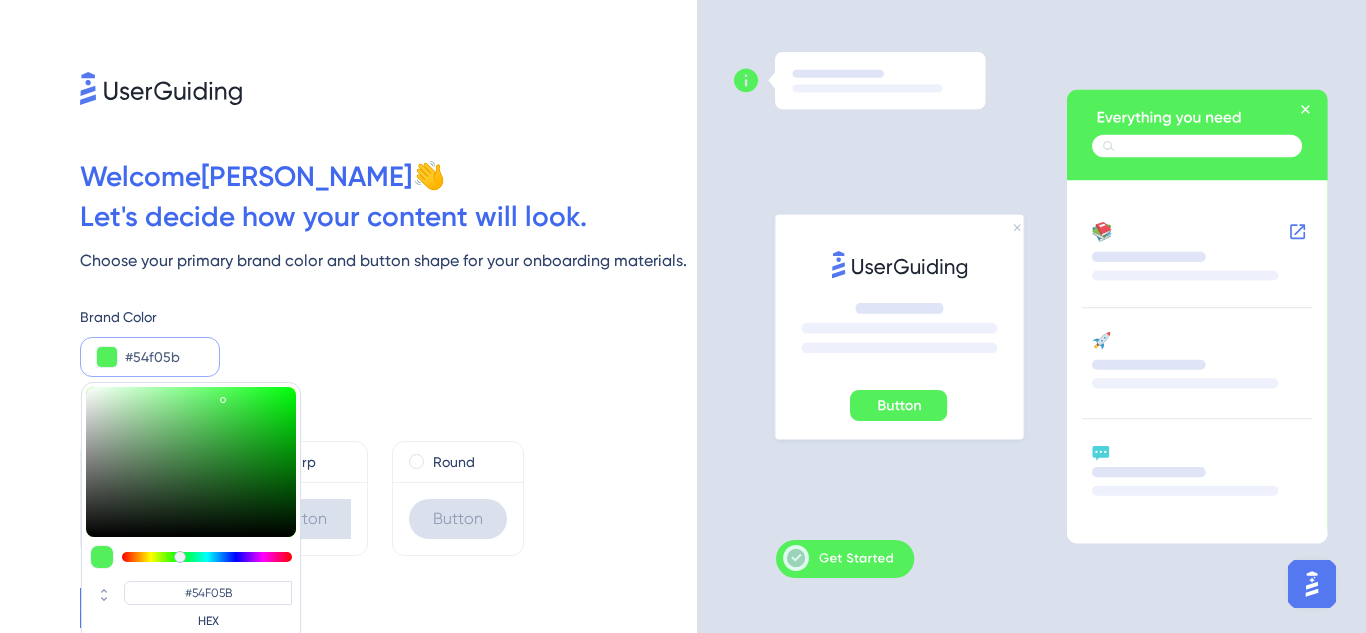 type on "#54f061" 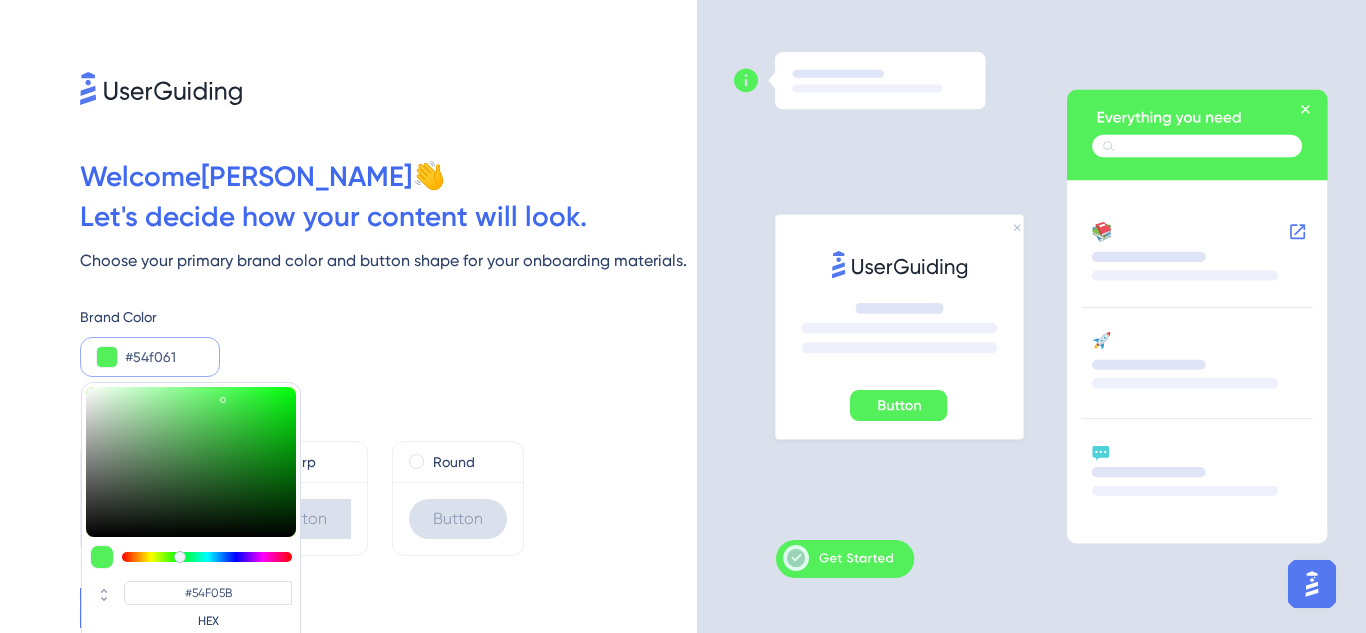 type on "#54F061" 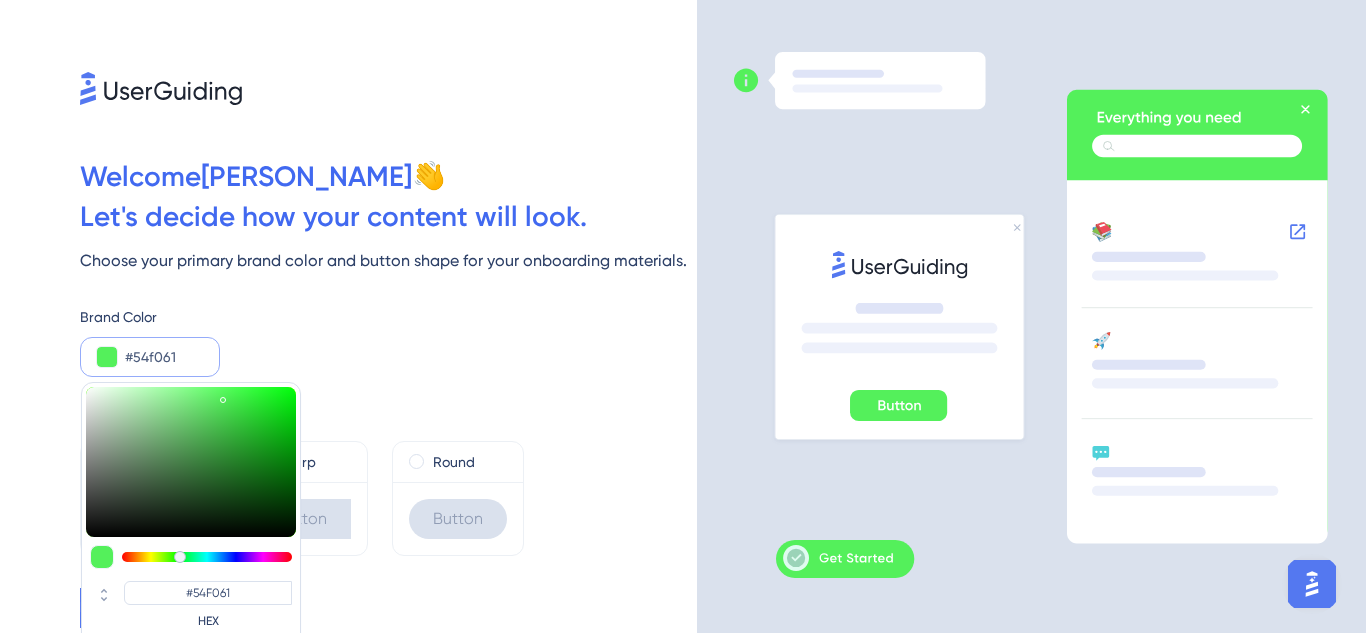 type on "#54f066" 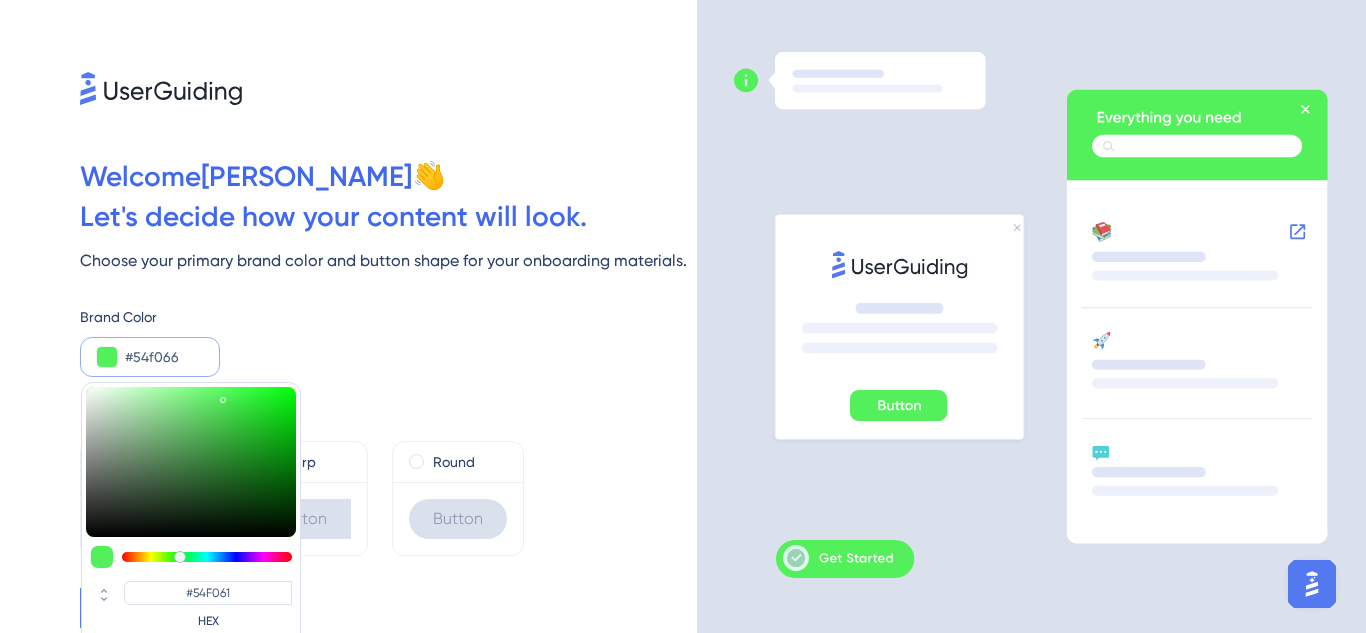 type on "#54F066" 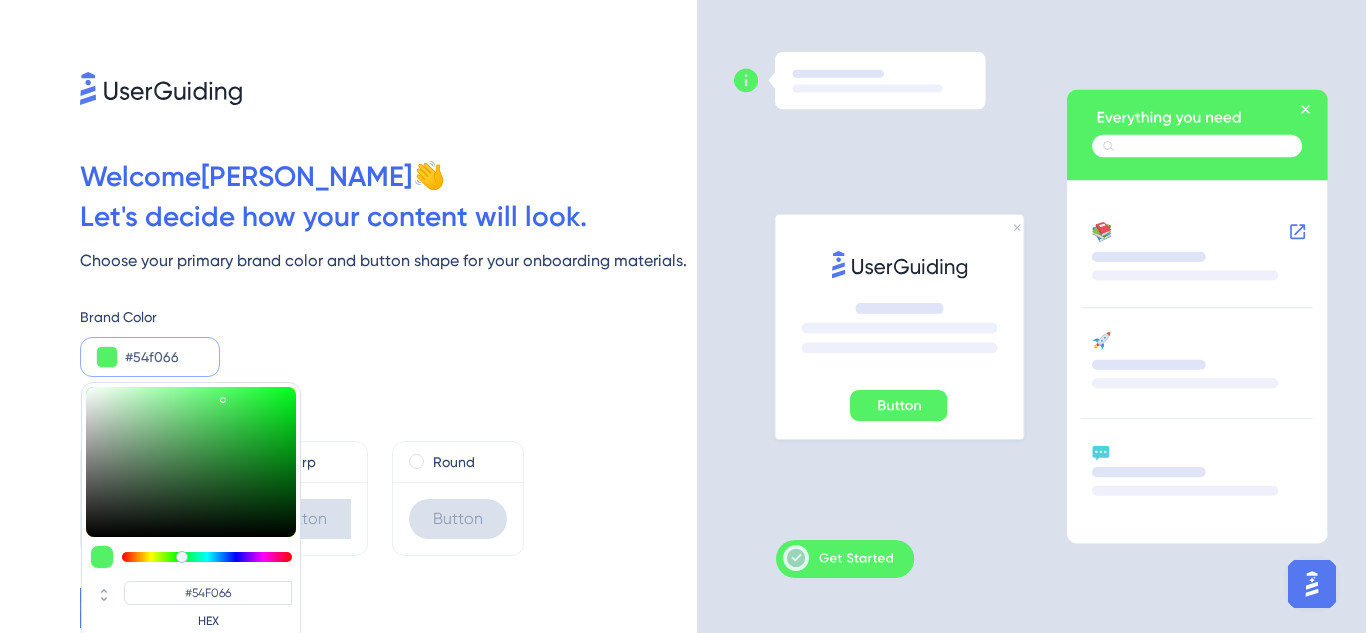 type on "#54f06c" 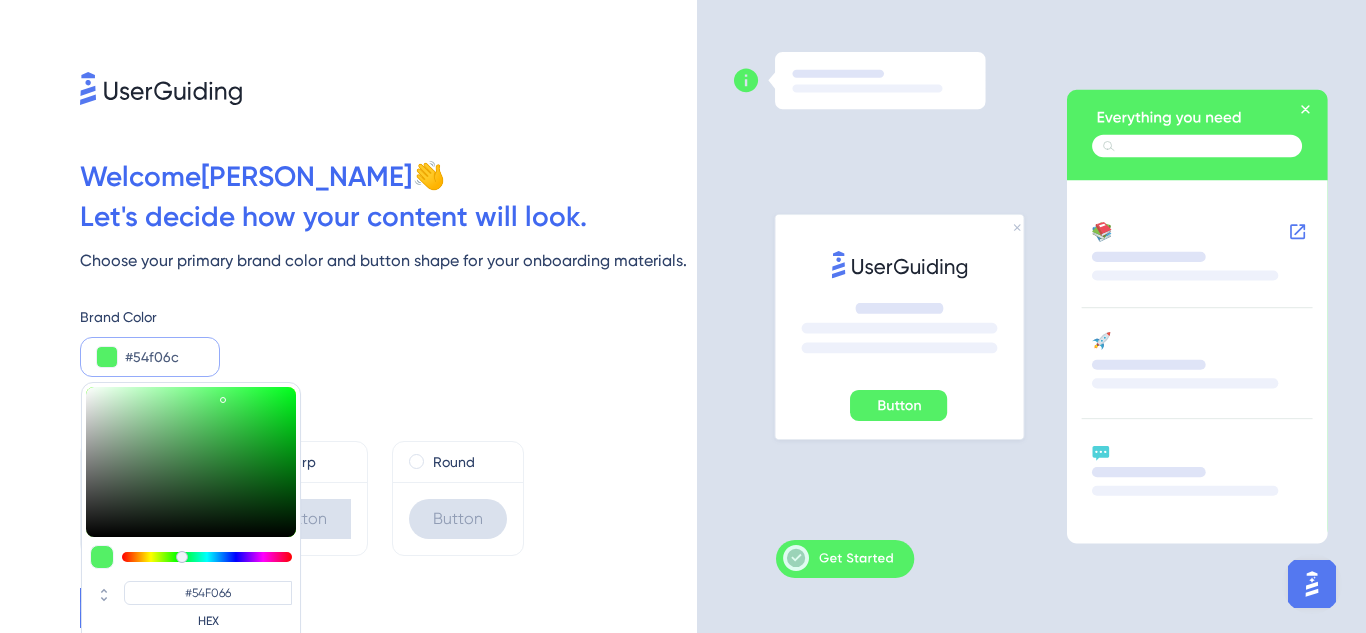 type on "#54F06C" 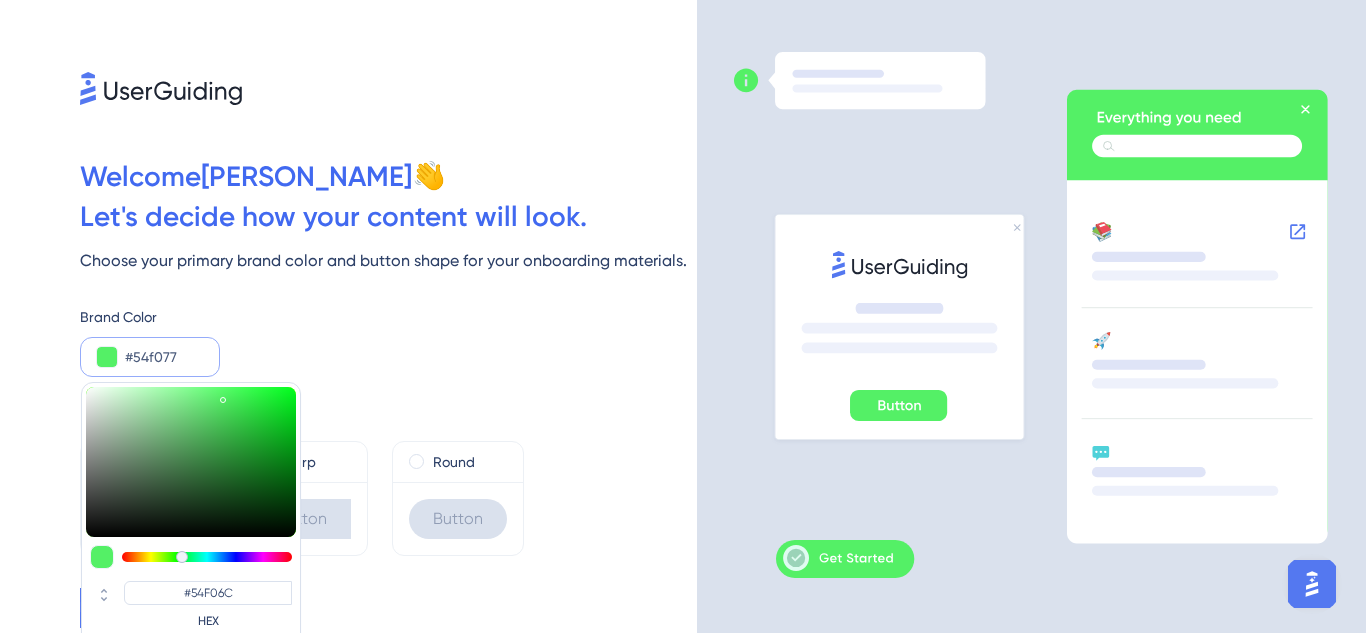type on "#54f07c" 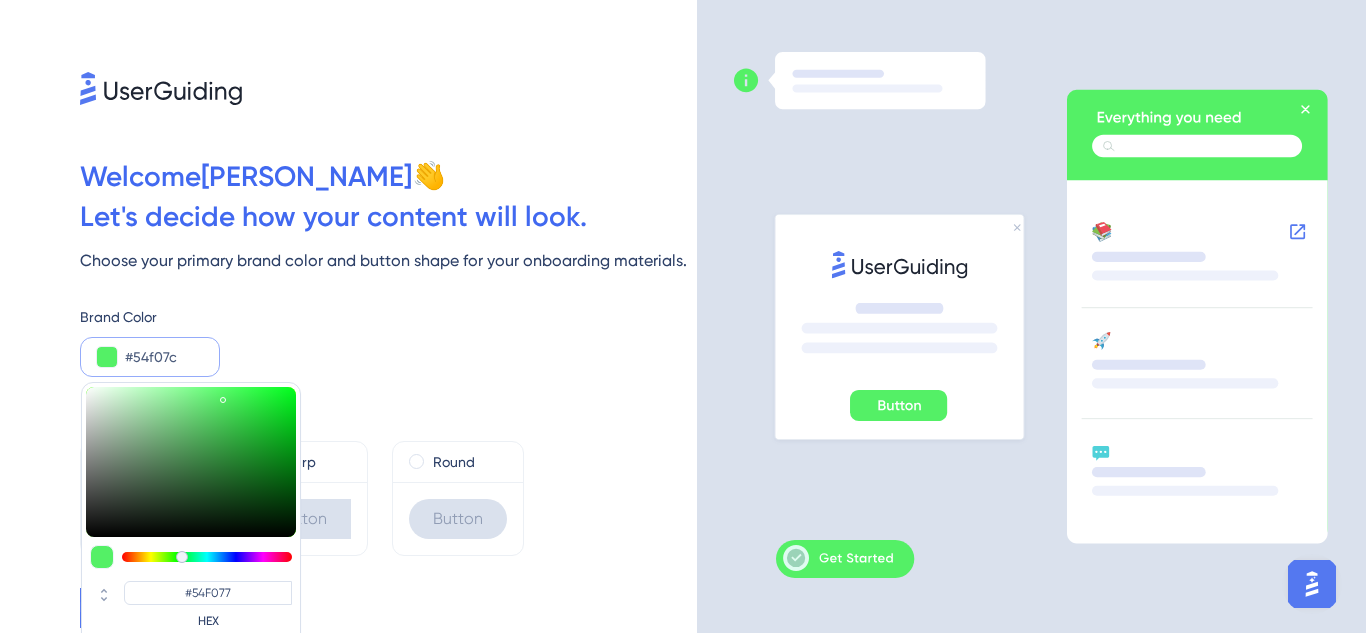 type on "#54f087" 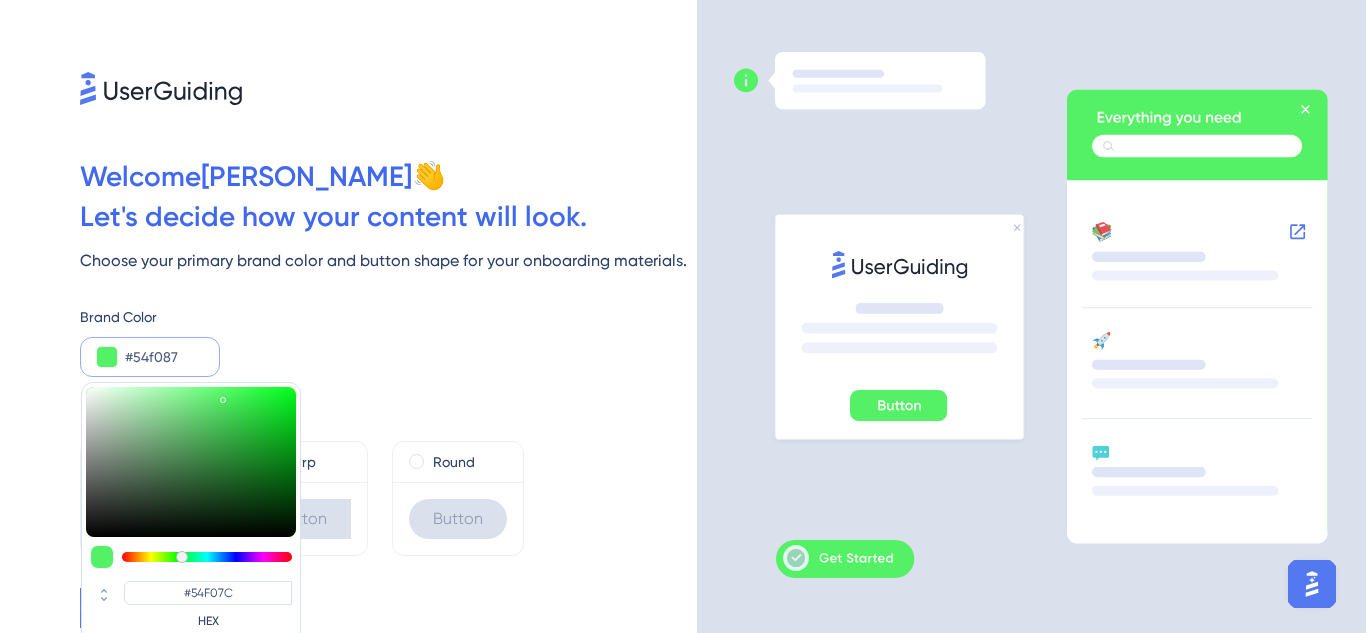 type on "#54f08d" 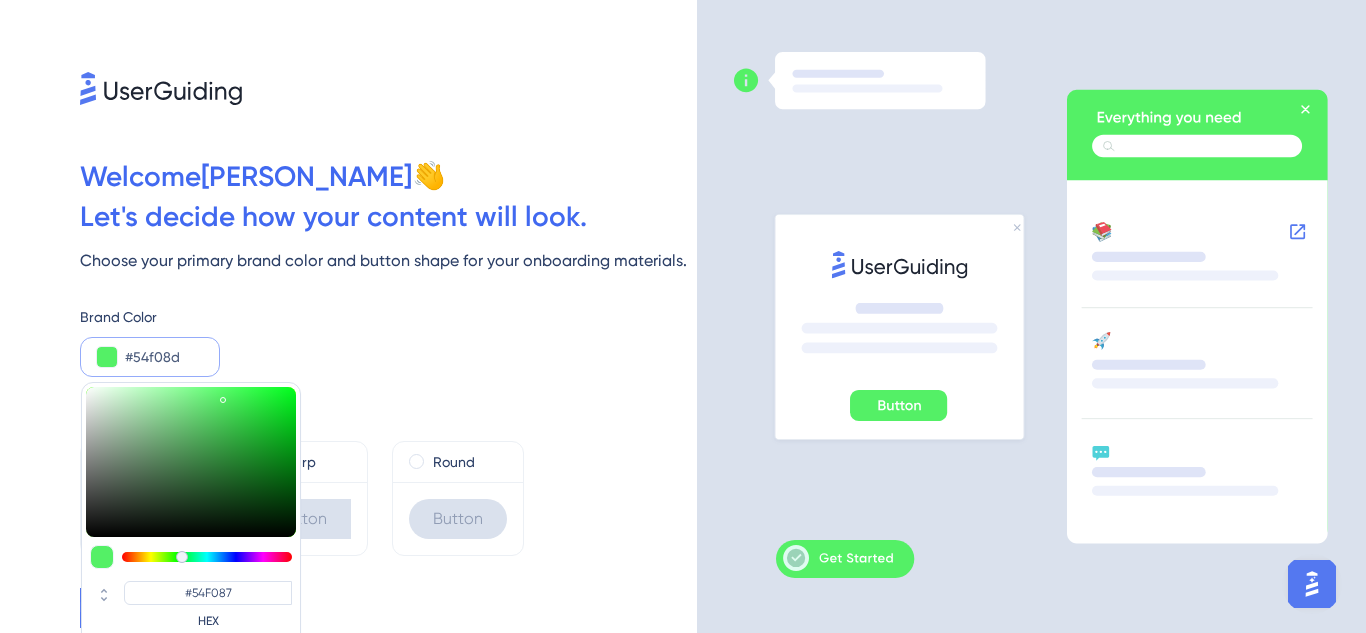 type on "#54f092" 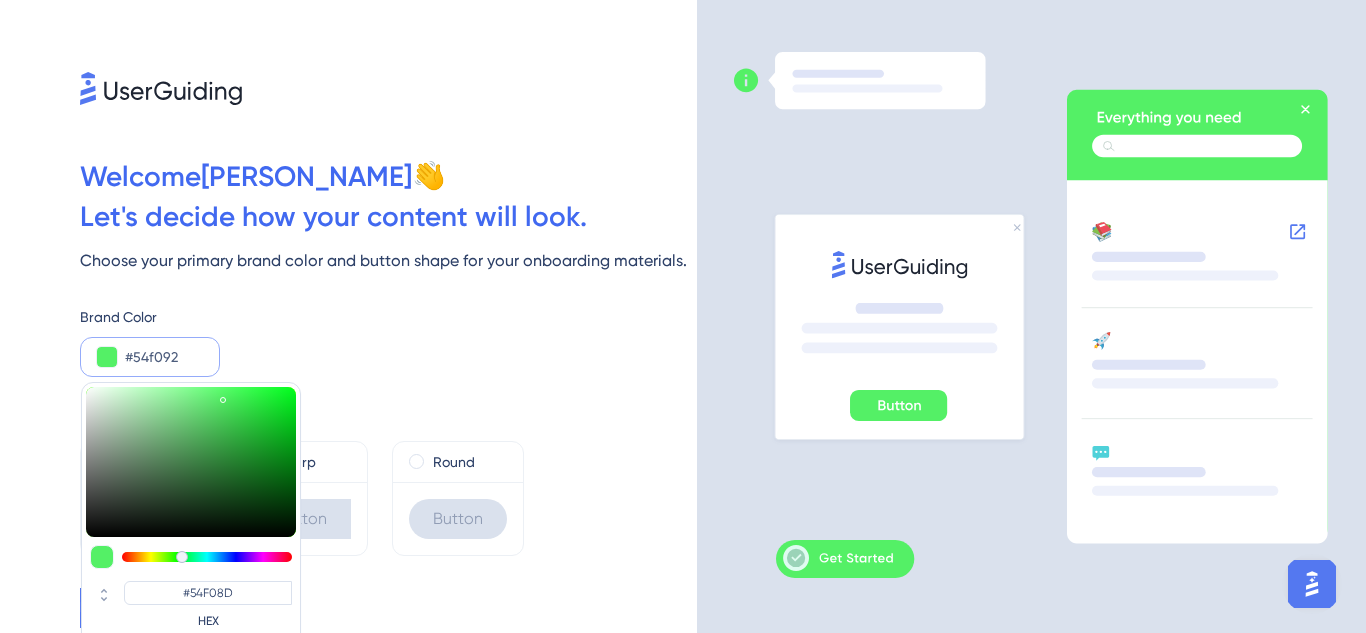 type on "#54F092" 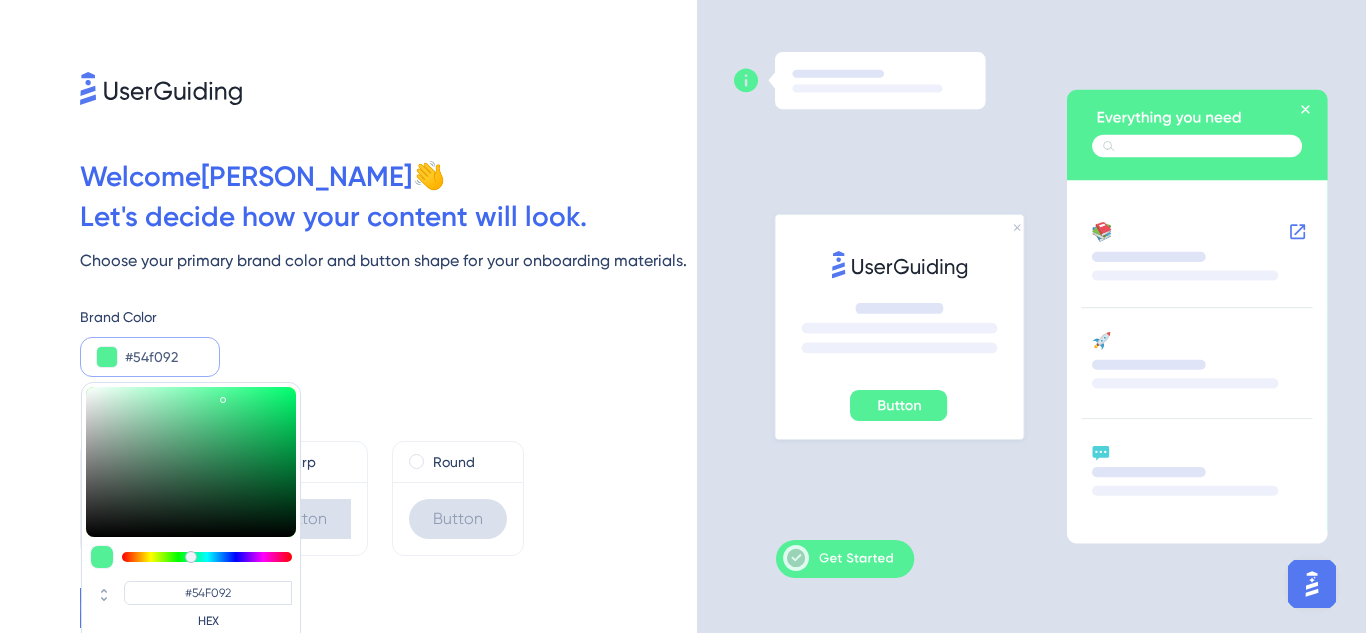 type on "#54f098" 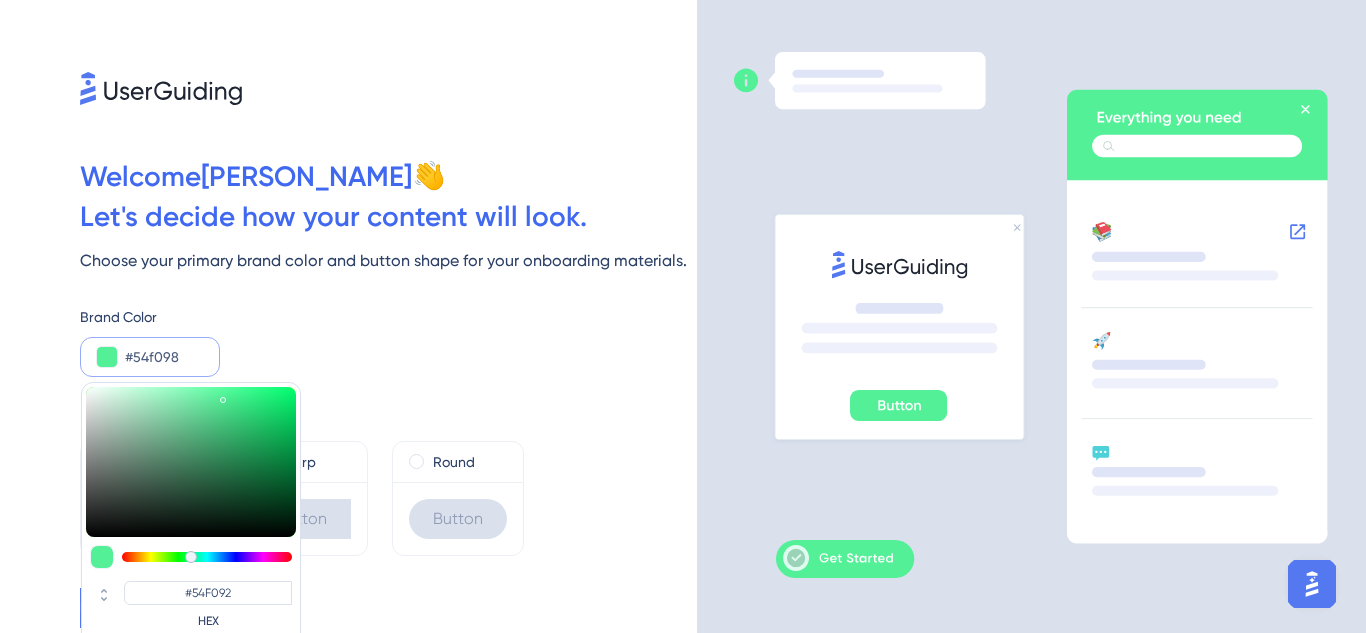 type on "#54F098" 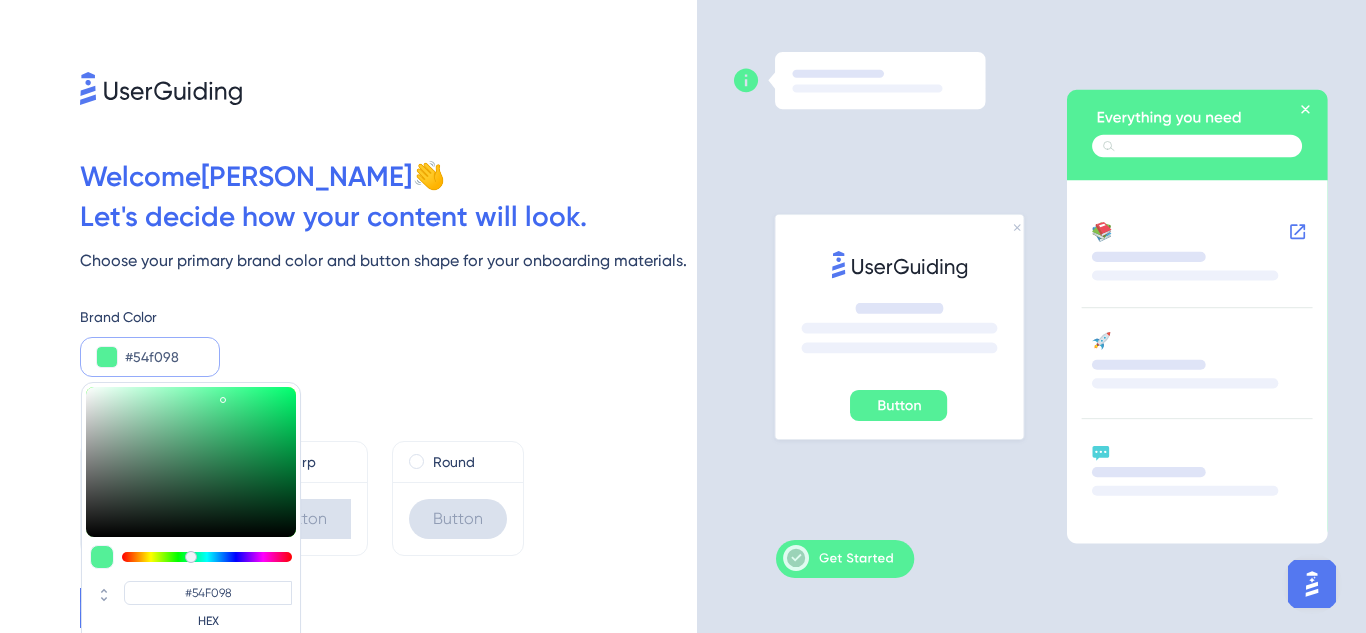 type on "#54f09d" 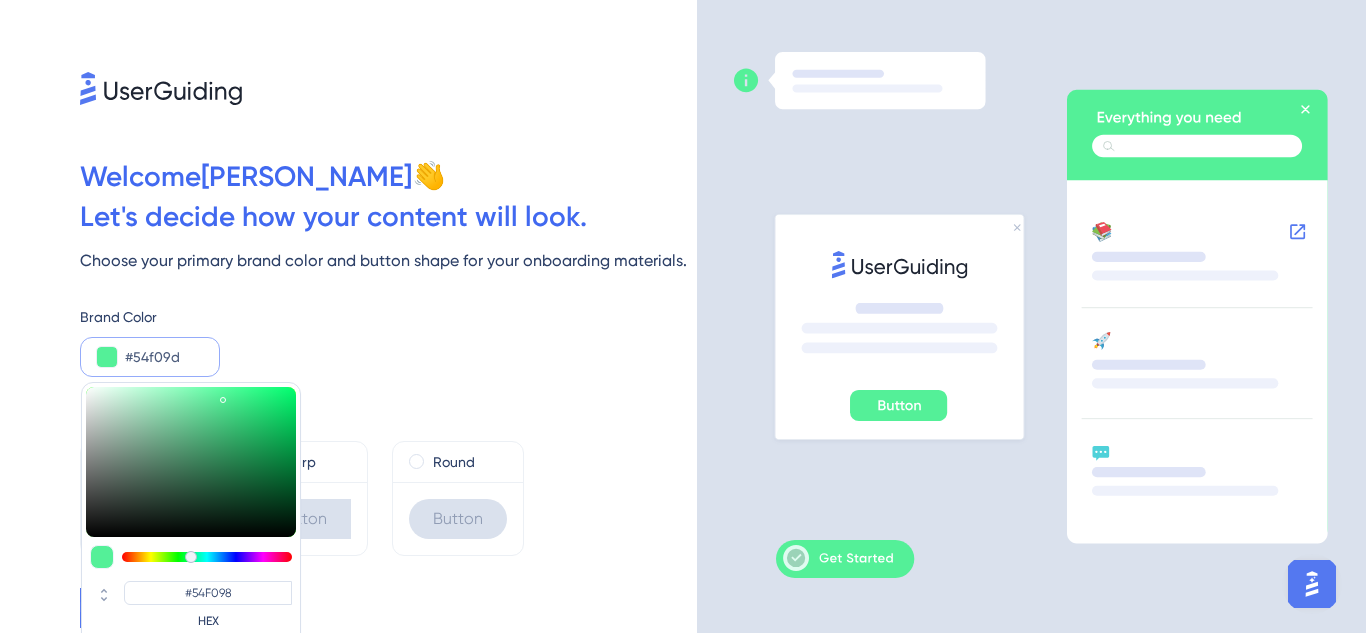 type on "#54F09D" 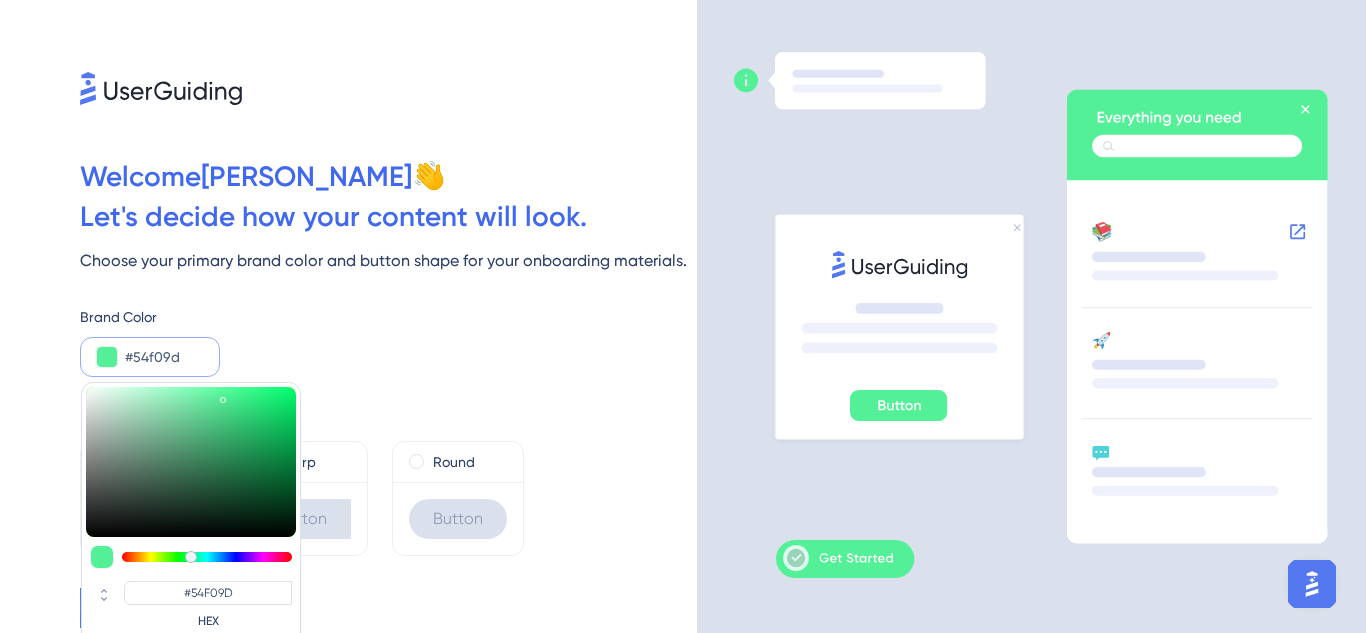 type on "#54f0a3" 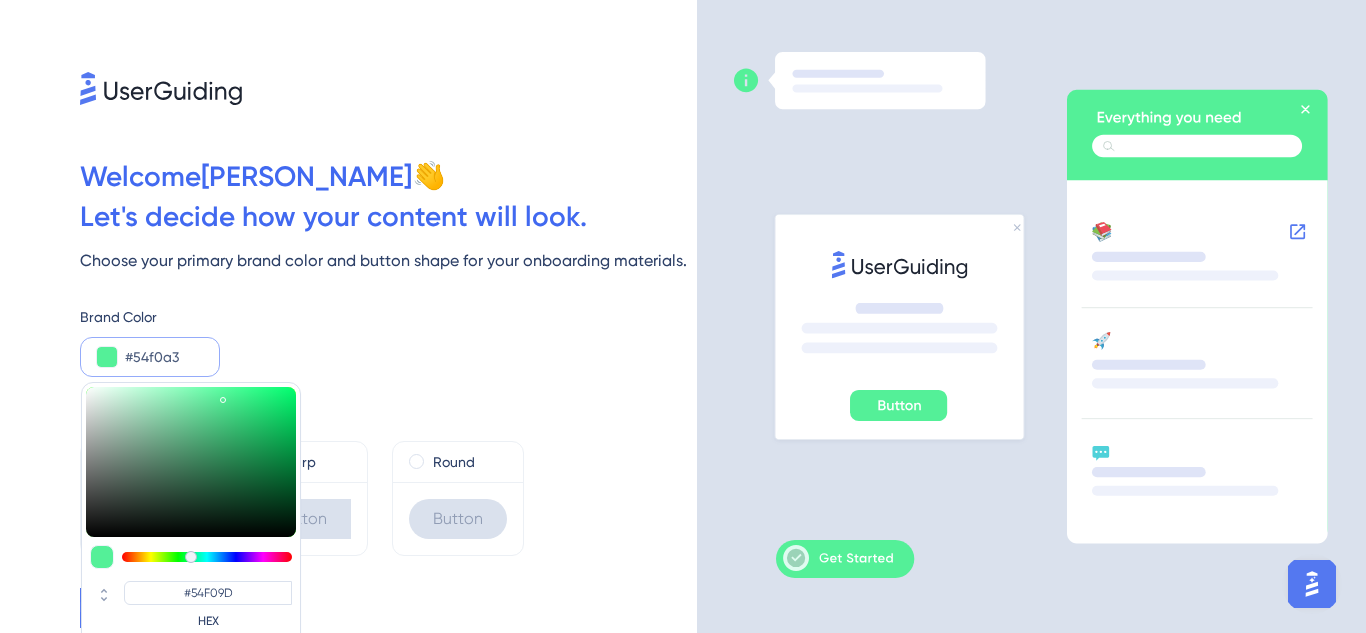 type on "#54F0A3" 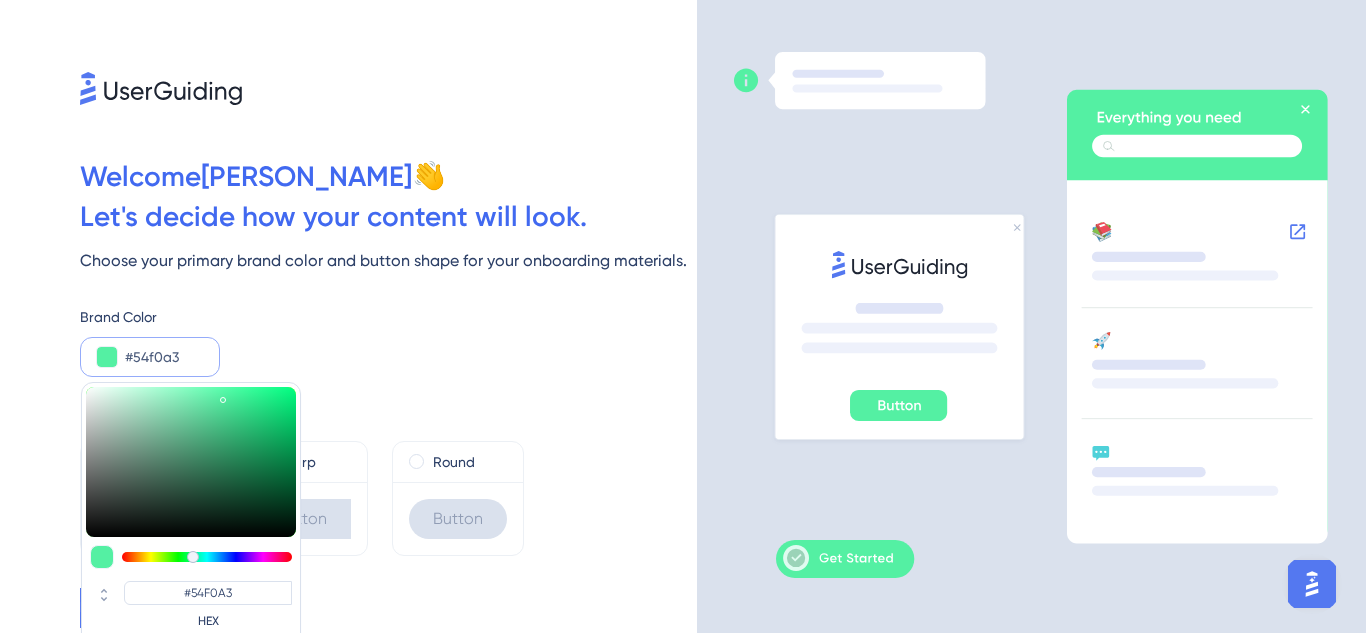 type on "#54f09d" 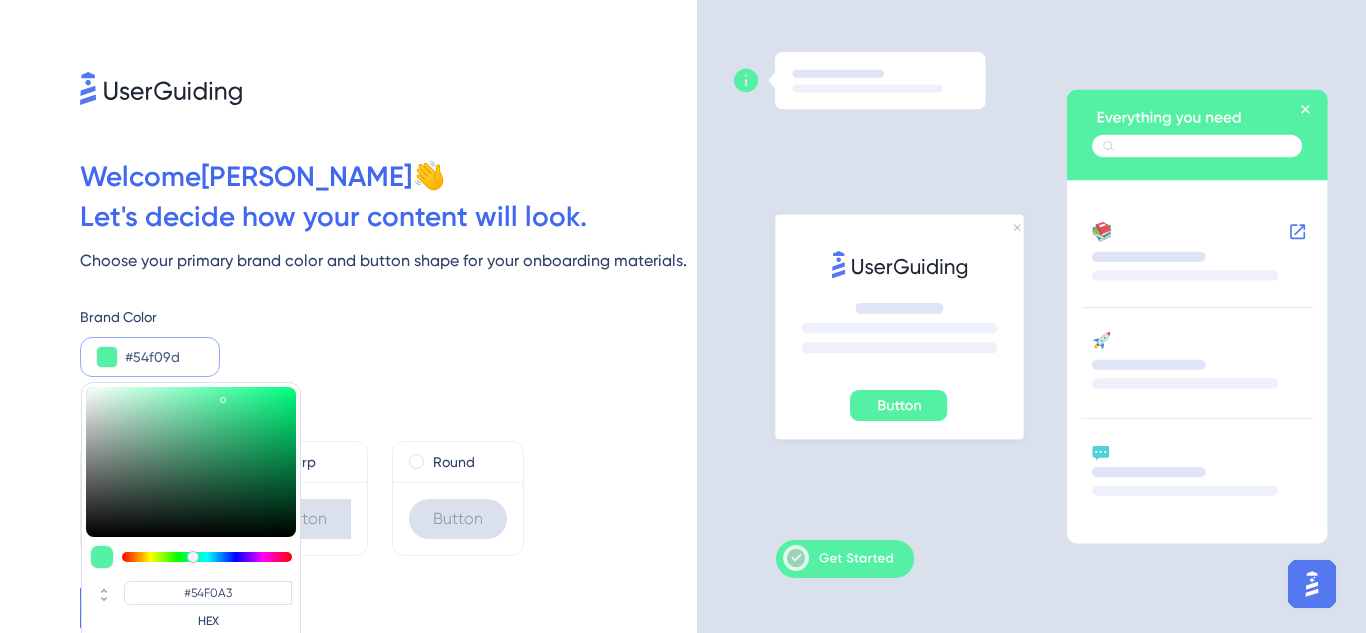 type on "#54F09D" 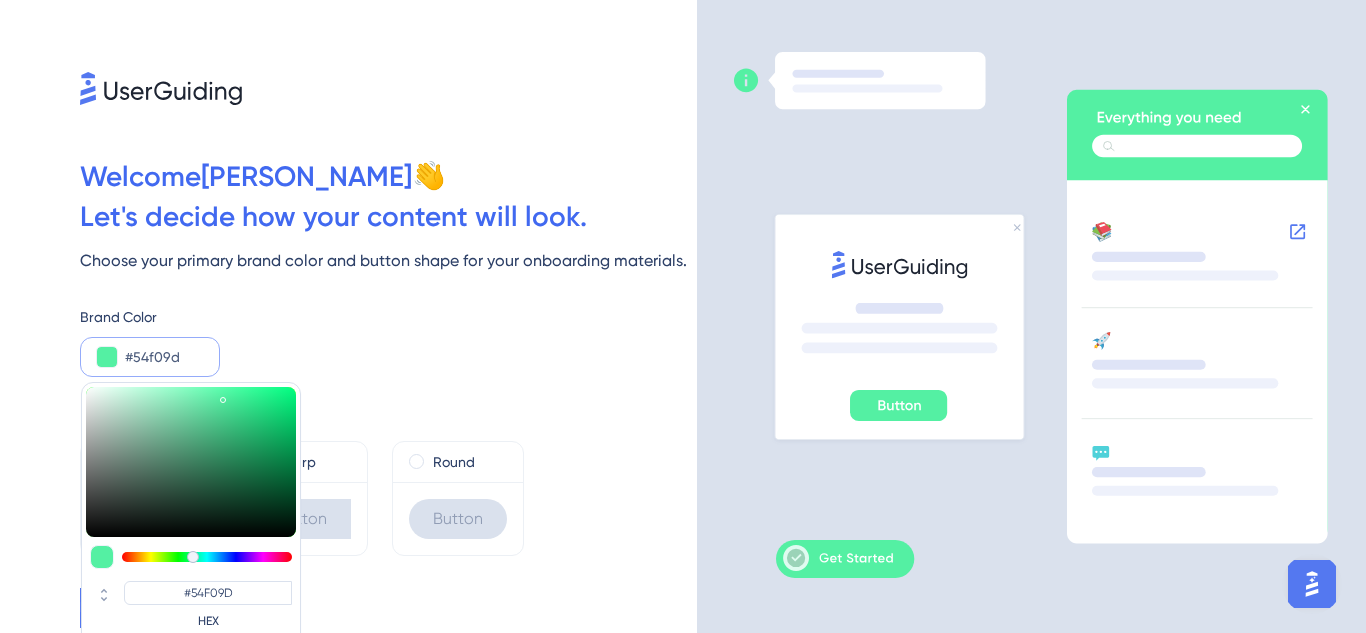 type on "#54f098" 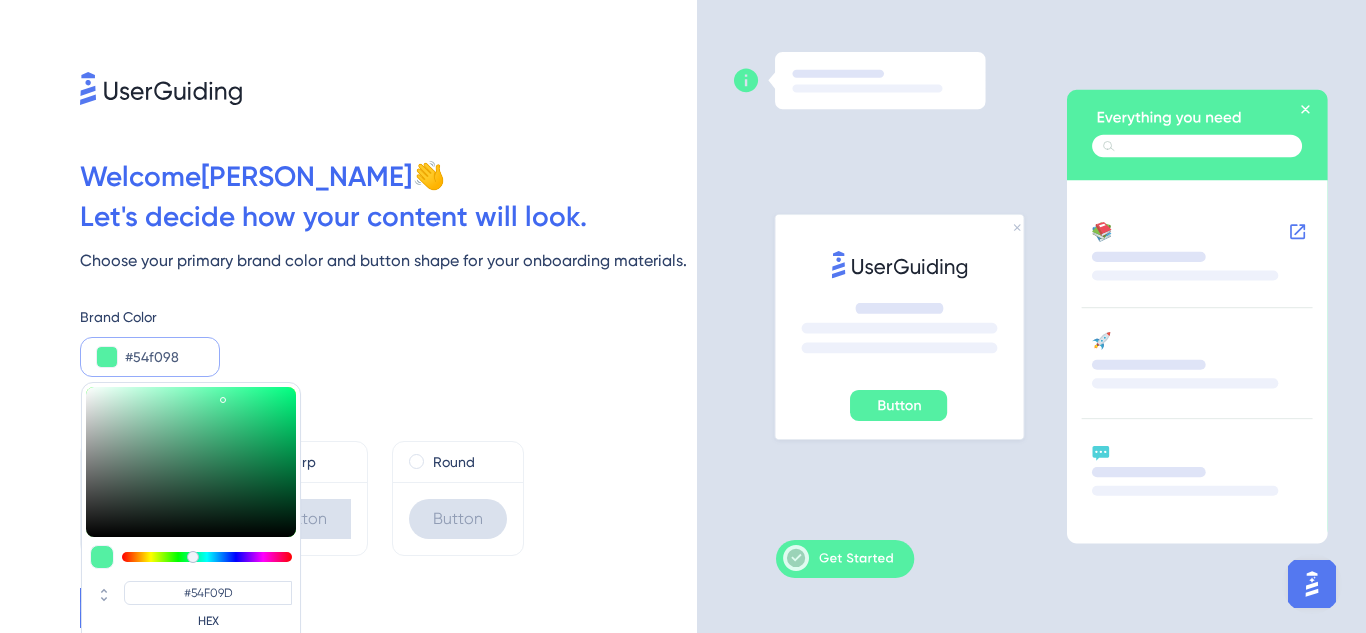 type on "#54F098" 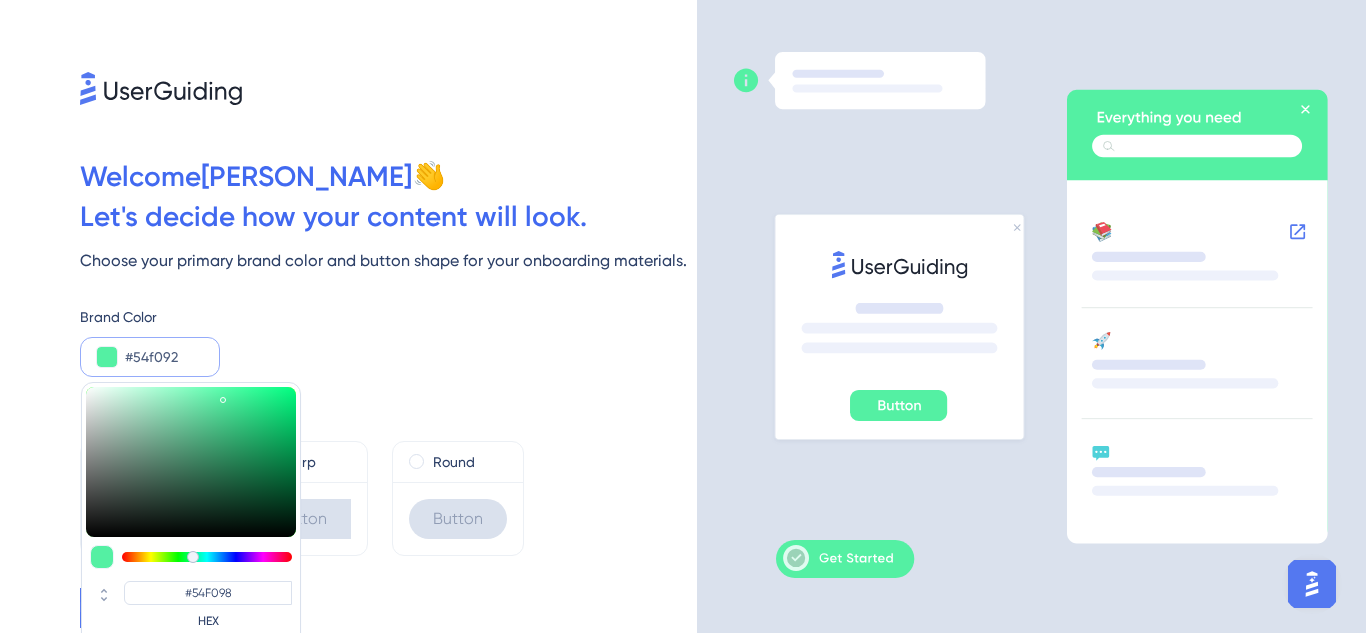 type on "#54f08d" 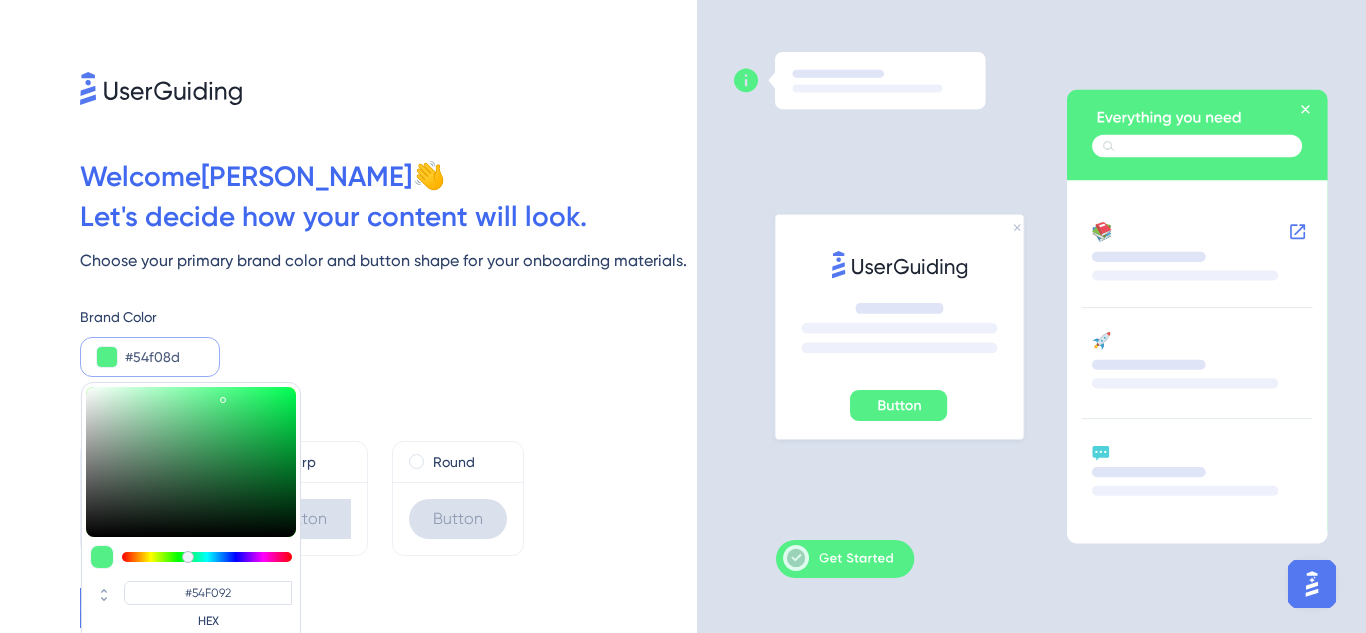 type on "#54f087" 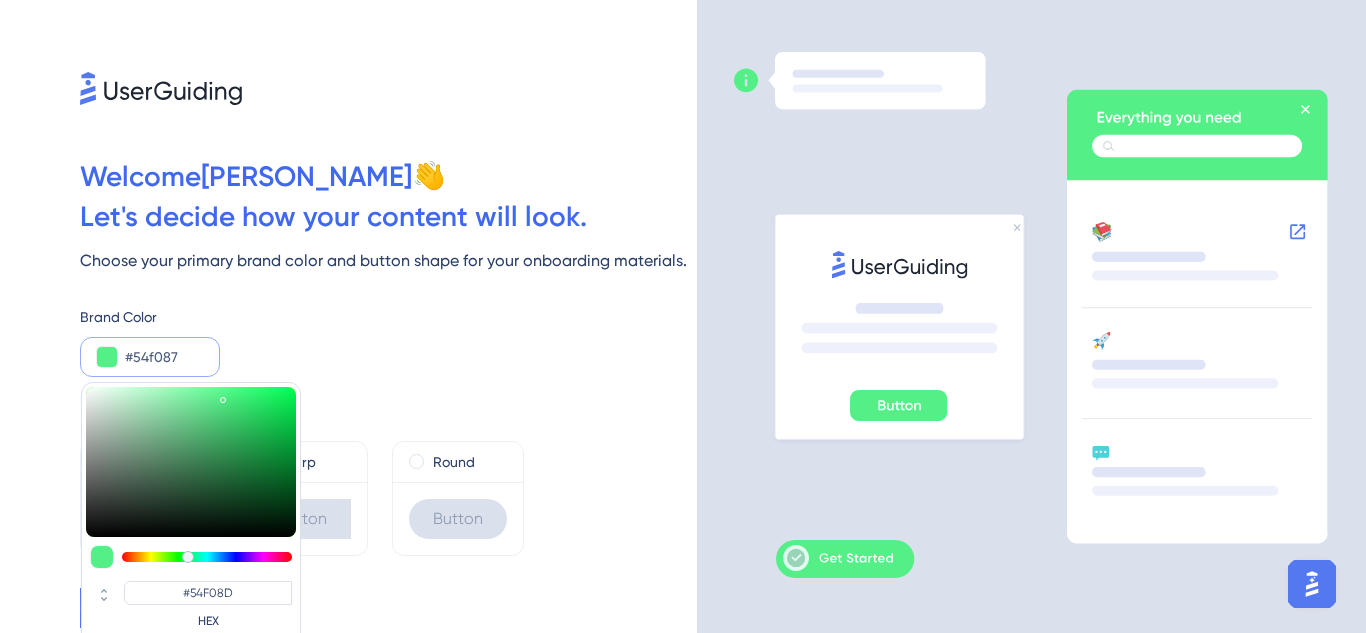 type on "#54f082" 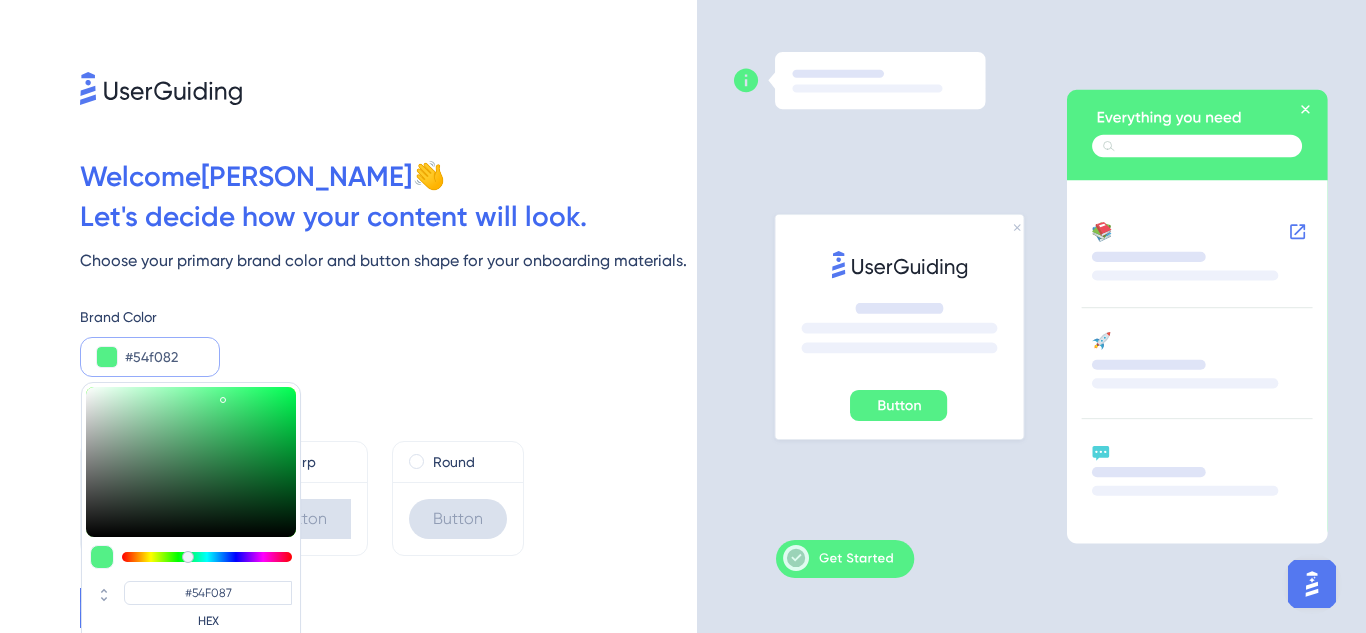 type on "#54f07c" 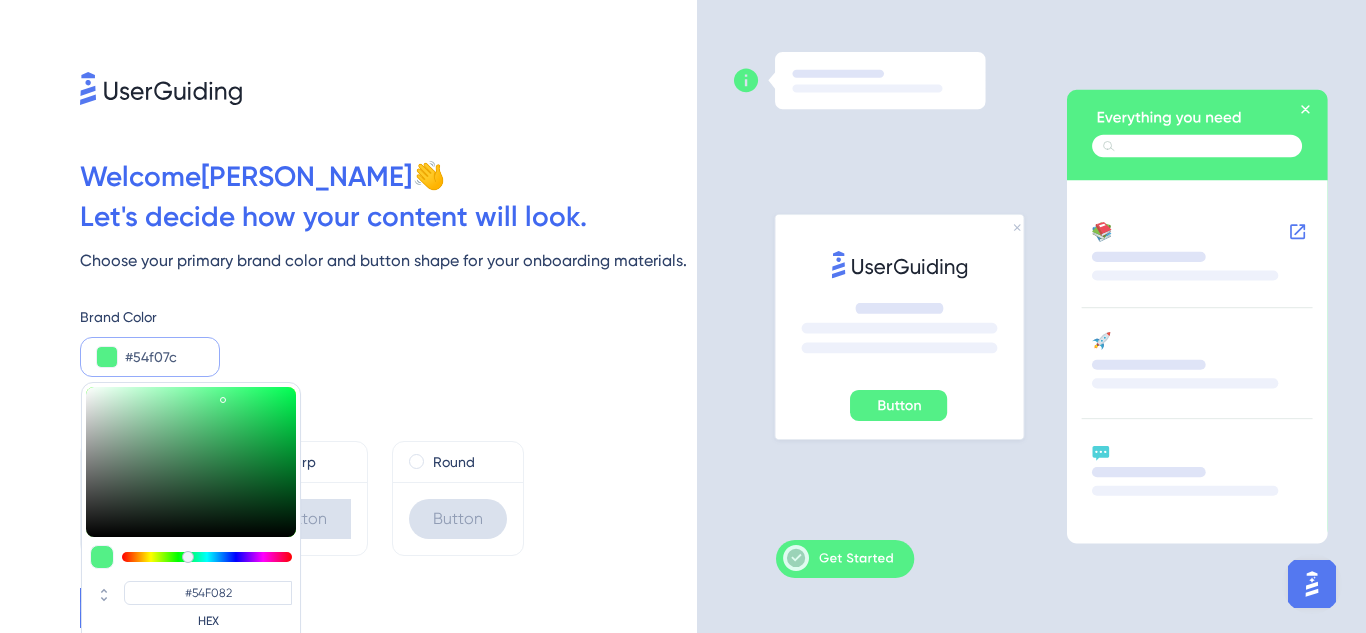 type on "#54f077" 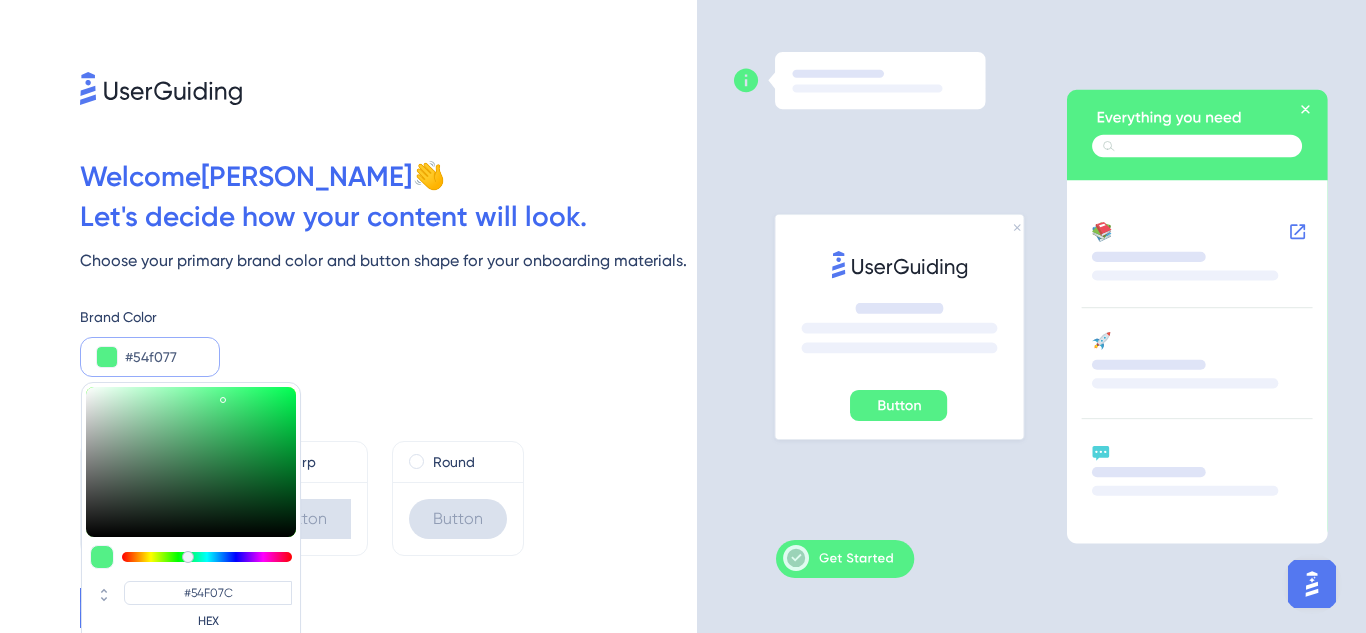 type on "#54F077" 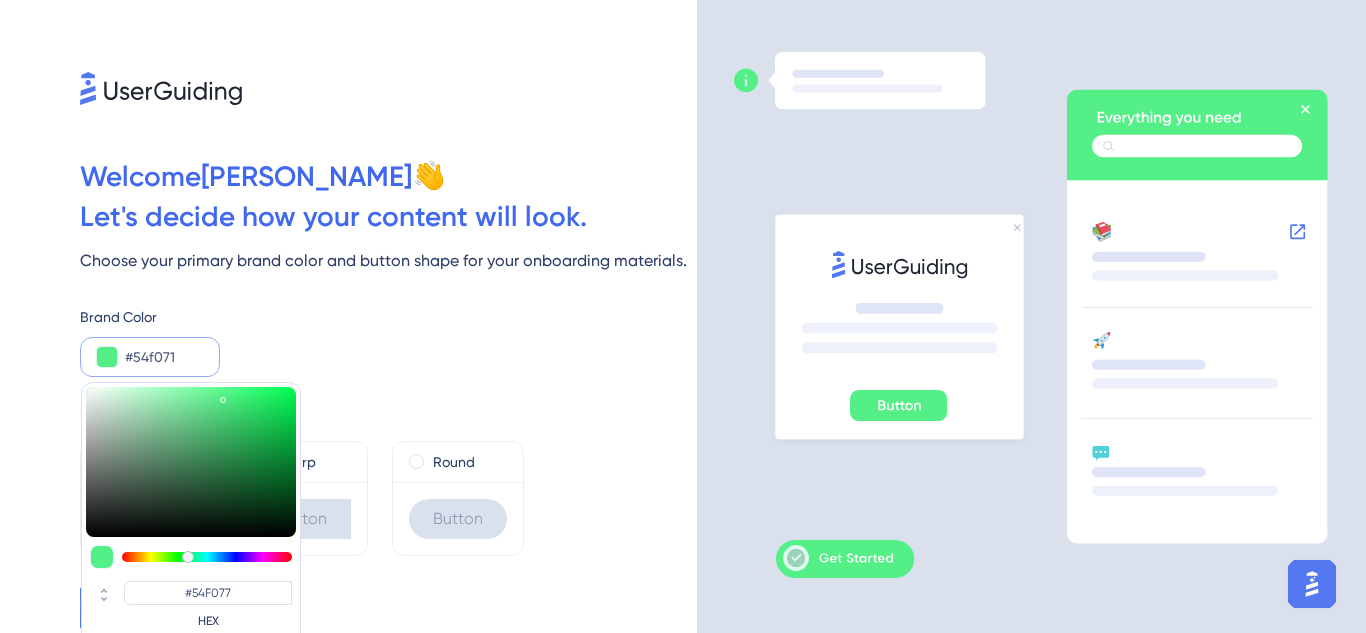 type on "#54f06c" 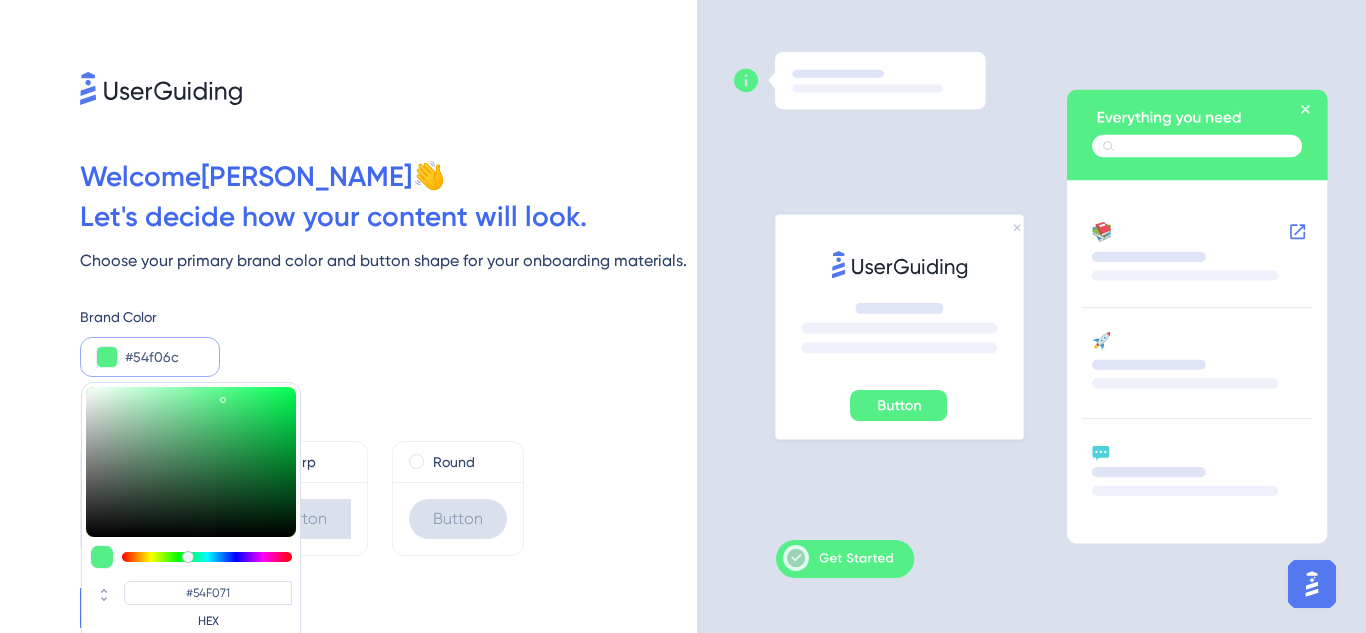 type on "#54F06C" 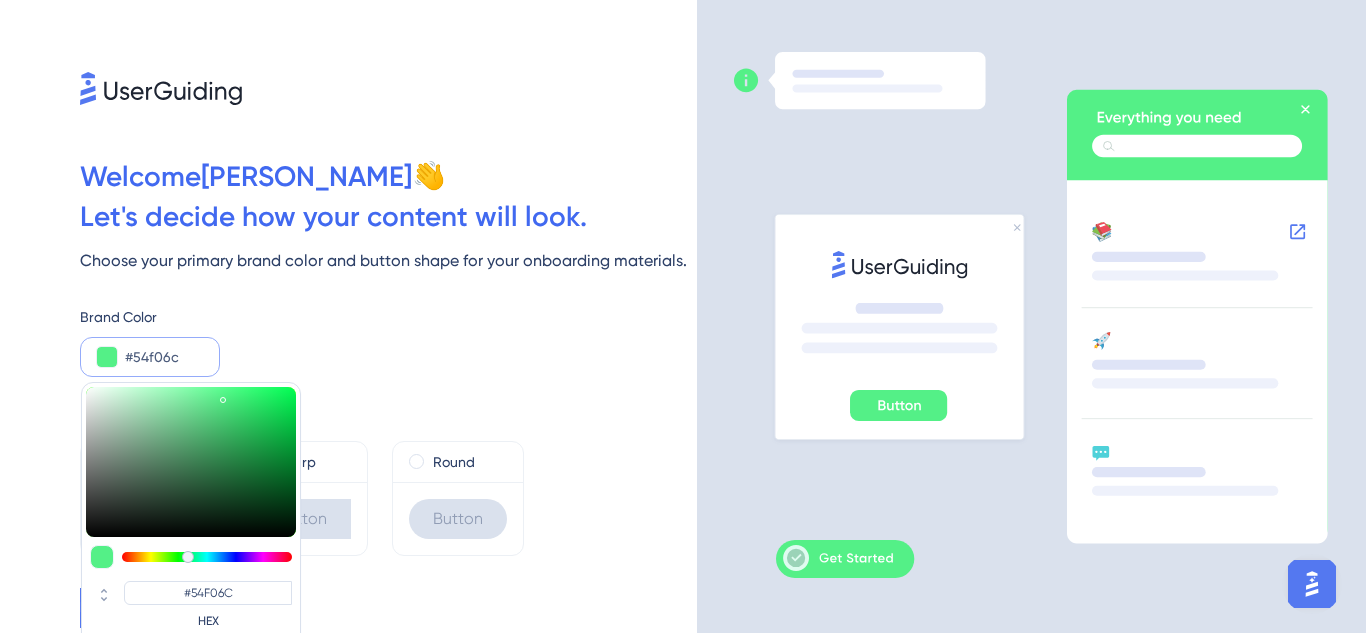 type on "#54f066" 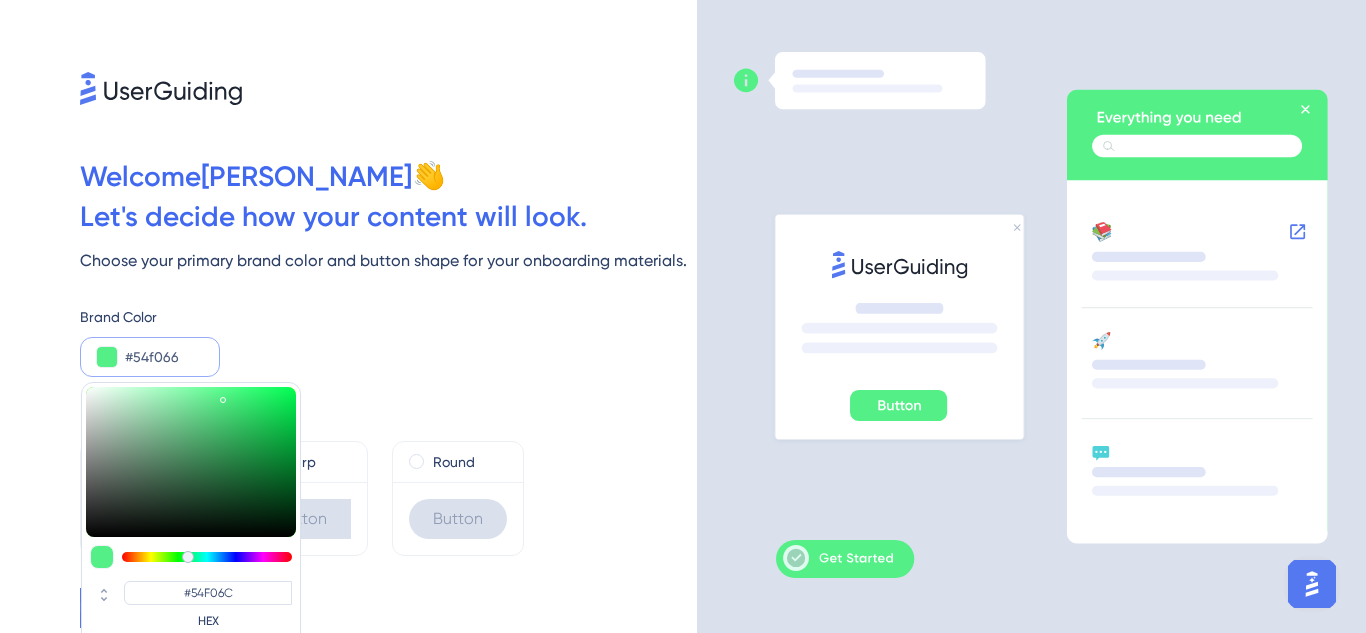 type on "#54F066" 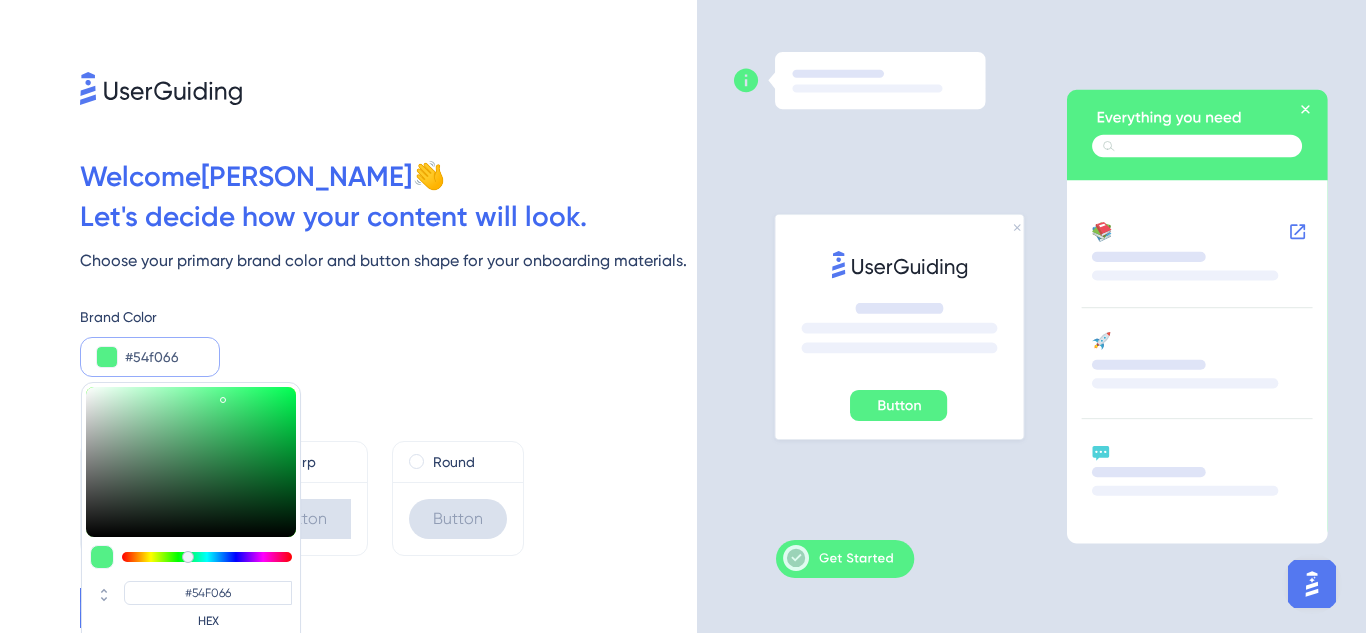 type on "#54f061" 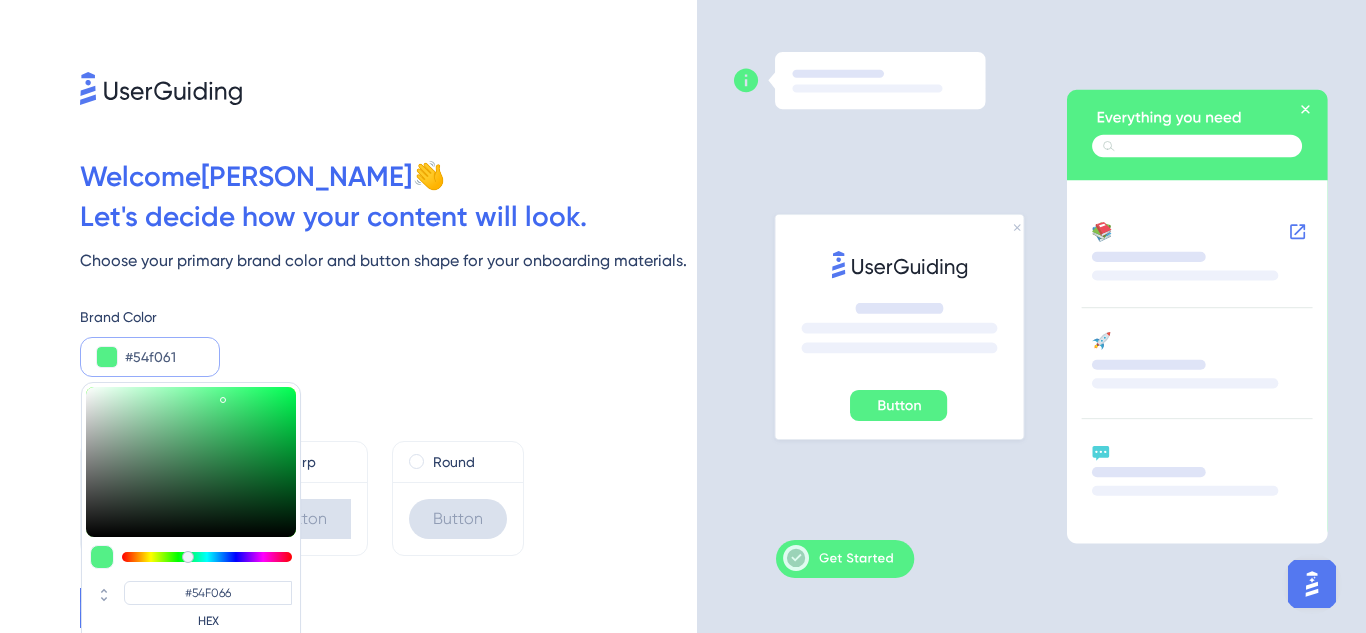 type on "#54F061" 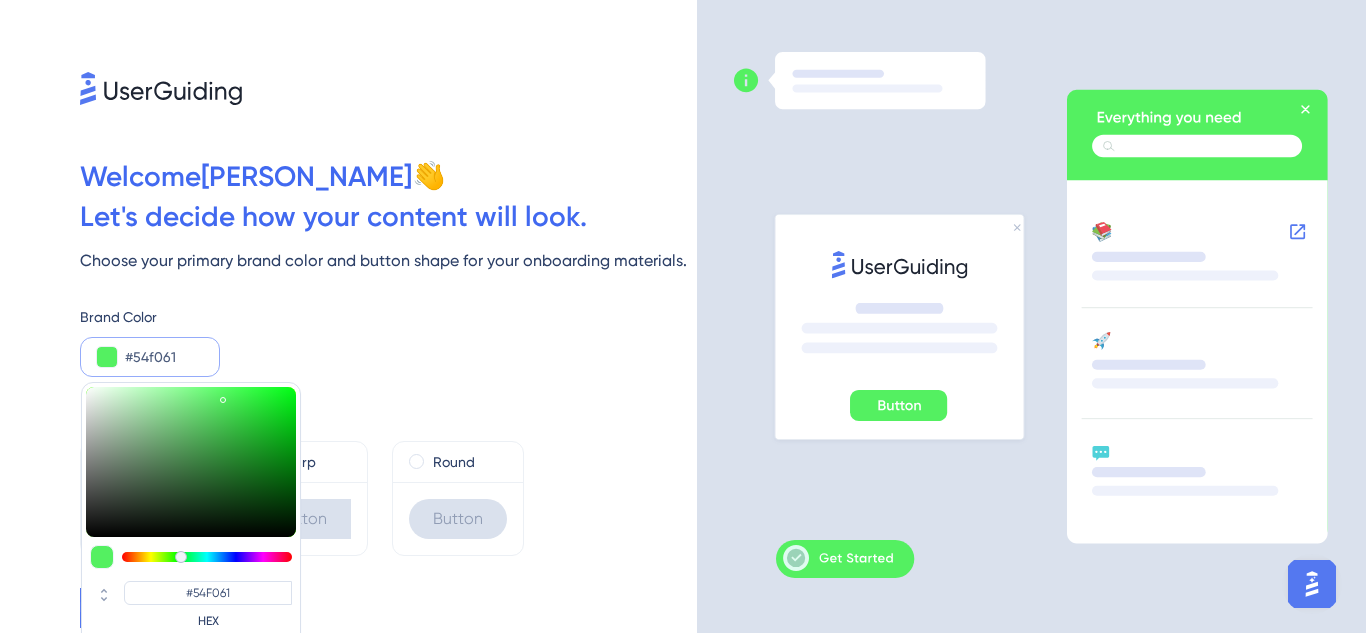 type on "#54f05b" 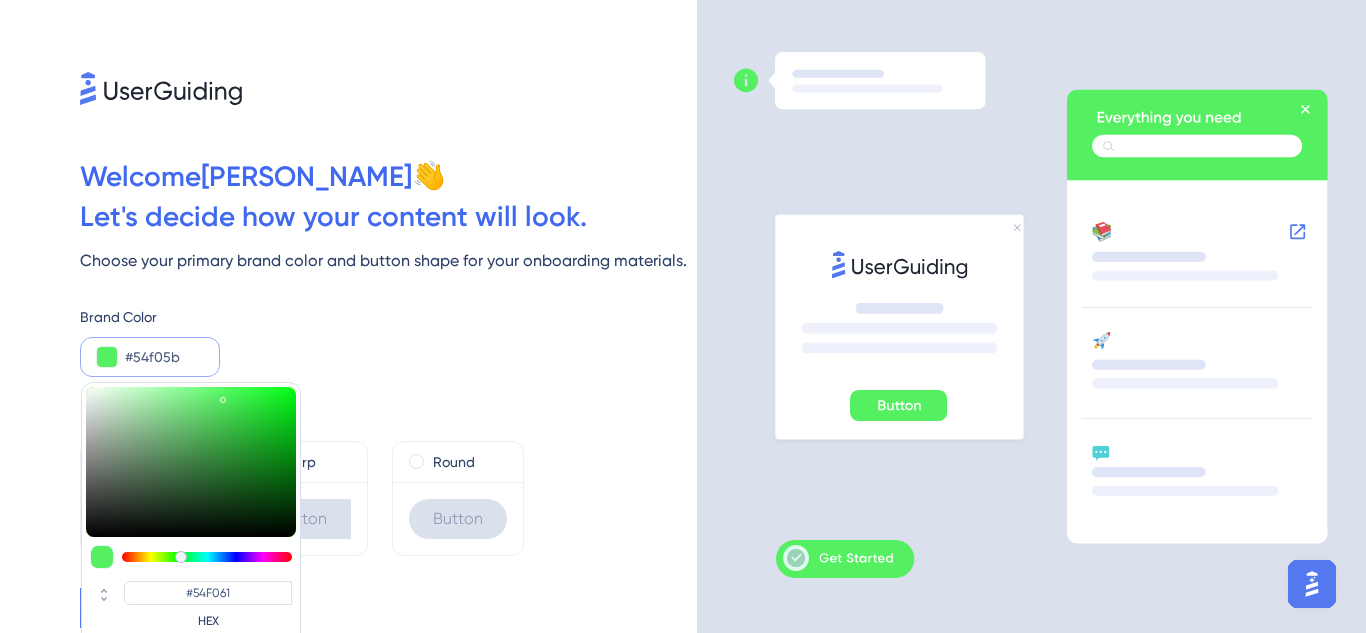 type on "#54F05B" 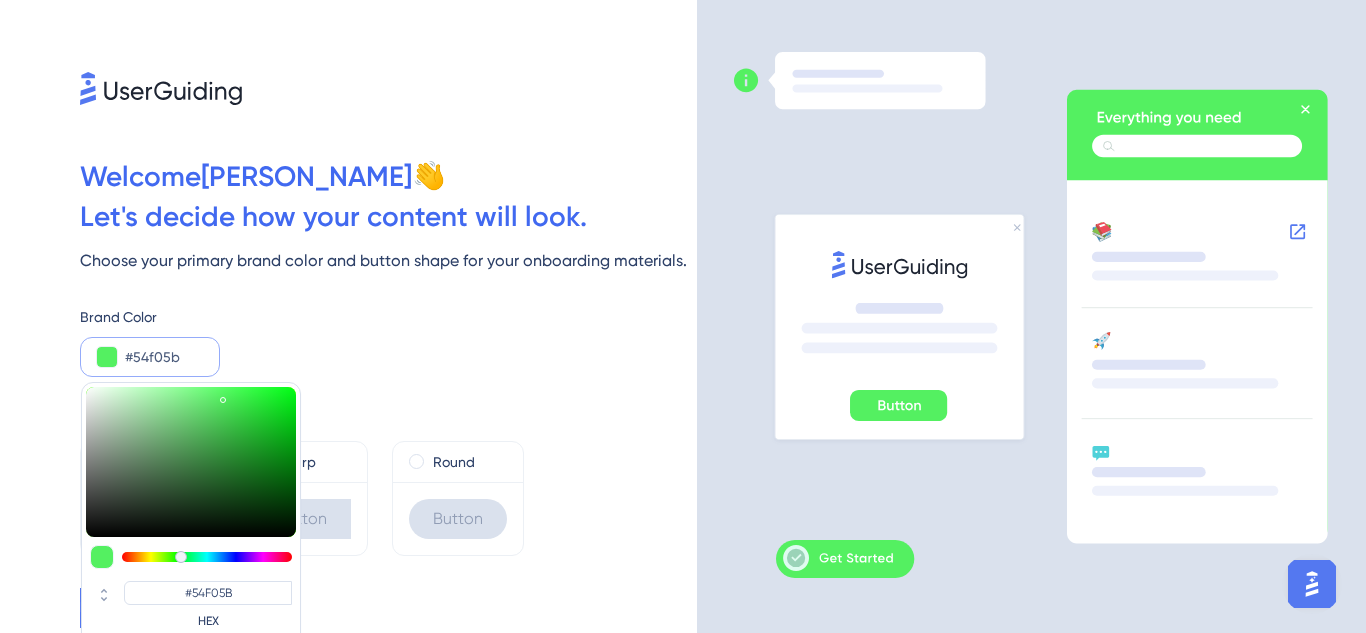 type on "#54f056" 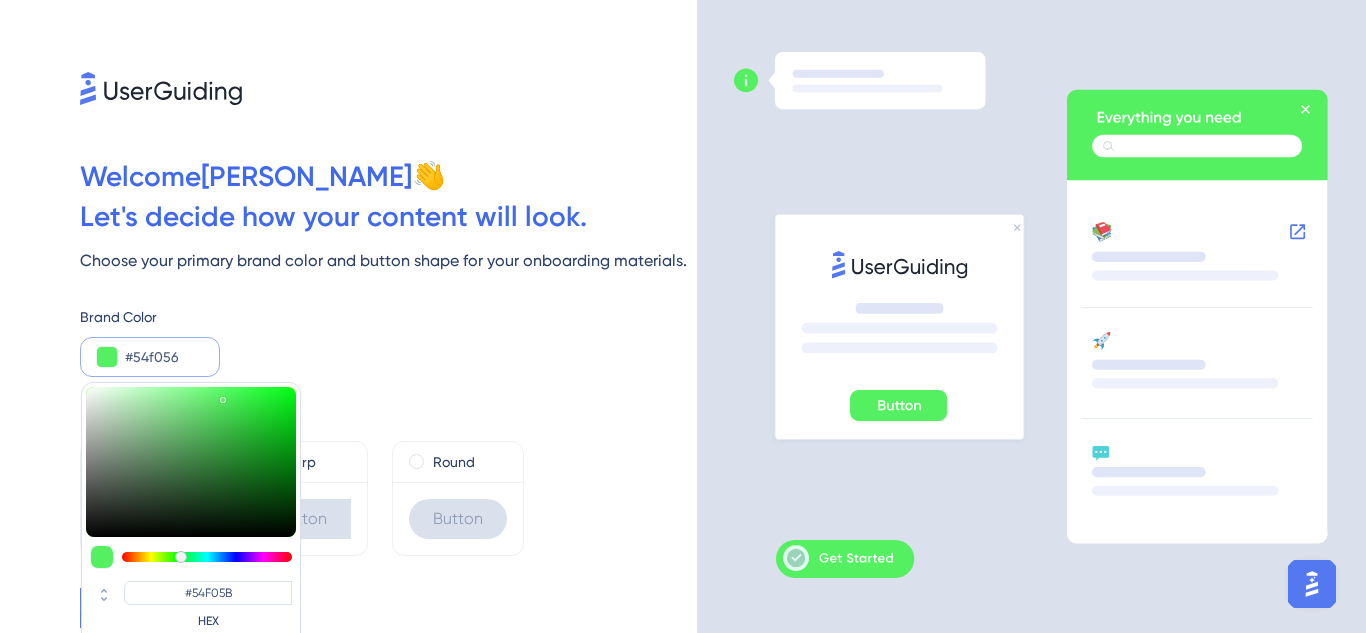 type on "#54F056" 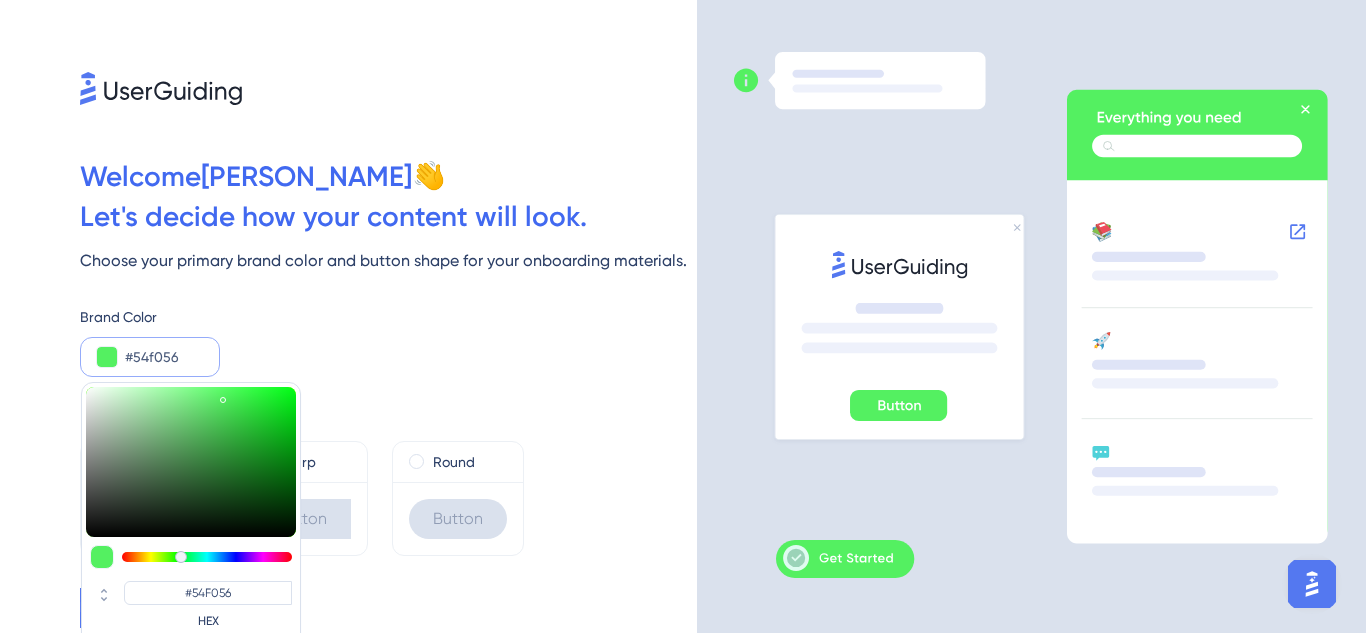 type 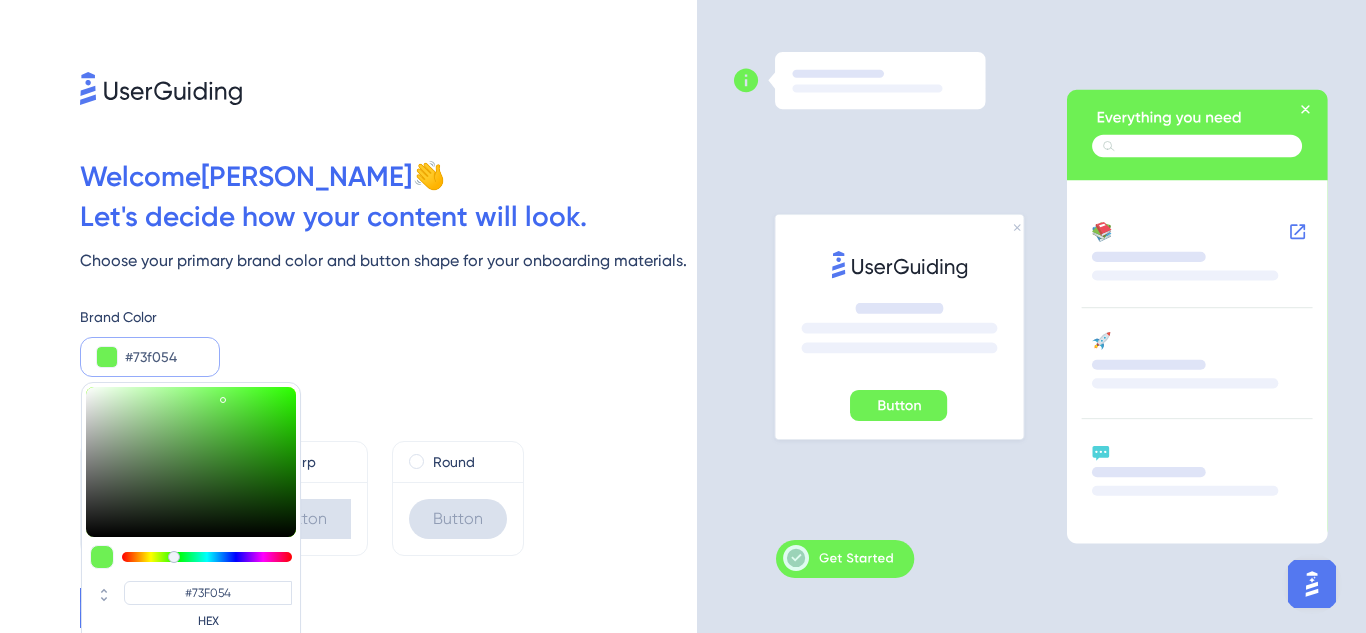 drag, startPoint x: 153, startPoint y: 558, endPoint x: 172, endPoint y: 558, distance: 19 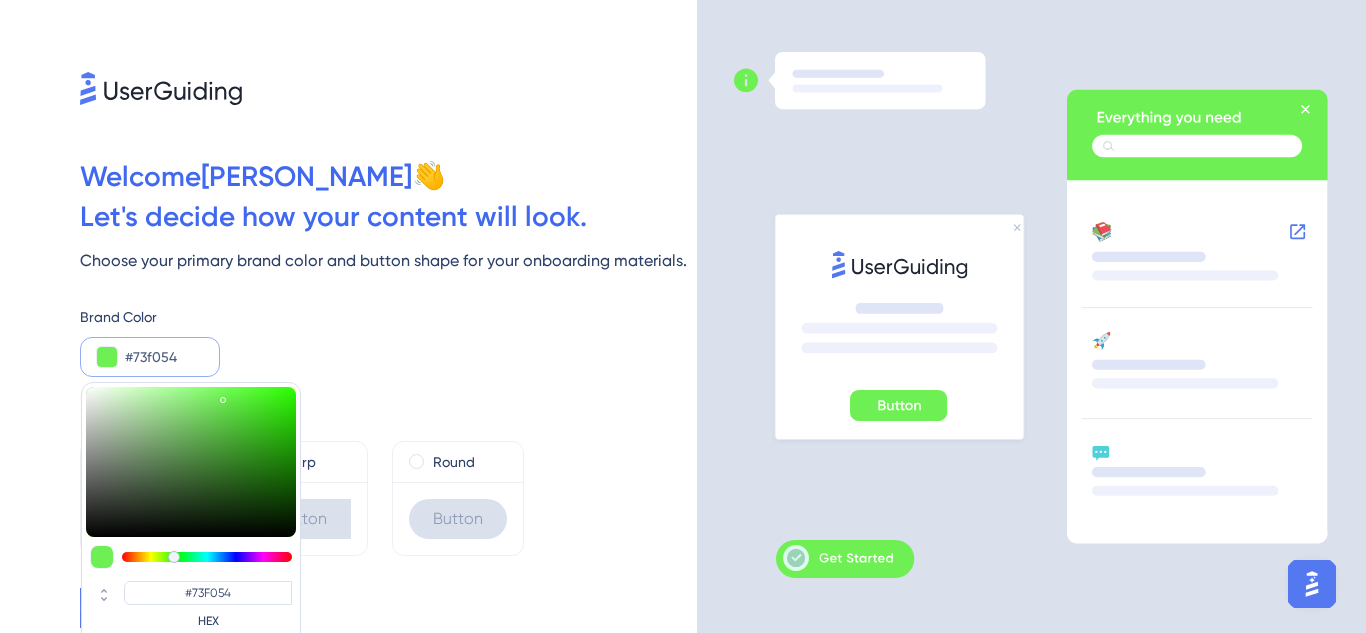 click at bounding box center (174, 557) 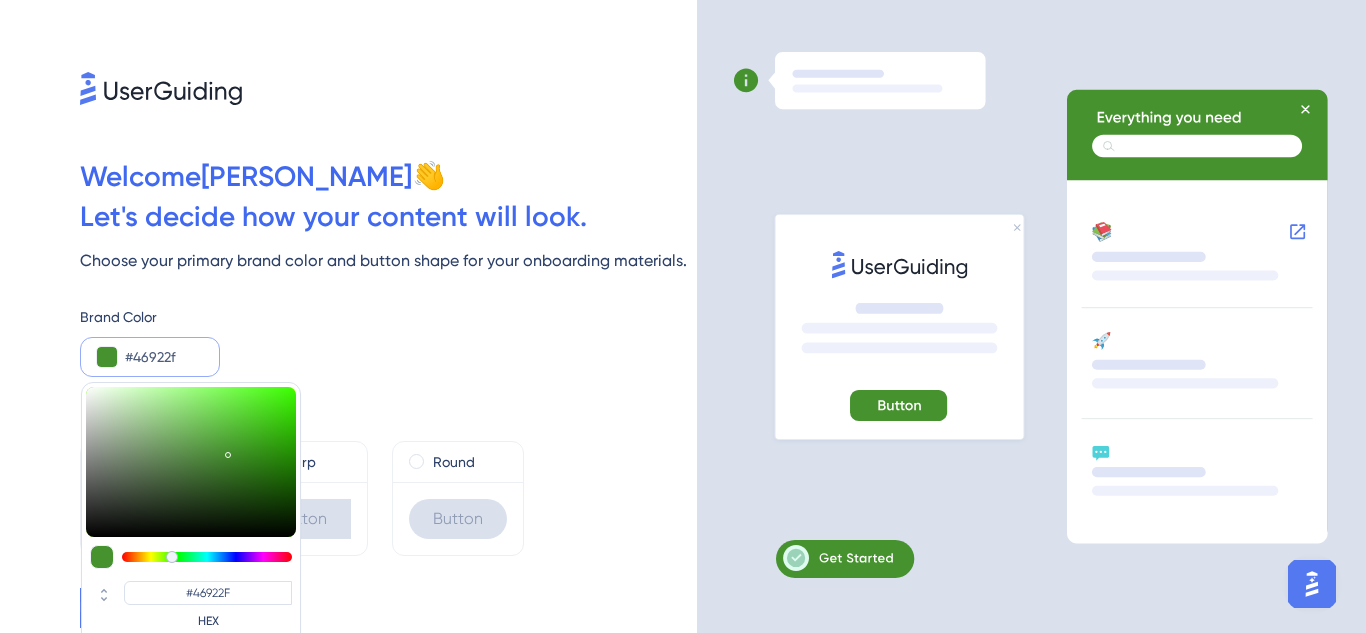 drag, startPoint x: 227, startPoint y: 399, endPoint x: 229, endPoint y: 451, distance: 52.03845 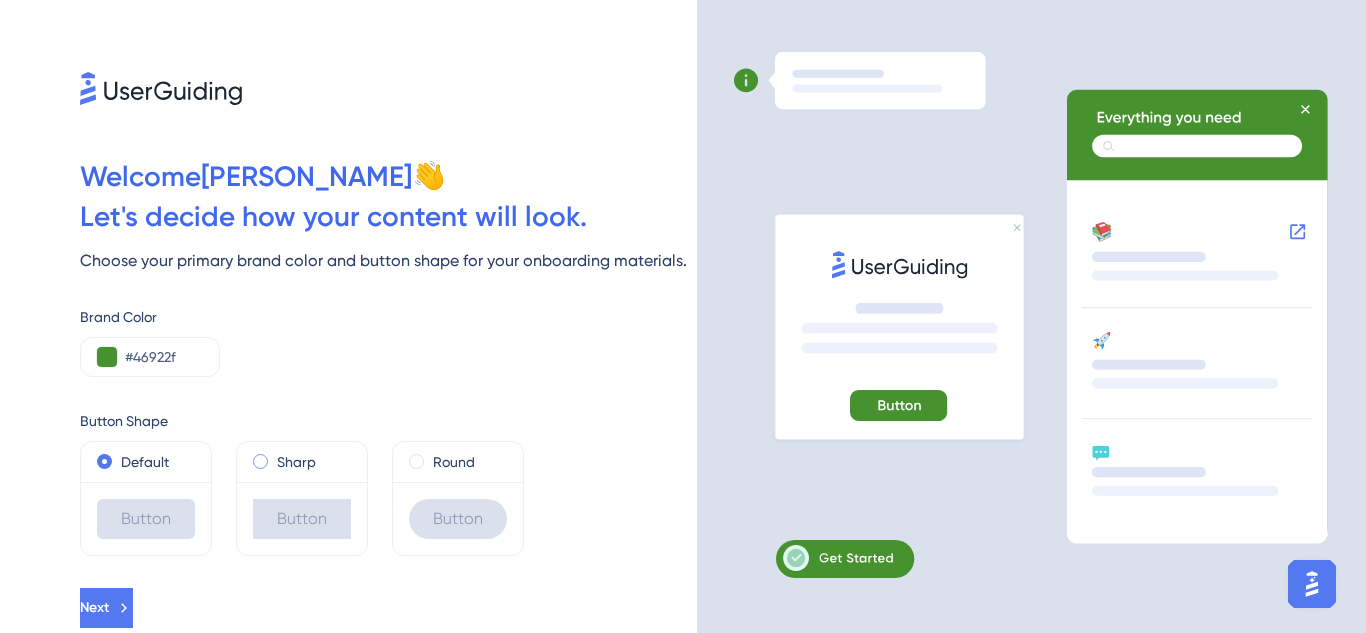 click at bounding box center [260, 461] 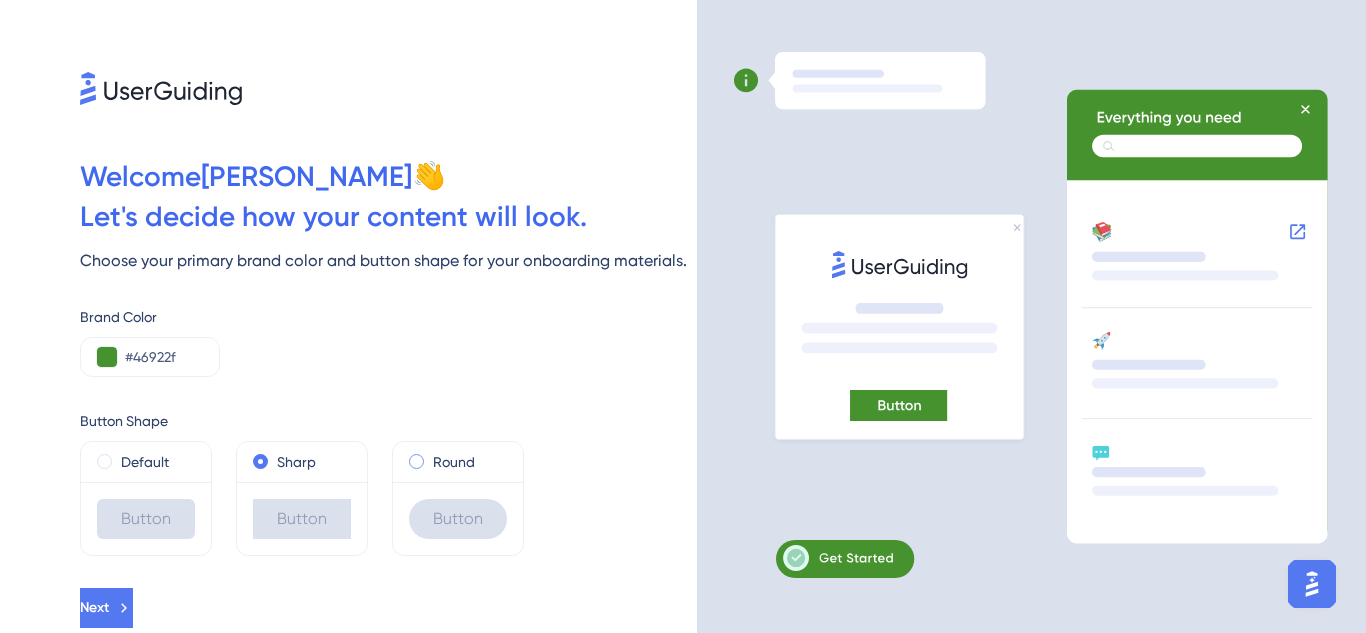 click at bounding box center [416, 461] 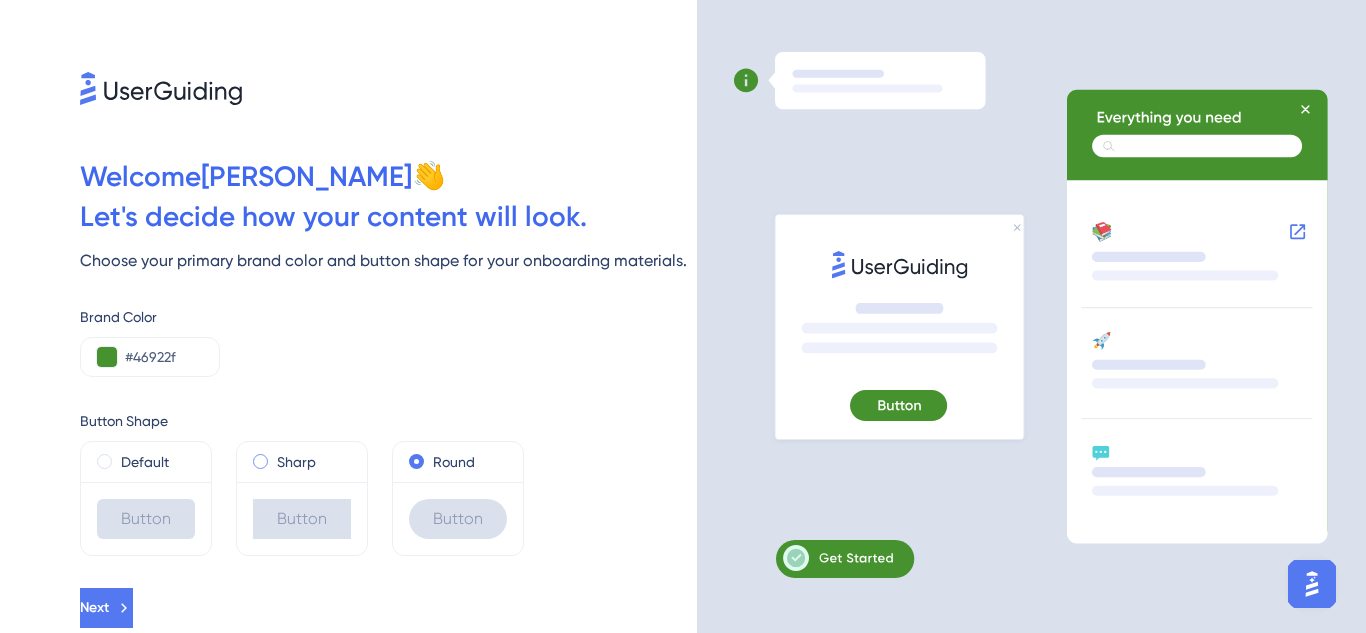 click on "Sharp" at bounding box center (302, 462) 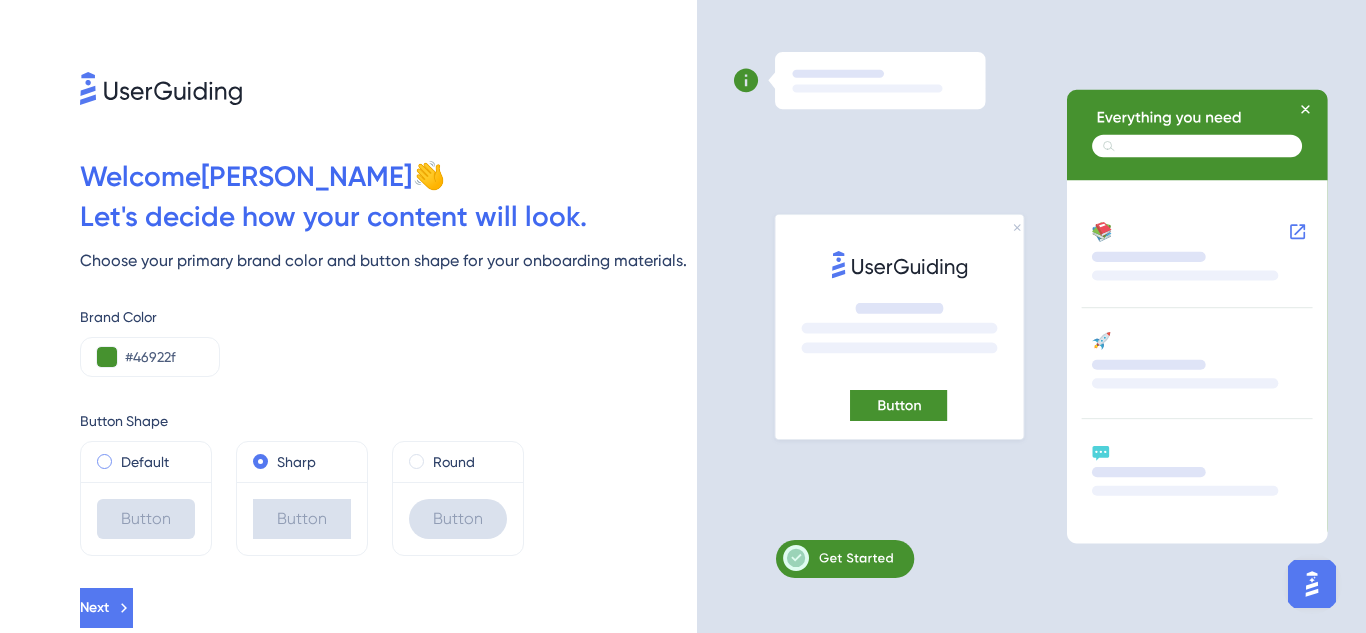 click at bounding box center (104, 461) 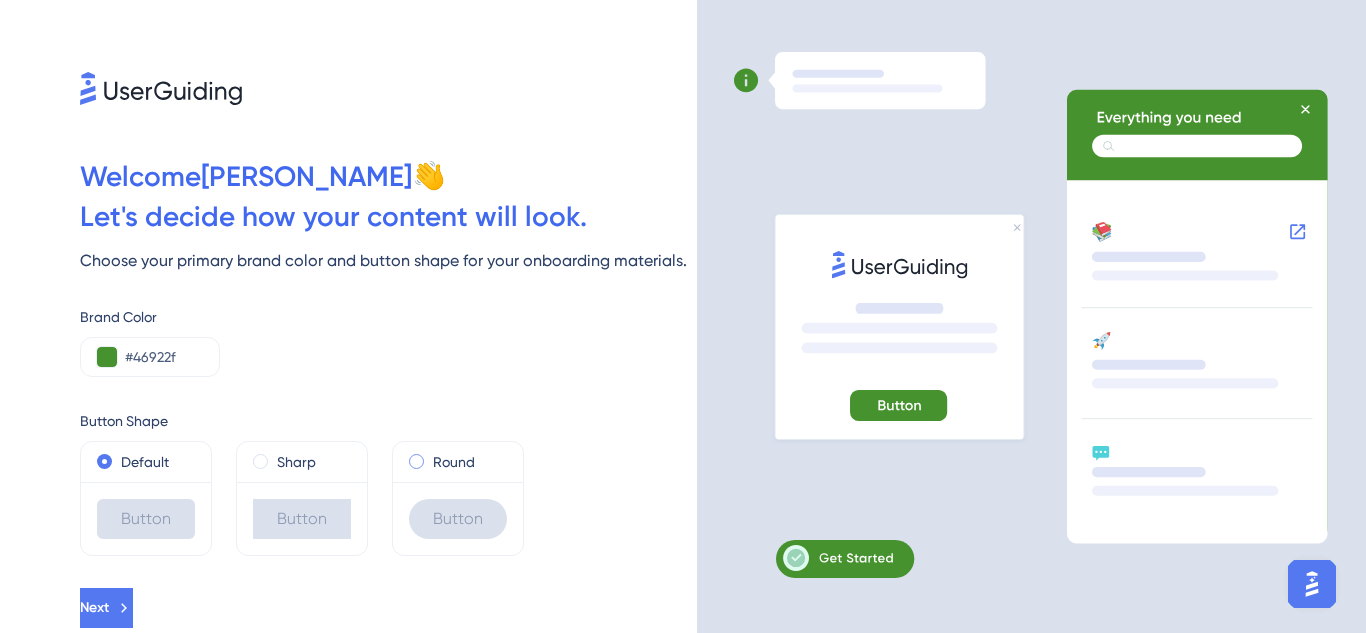 click at bounding box center [416, 461] 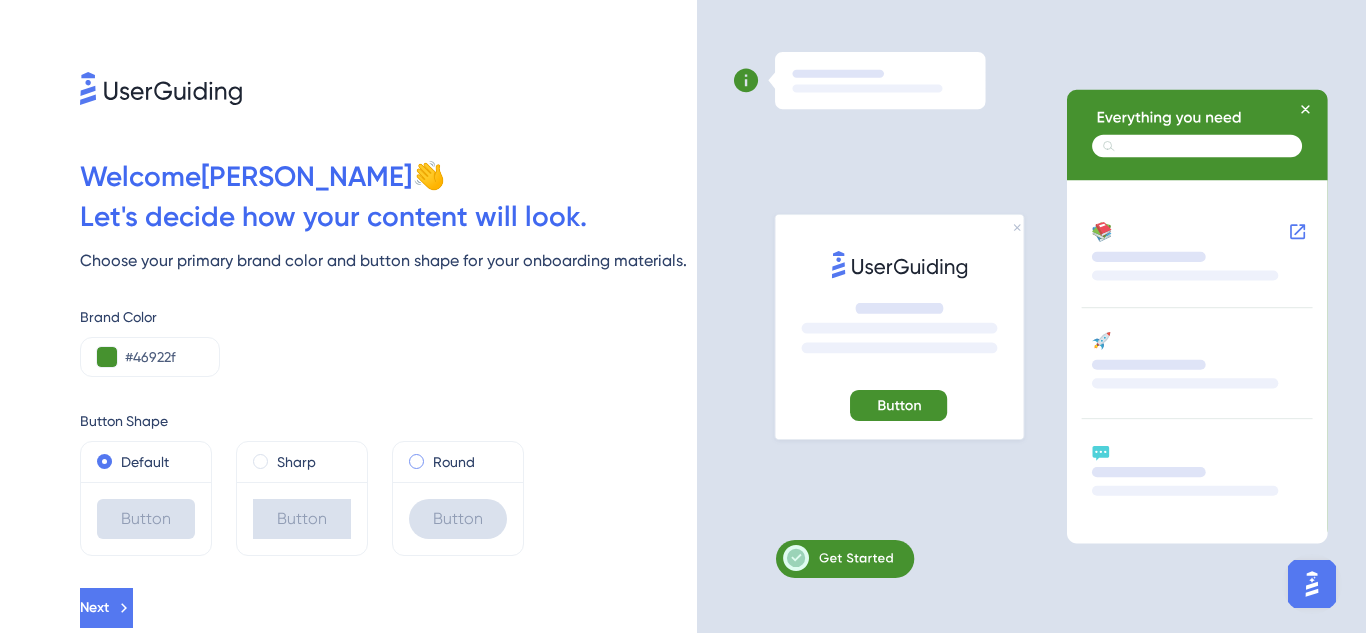 click at bounding box center [430, 457] 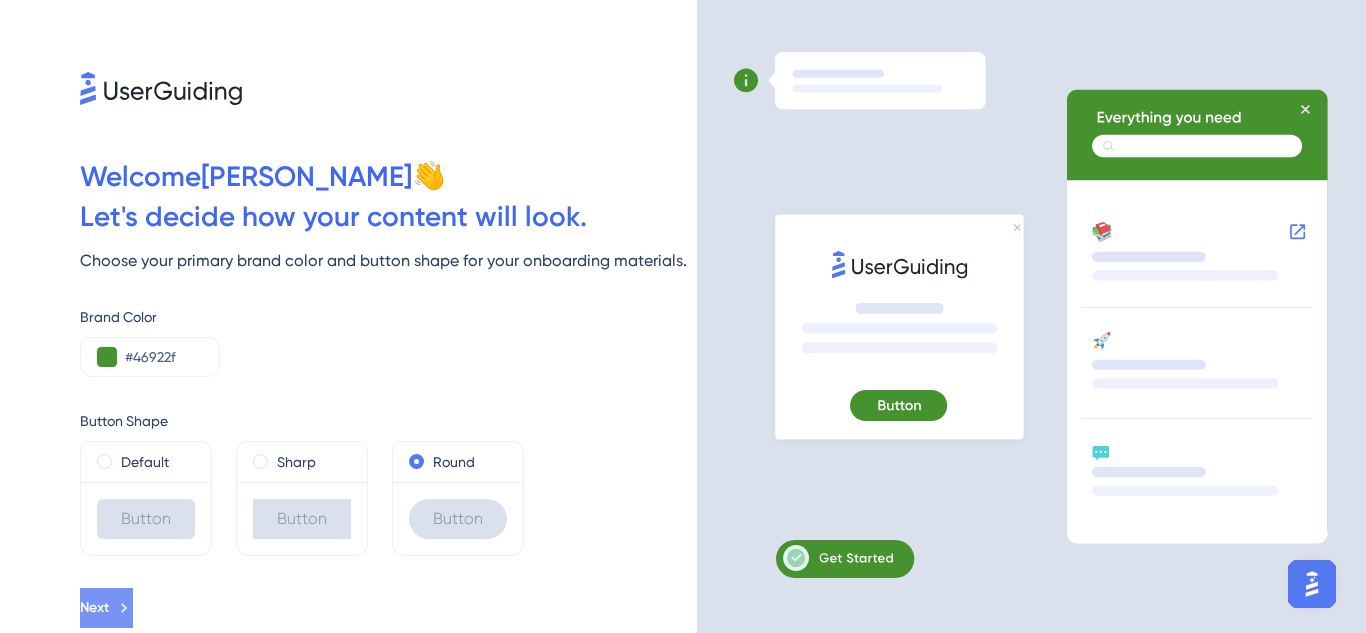 click on "Next" at bounding box center (106, 608) 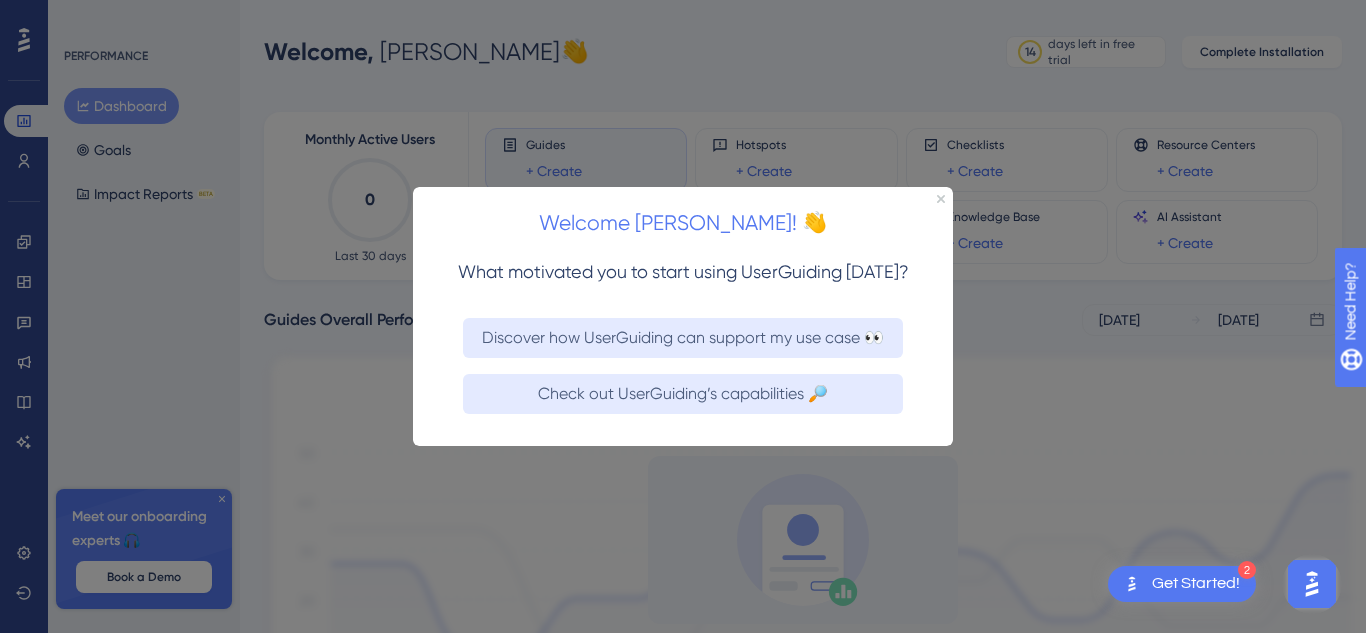 scroll, scrollTop: 0, scrollLeft: 0, axis: both 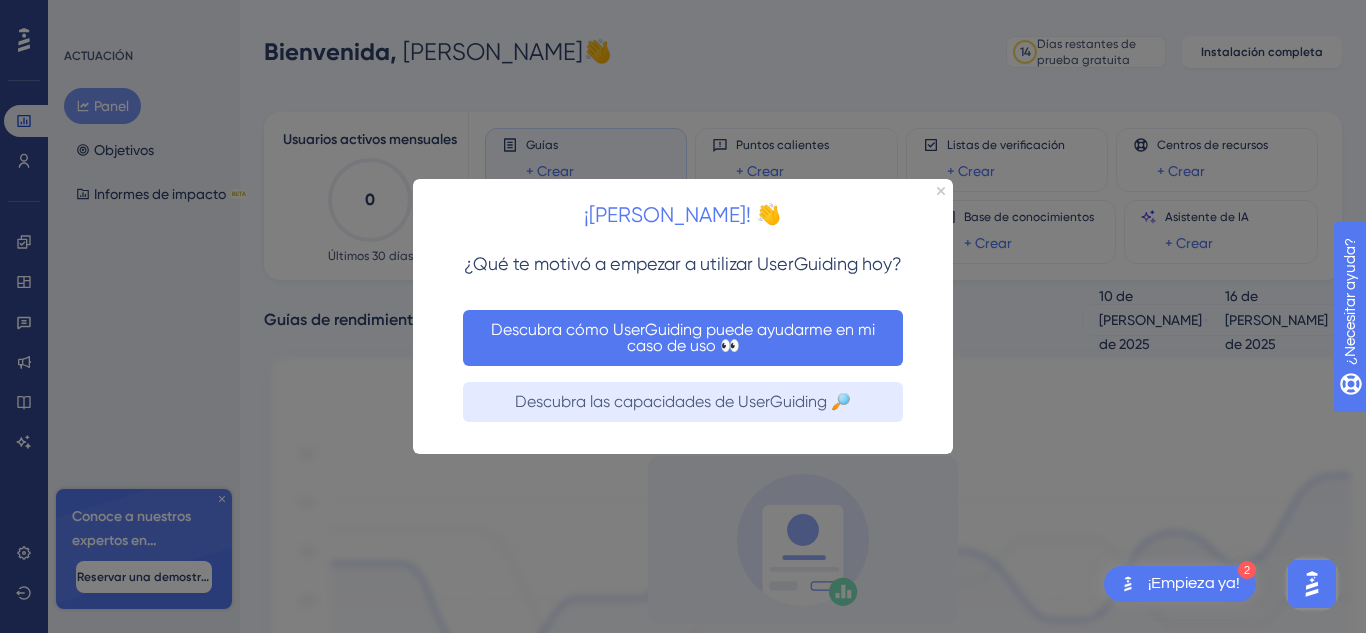click on "Descubra cómo UserGuiding puede ayudarme en mi caso de uso 👀" at bounding box center [685, 336] 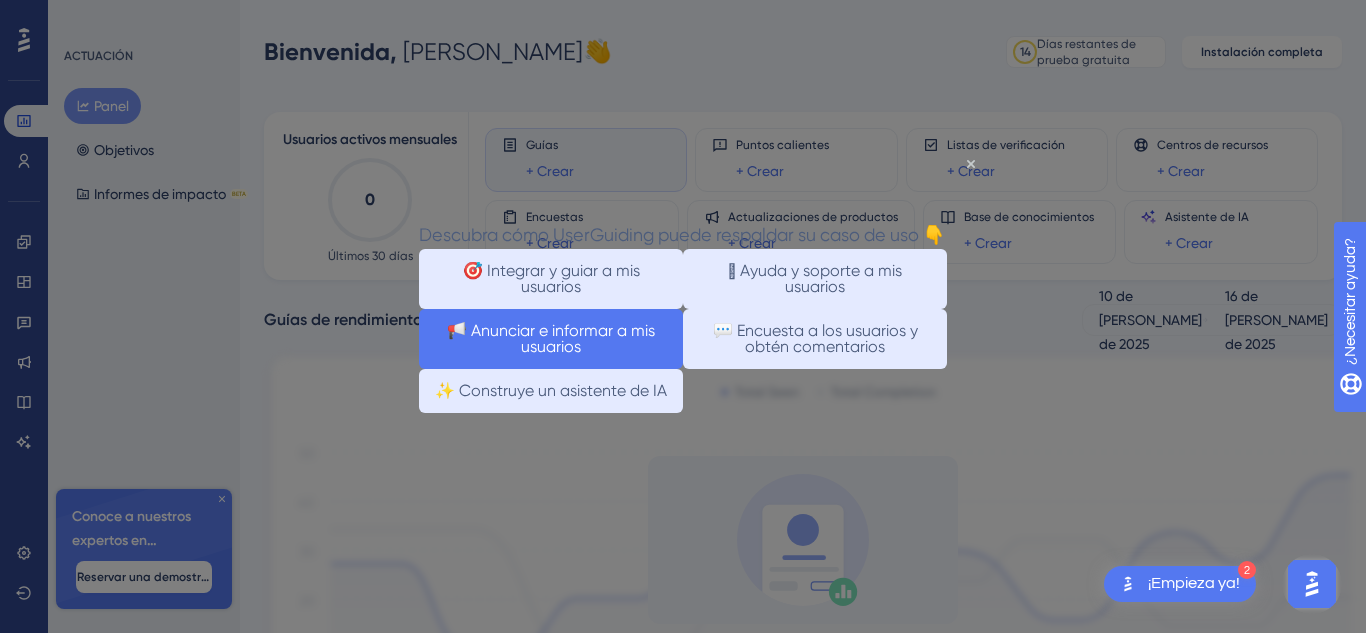 click on "📢 Anunciar e informar a mis usuarios" at bounding box center [553, 337] 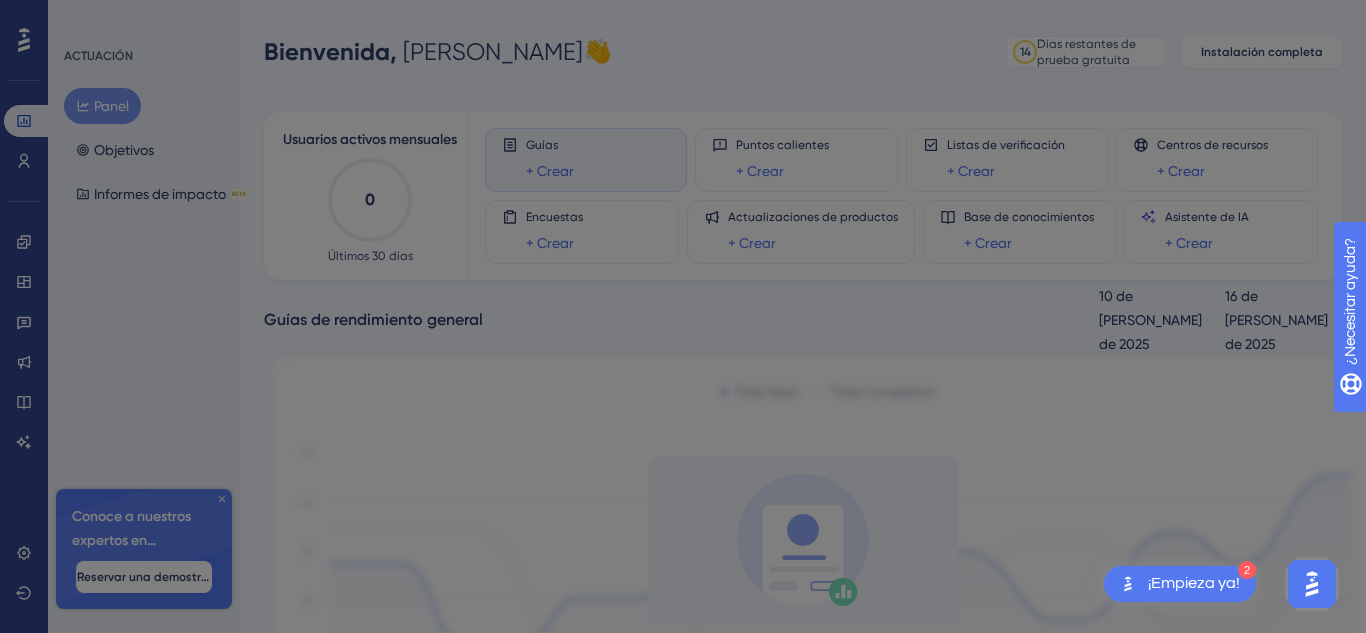 scroll, scrollTop: 0, scrollLeft: 0, axis: both 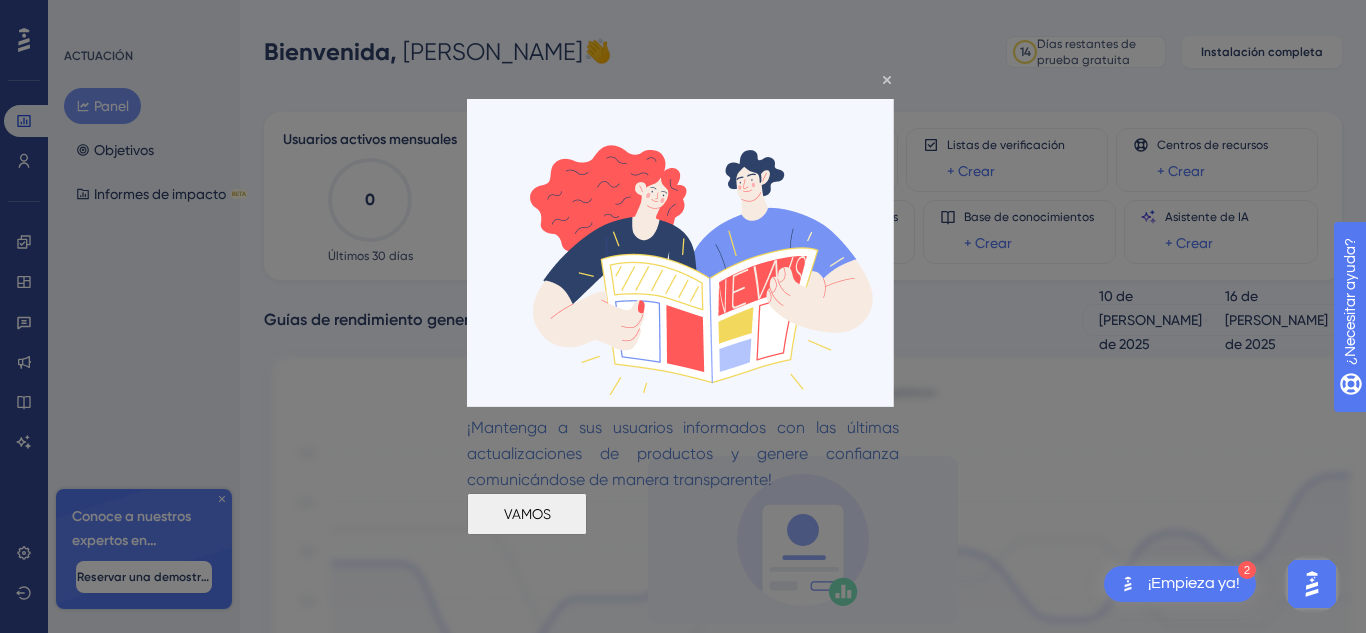 click on "VAMOS" at bounding box center (527, 513) 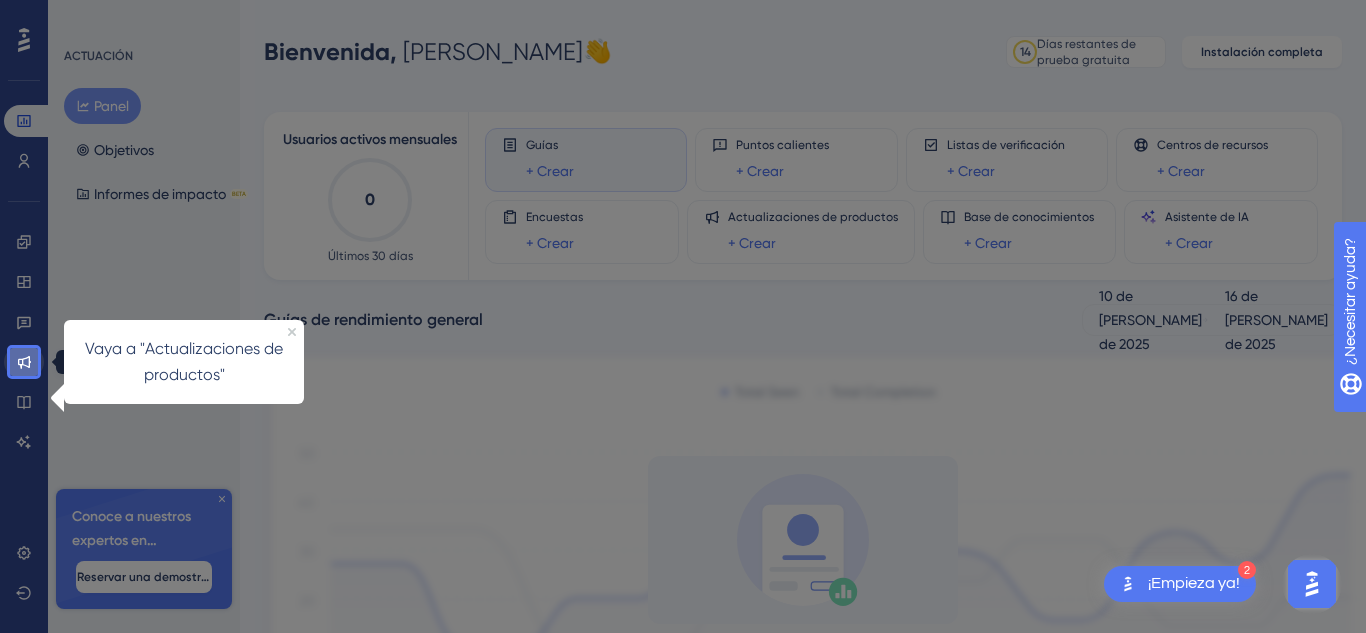 click 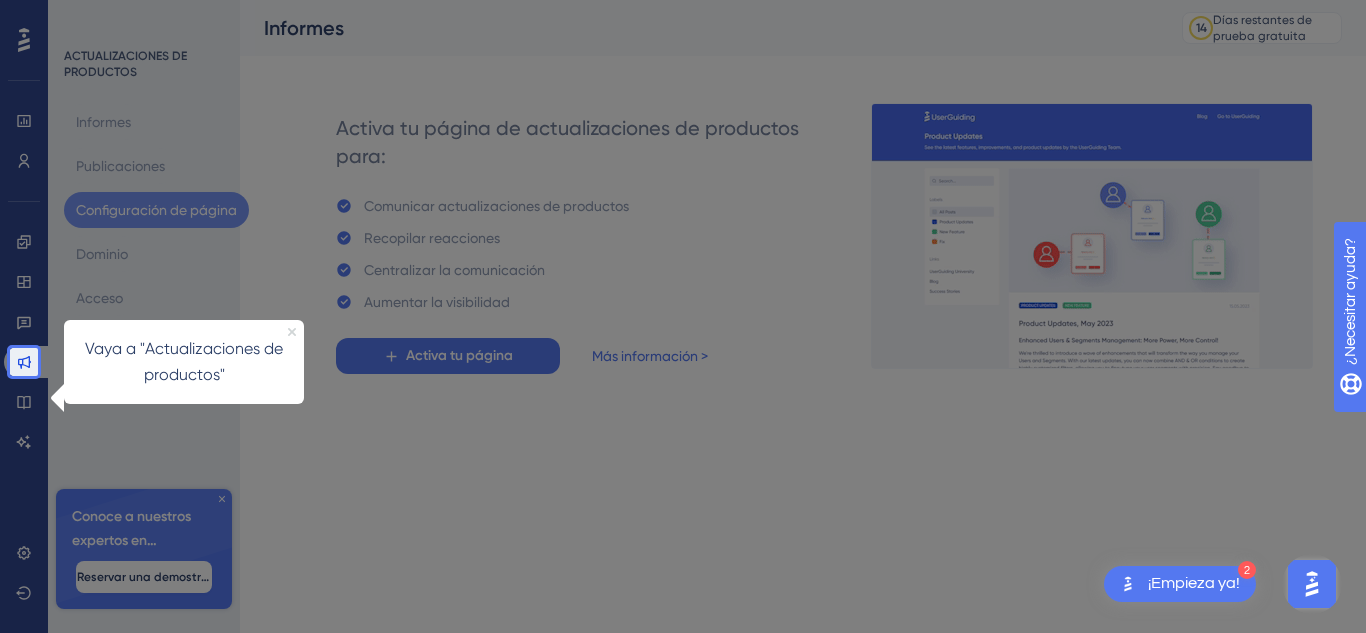 click 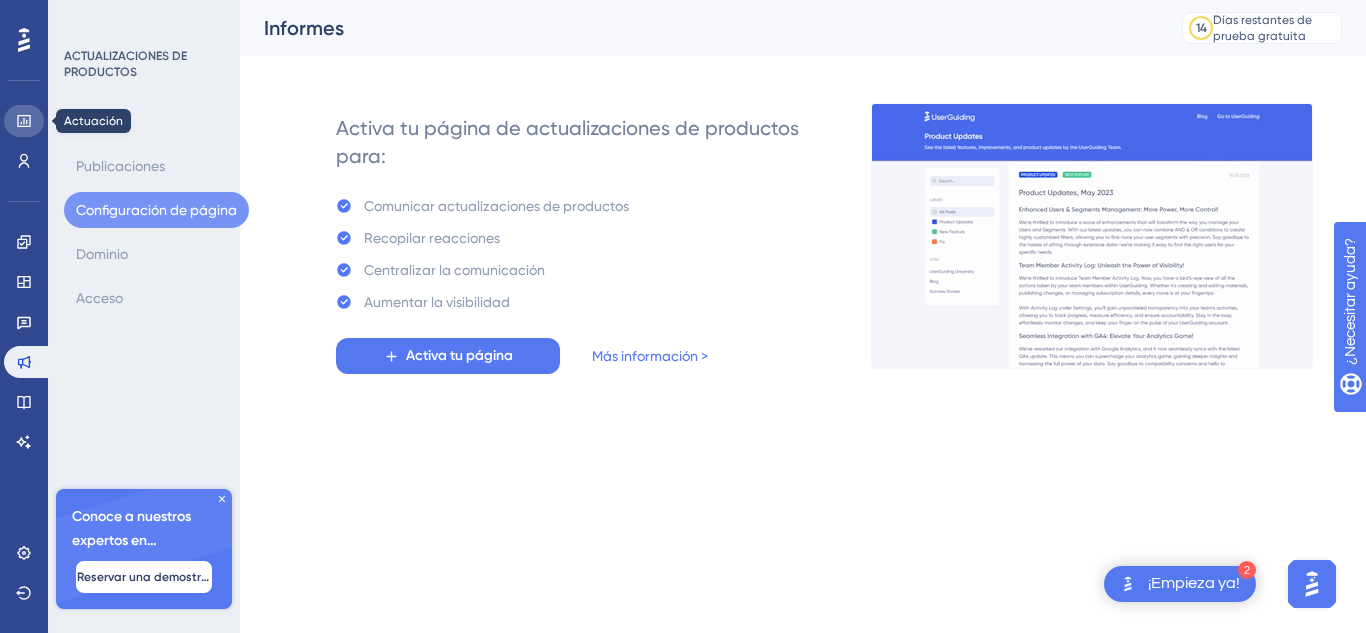 click at bounding box center [24, 121] 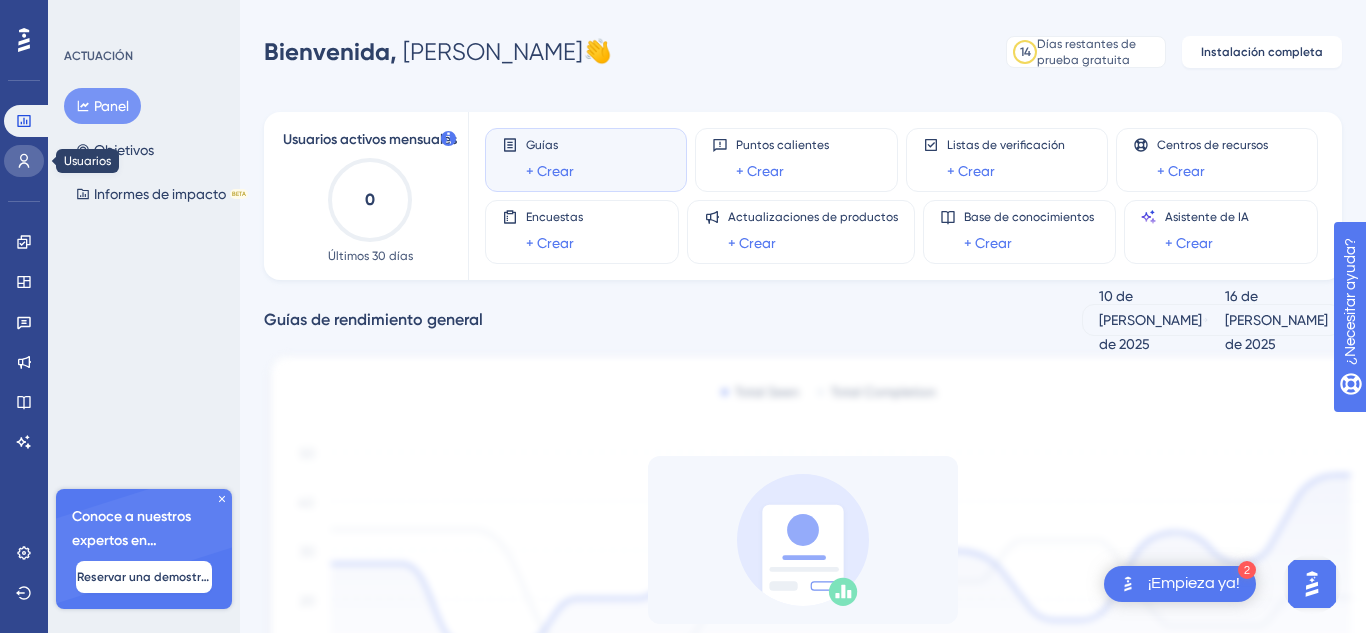 click at bounding box center (24, 161) 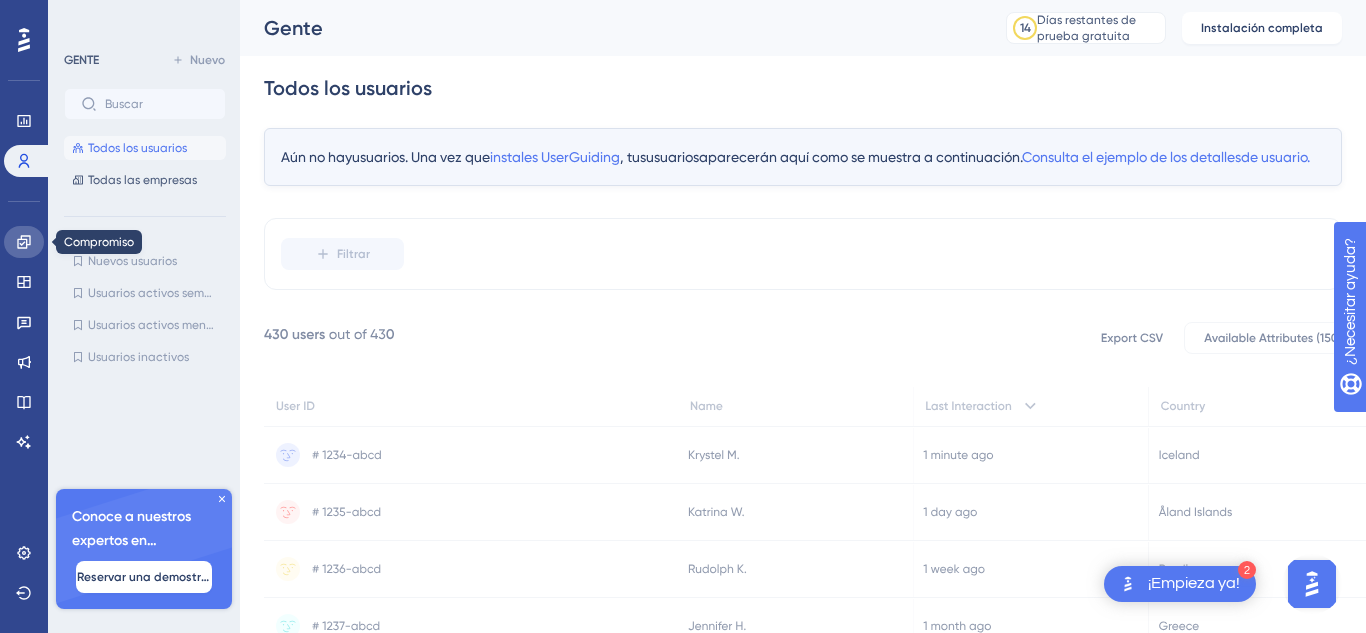 click 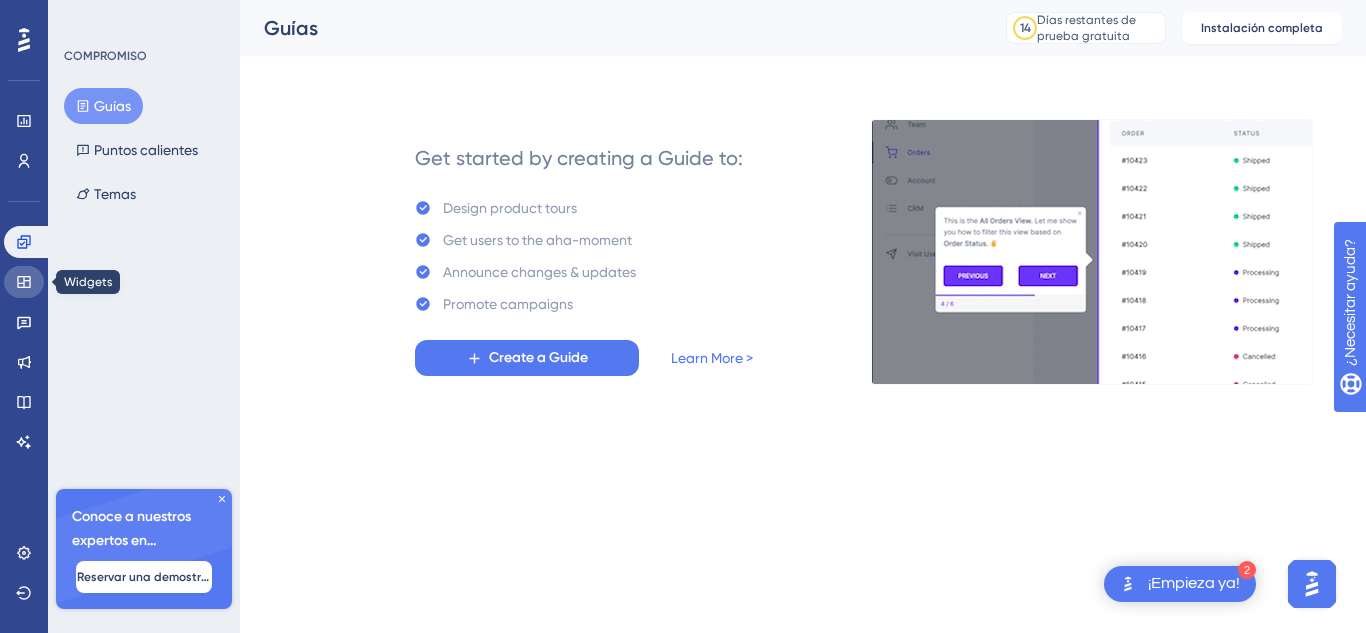 click at bounding box center (24, 282) 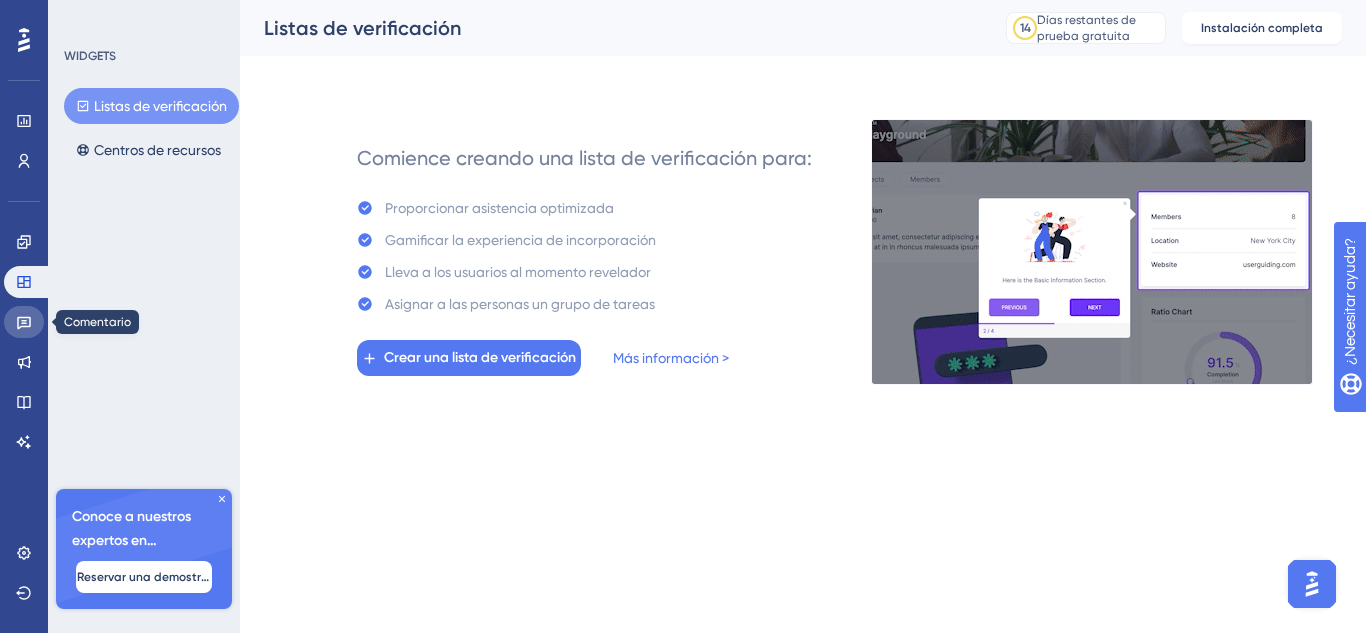 click at bounding box center [24, 322] 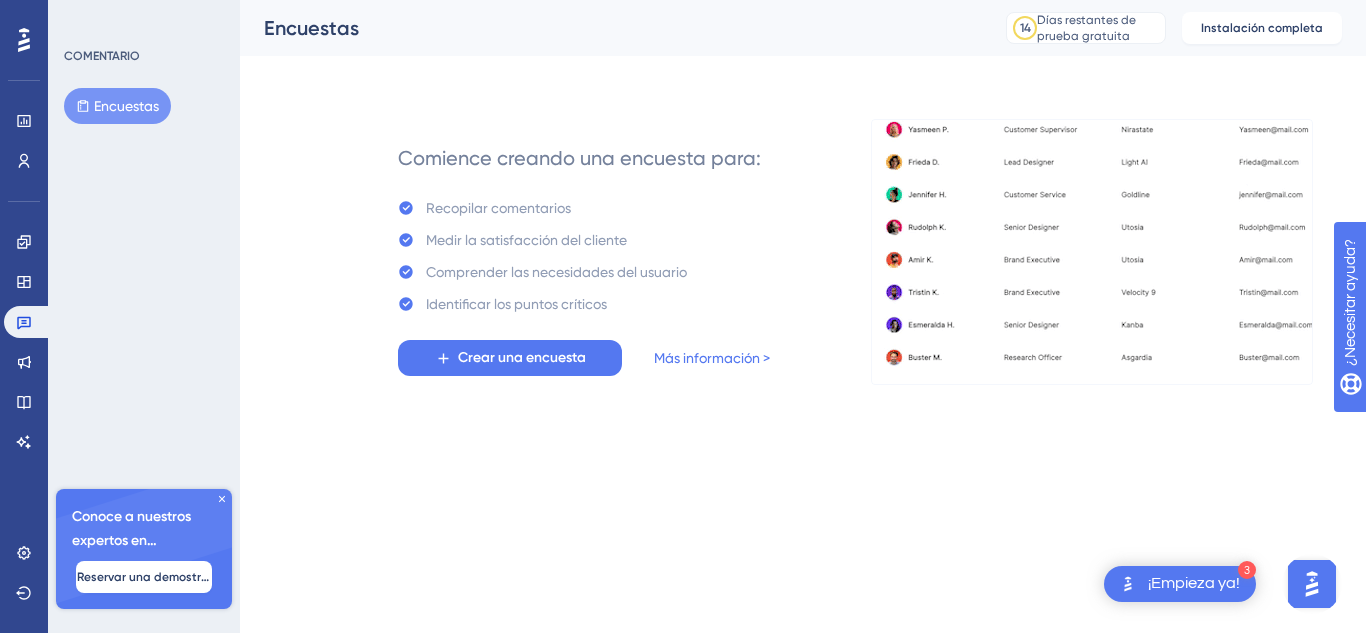click on "Compromiso Widgets Comentario Actualizaciones de productos Base de conocimientos Asistente de IA" at bounding box center [24, 342] 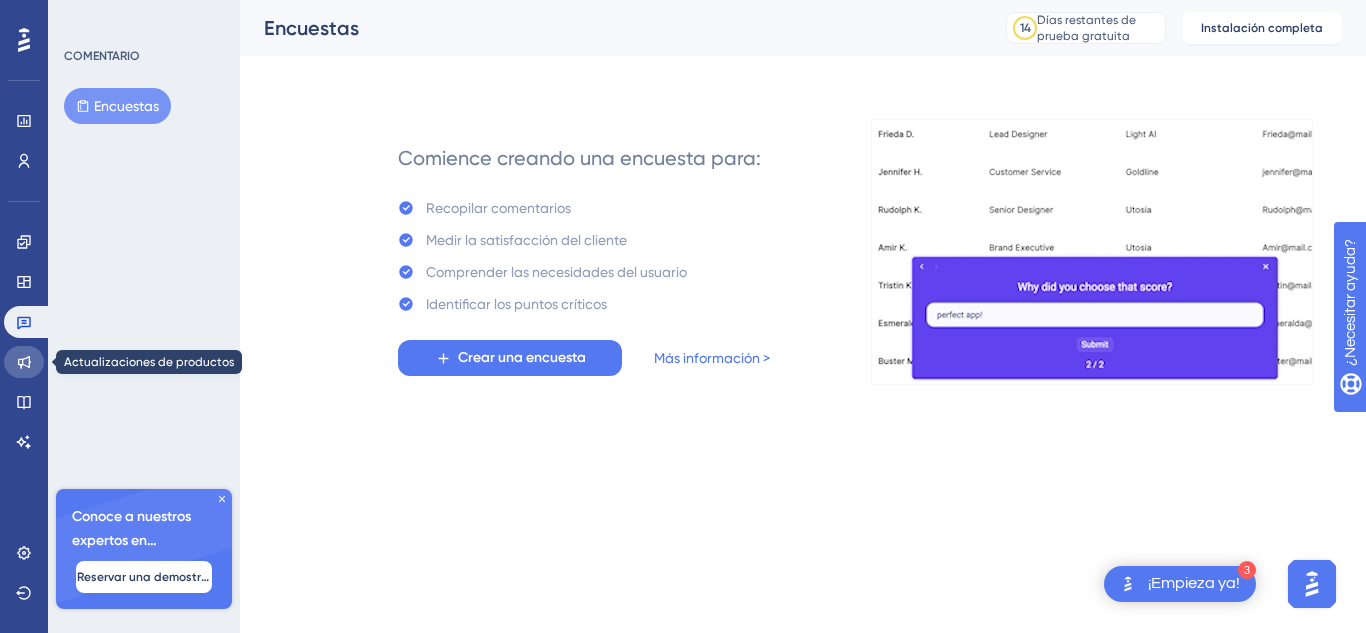click at bounding box center (24, 362) 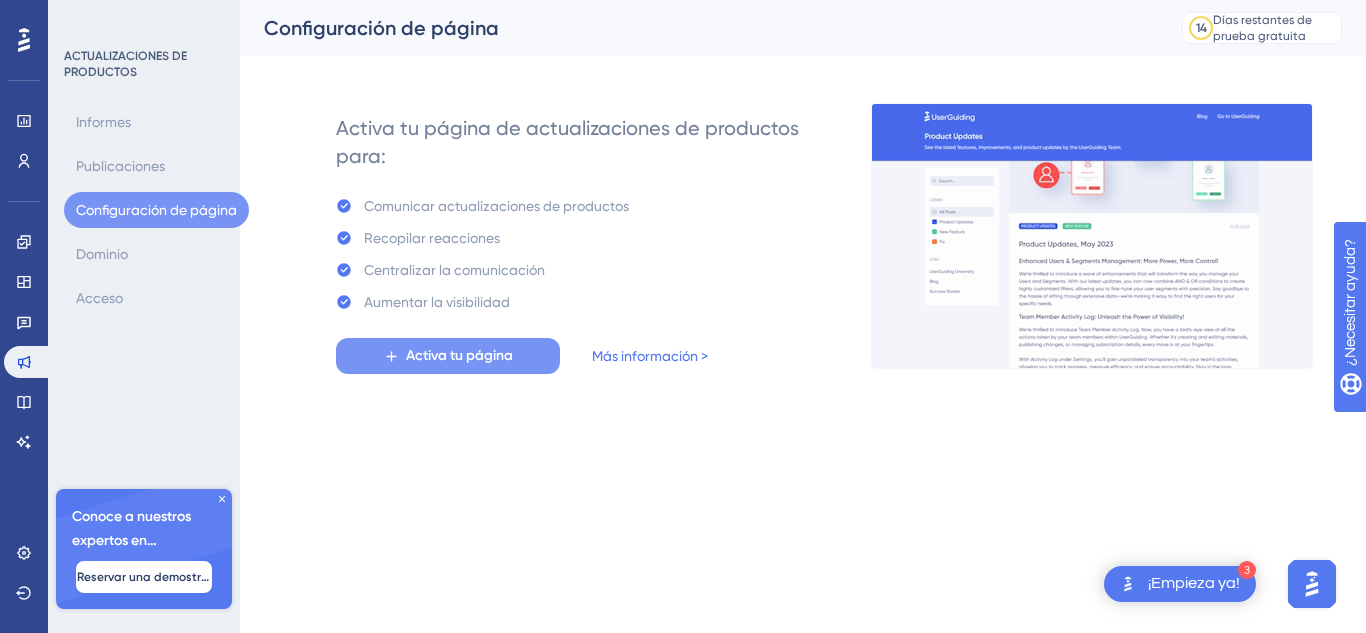 click on "Activa tu página" at bounding box center [459, 355] 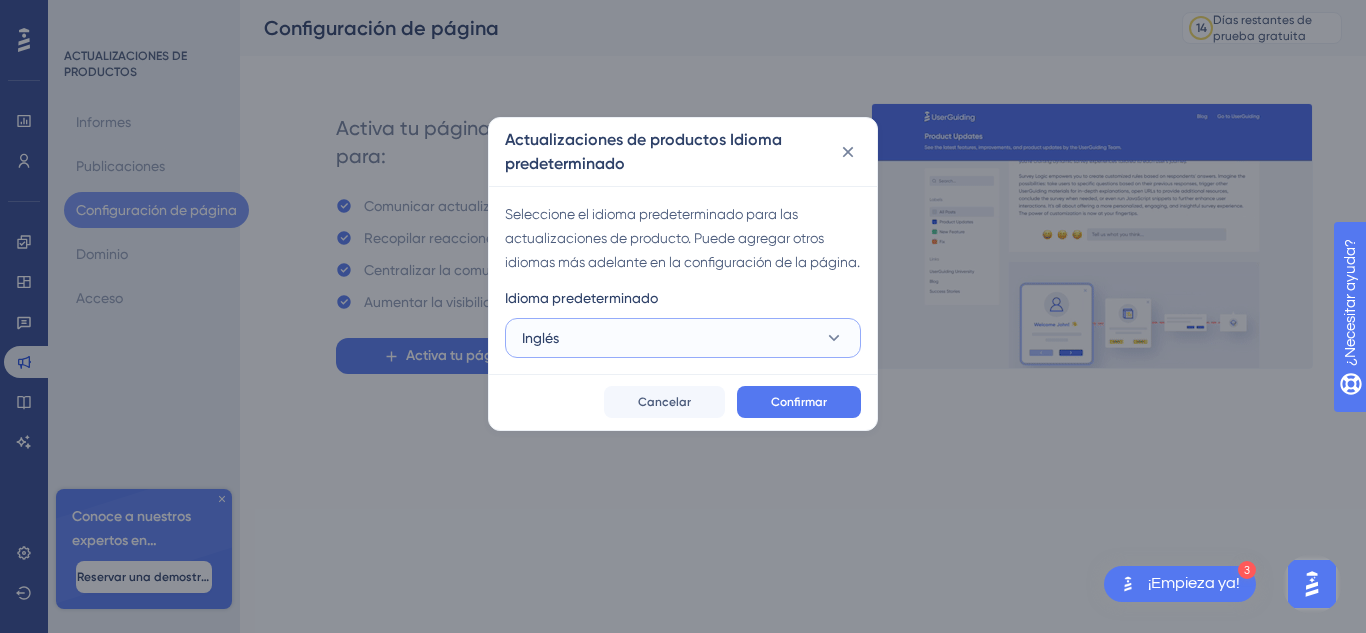 click on "Inglés" at bounding box center (683, 338) 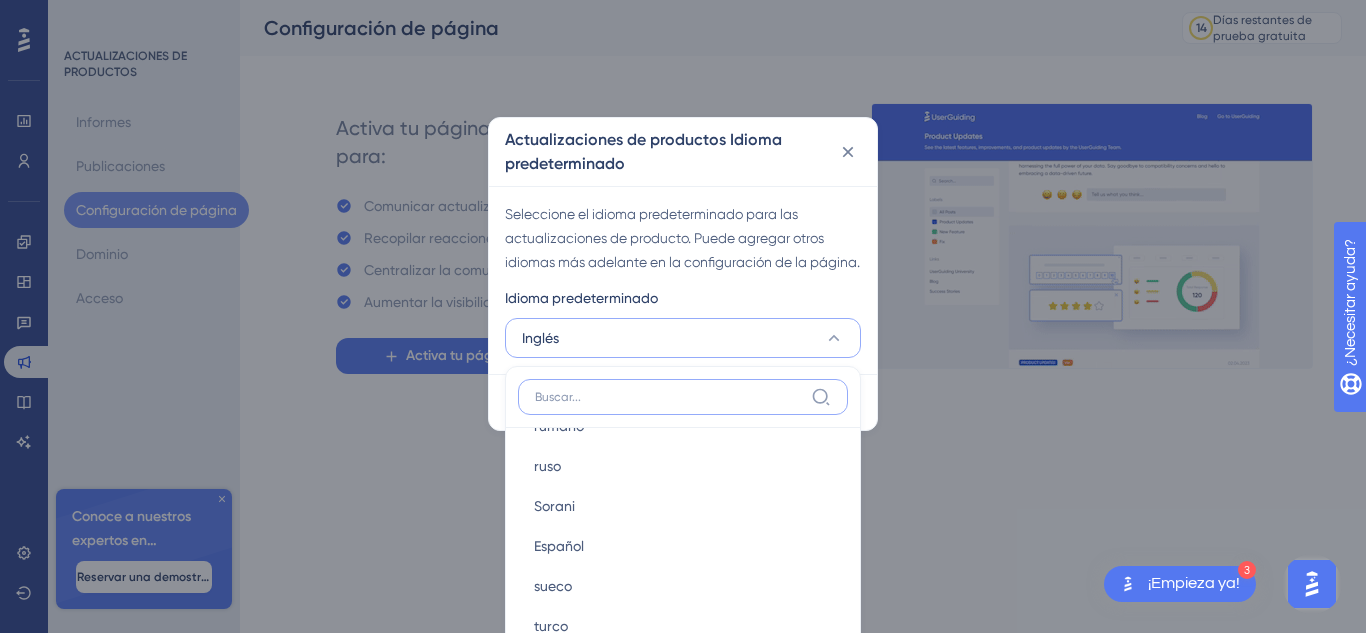 scroll, scrollTop: 1067, scrollLeft: 0, axis: vertical 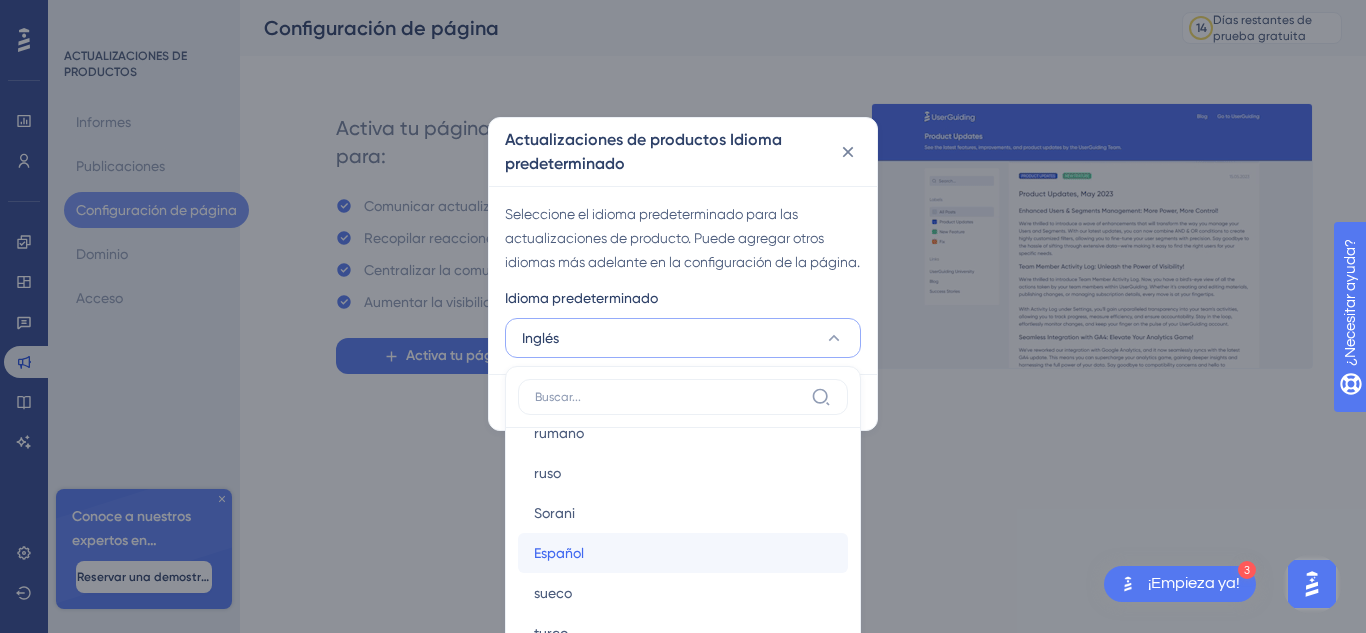 click on "Español" at bounding box center [559, 553] 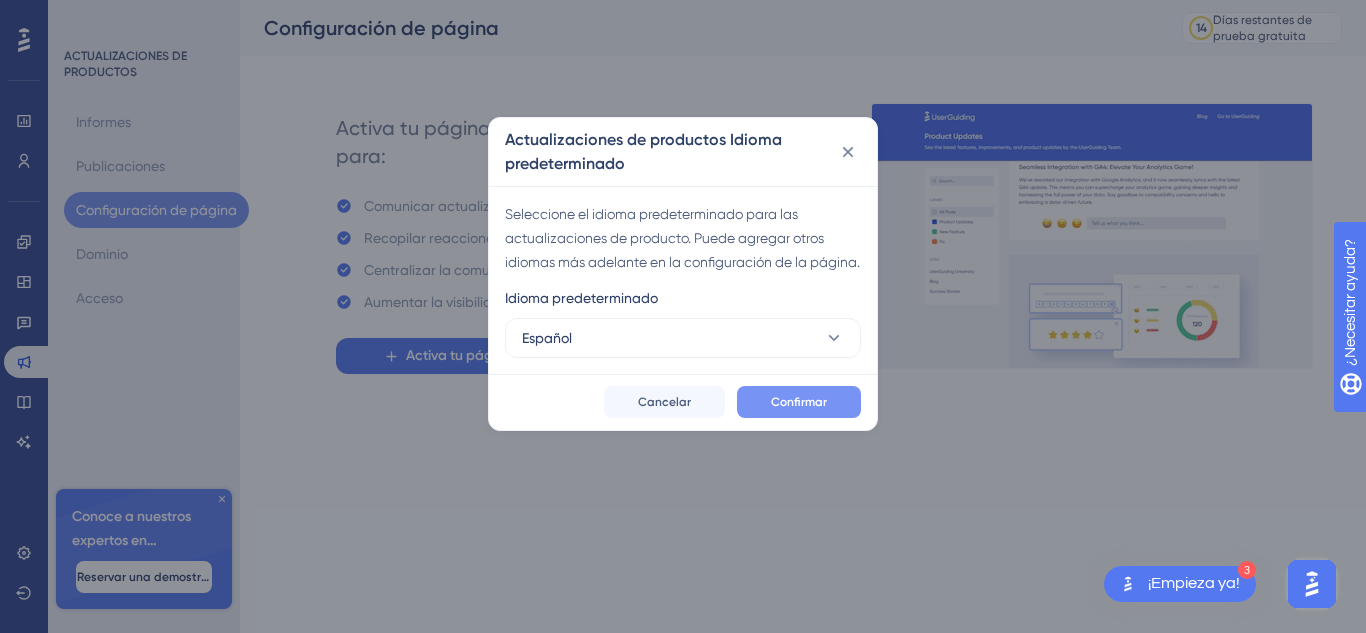 click on "Confirmar" at bounding box center (799, 402) 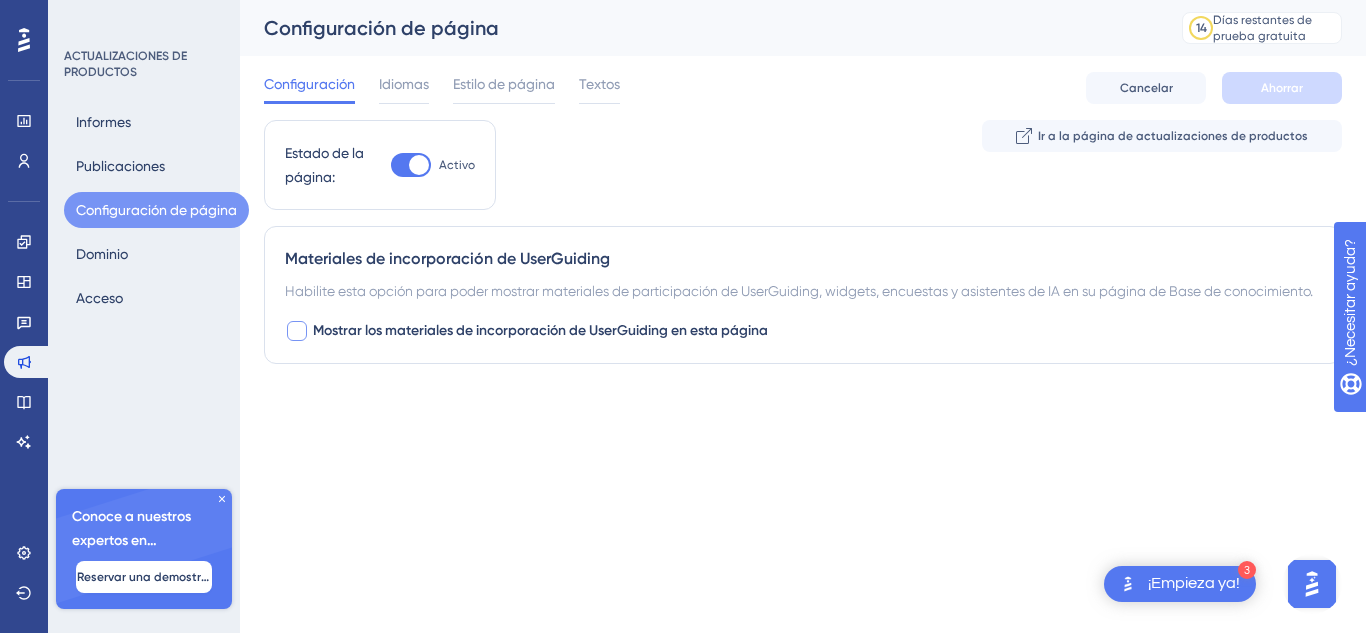 click on "Mostrar los materiales de incorporación de UserGuiding en esta página" at bounding box center [540, 330] 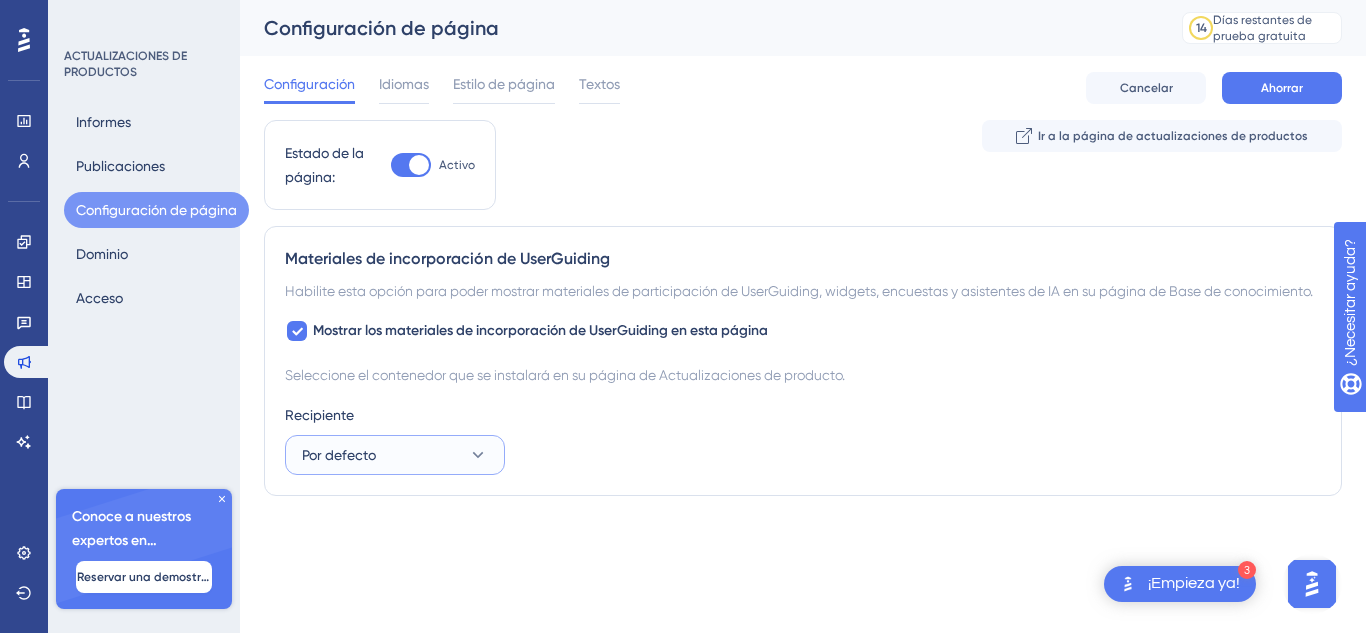 click on "Por defecto" at bounding box center (395, 455) 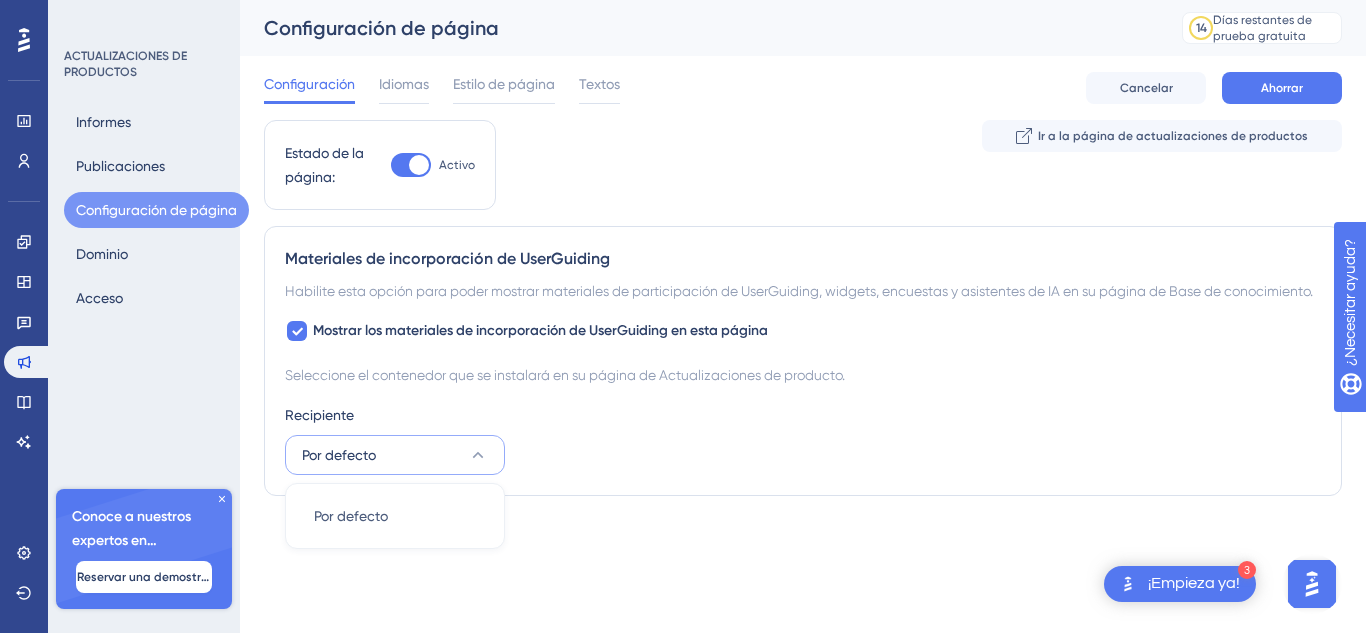 click on "Por defecto" at bounding box center (395, 455) 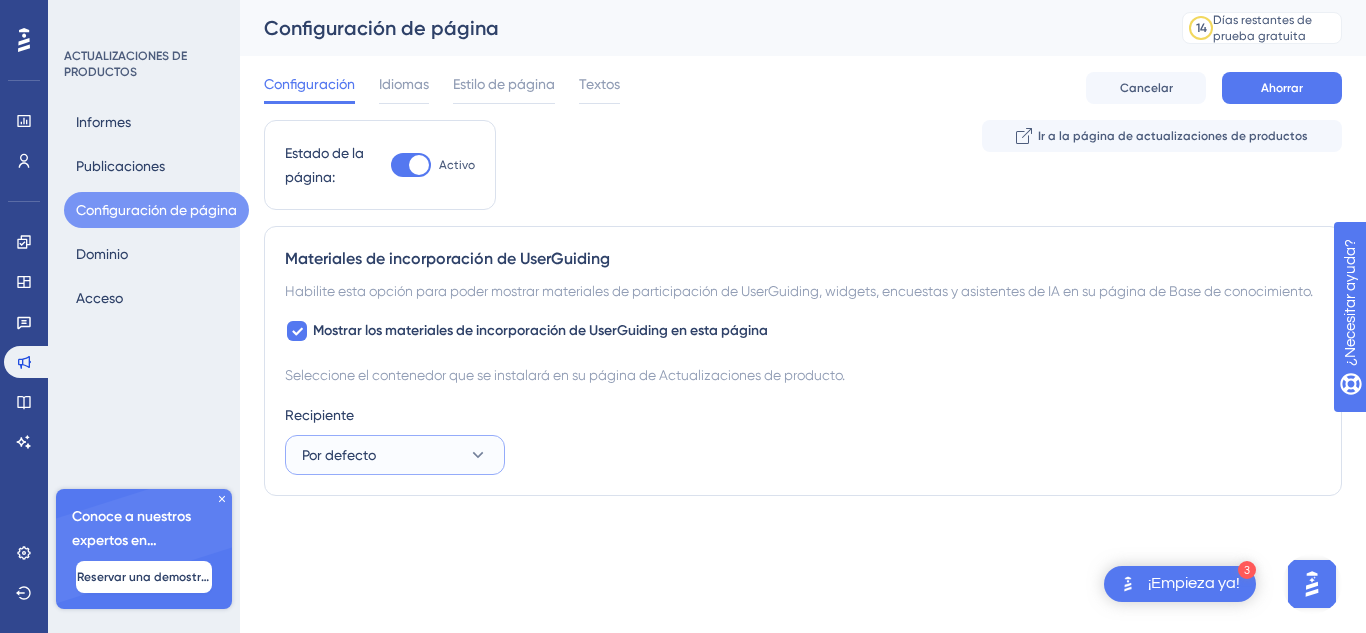 click on "Por defecto" at bounding box center (395, 455) 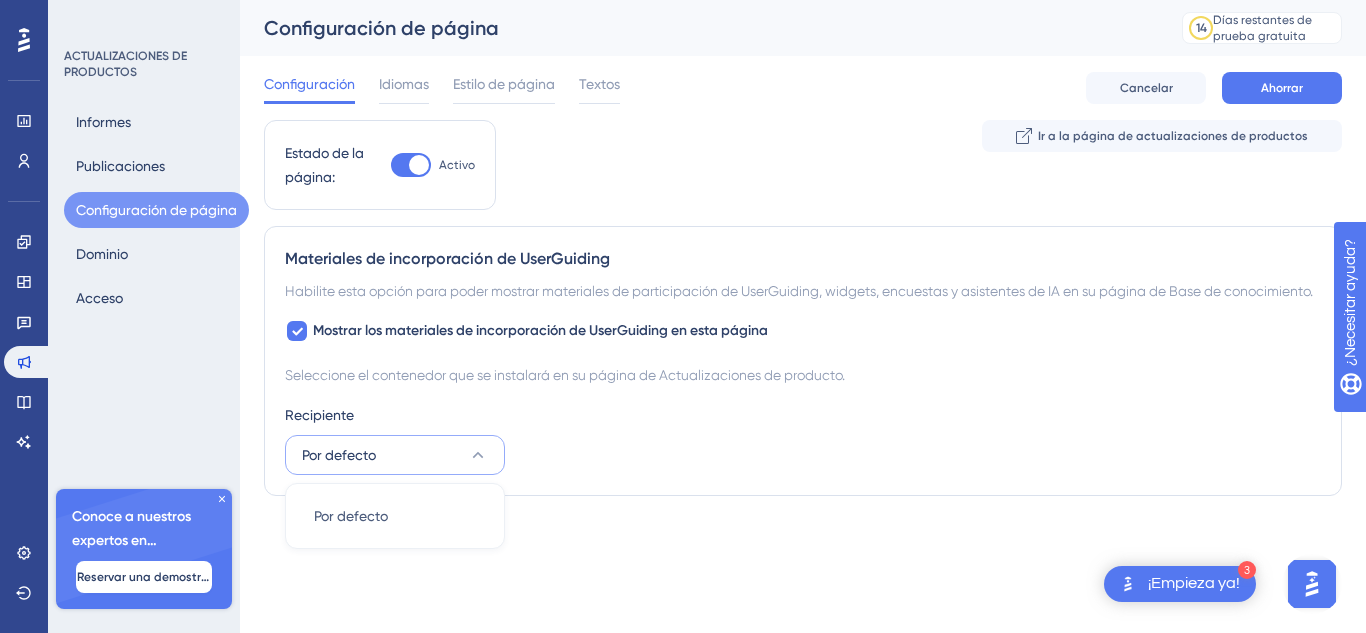 click on "Por defecto" at bounding box center (395, 455) 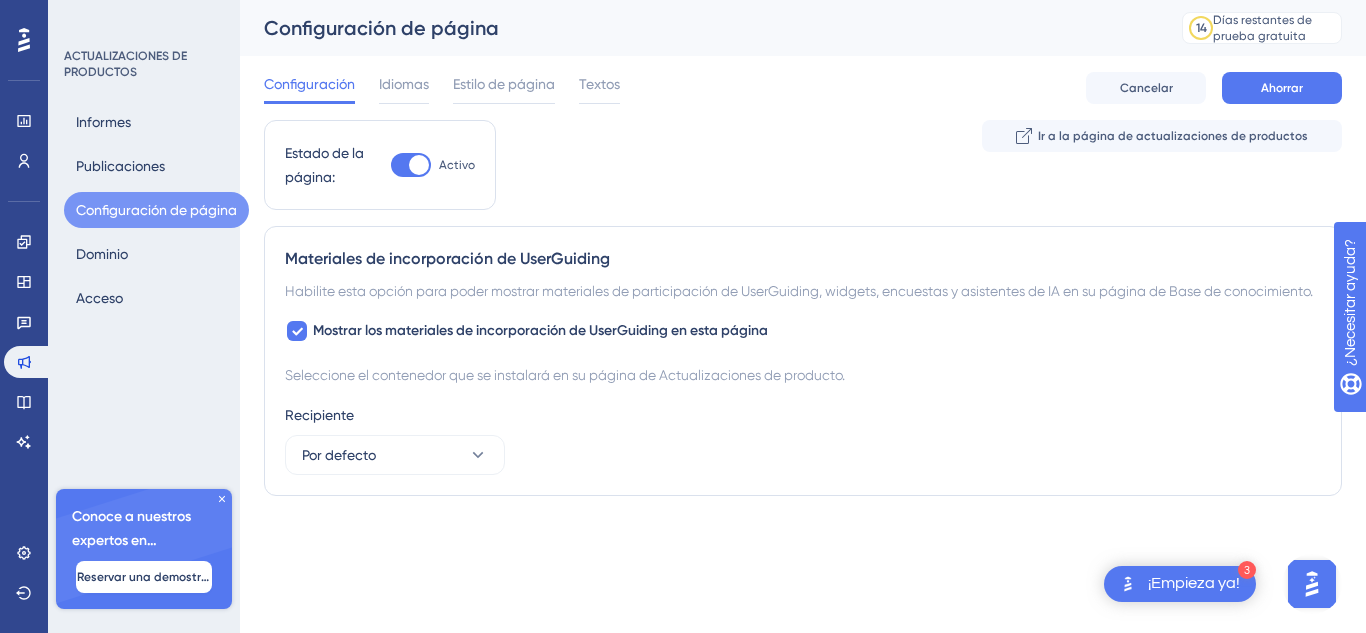 click on "Actuación Usuarios Compromiso Widgets Comentario Actualizaciones de productos Base de conocimientos Asistente de IA Ajustes Cerrar sesión ACTUALIZACIONES DE PRODUCTOS Informes Publicaciones Configuración de página Dominio Acceso Conoce a nuestros expertos en onboarding 🎧 Reservar una demostración Plan de actualización Configuración de página 14 [PERSON_NAME] restantes de prueba gratuita [PERSON_NAME] clic para ver las opciones de actualización Configuración Idiomas Estilo de página Textos Cancelar Ahorrar Estado de la página: Activo Ir a la página de actualizaciones de productos Materiales de incorporación de UserGuiding Habilite esta opción para poder mostrar materiales de participación de UserGuiding, widgets, encuestas y asistentes de IA en su página de Base de conocimiento. Mostrar los materiales de incorporación de UserGuiding en esta página Seleccione el contenedor que se instalará en su página de Actualizaciones de producto.   Recipiente Por defecto" at bounding box center [803, 272] 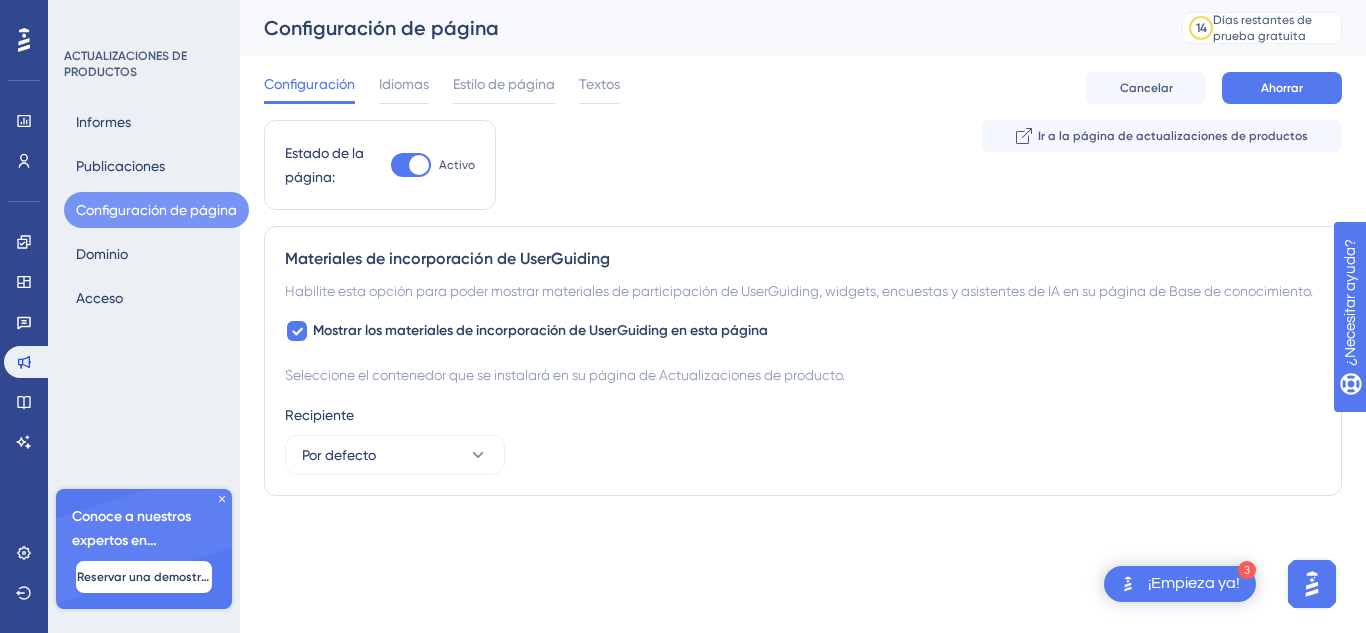 click 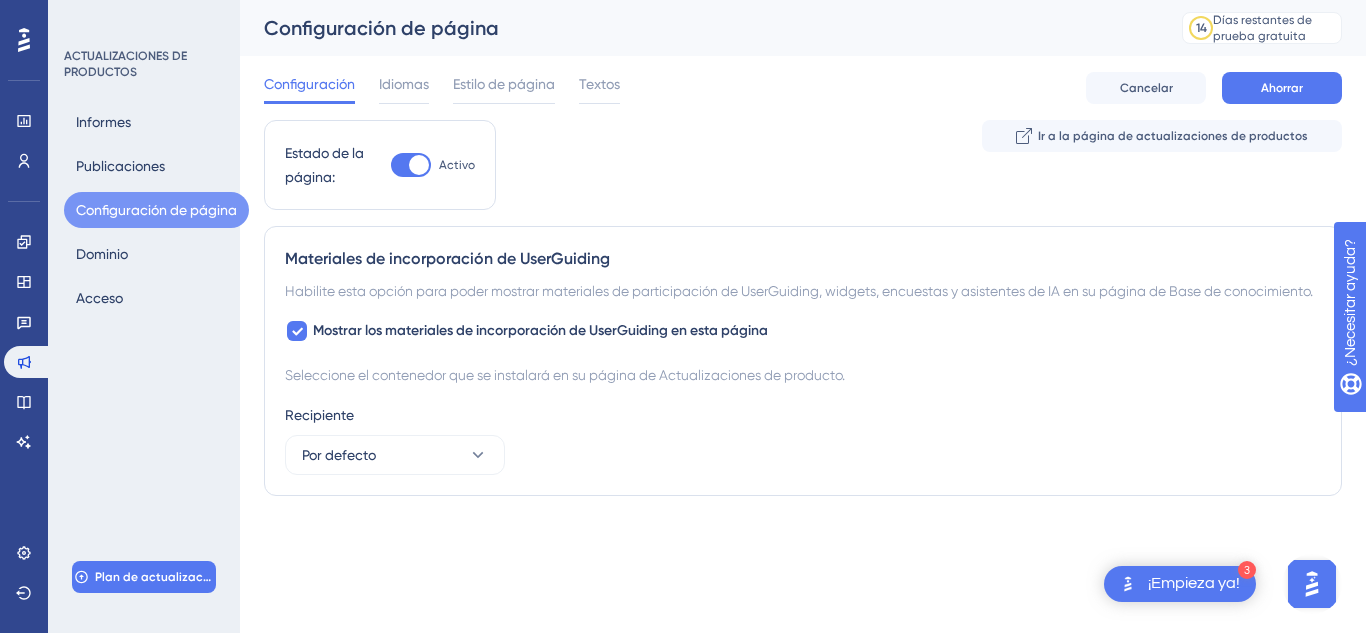 click on "¡Empieza ya!" at bounding box center (1194, 583) 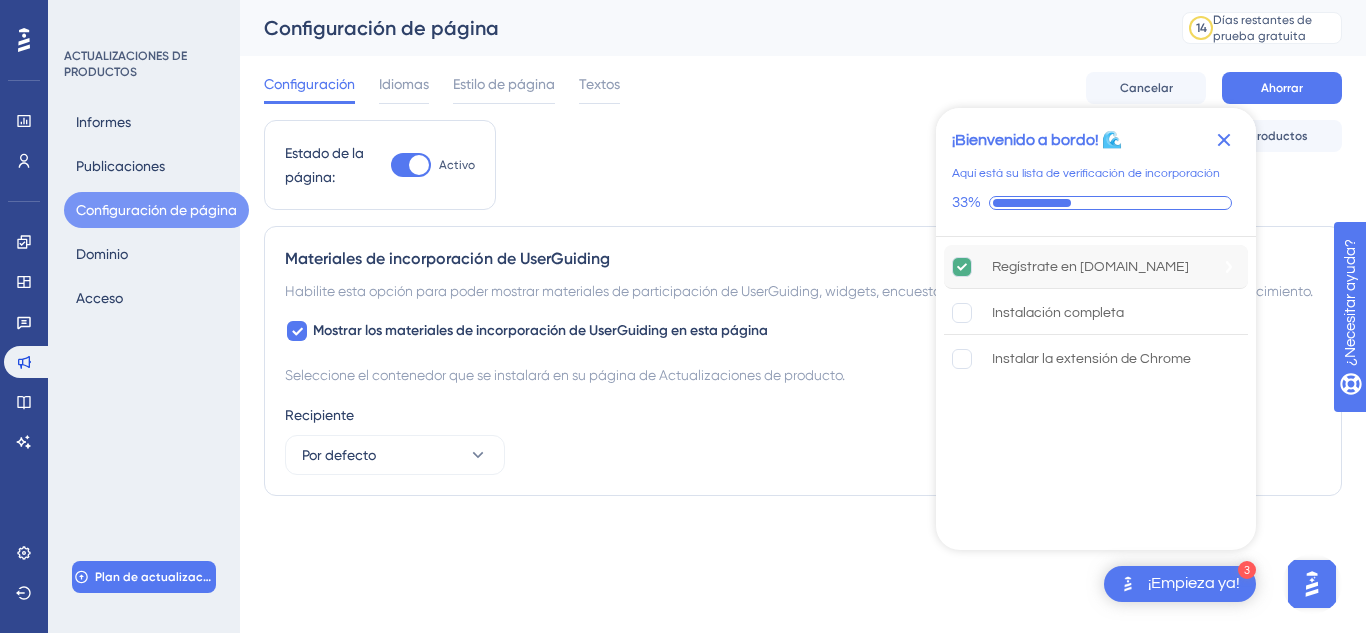 click on "Regístrate en [DOMAIN_NAME]" at bounding box center (1096, 267) 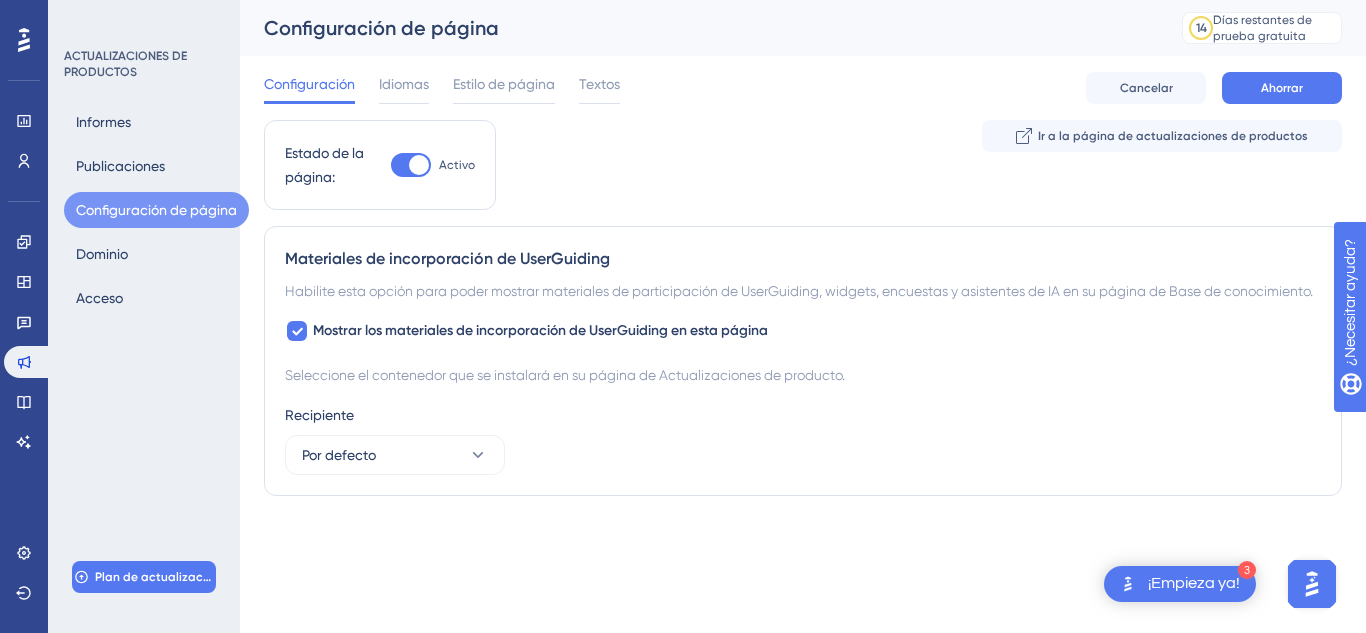 scroll, scrollTop: 0, scrollLeft: 0, axis: both 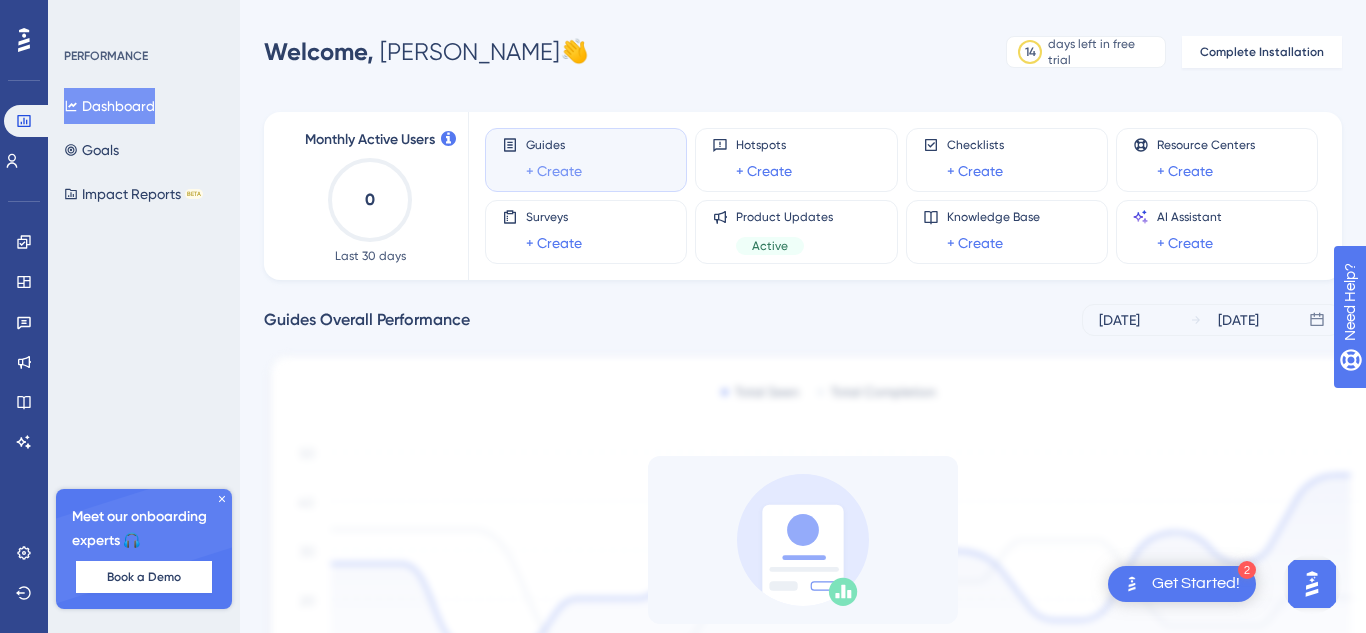 click on "+ Create" at bounding box center (554, 171) 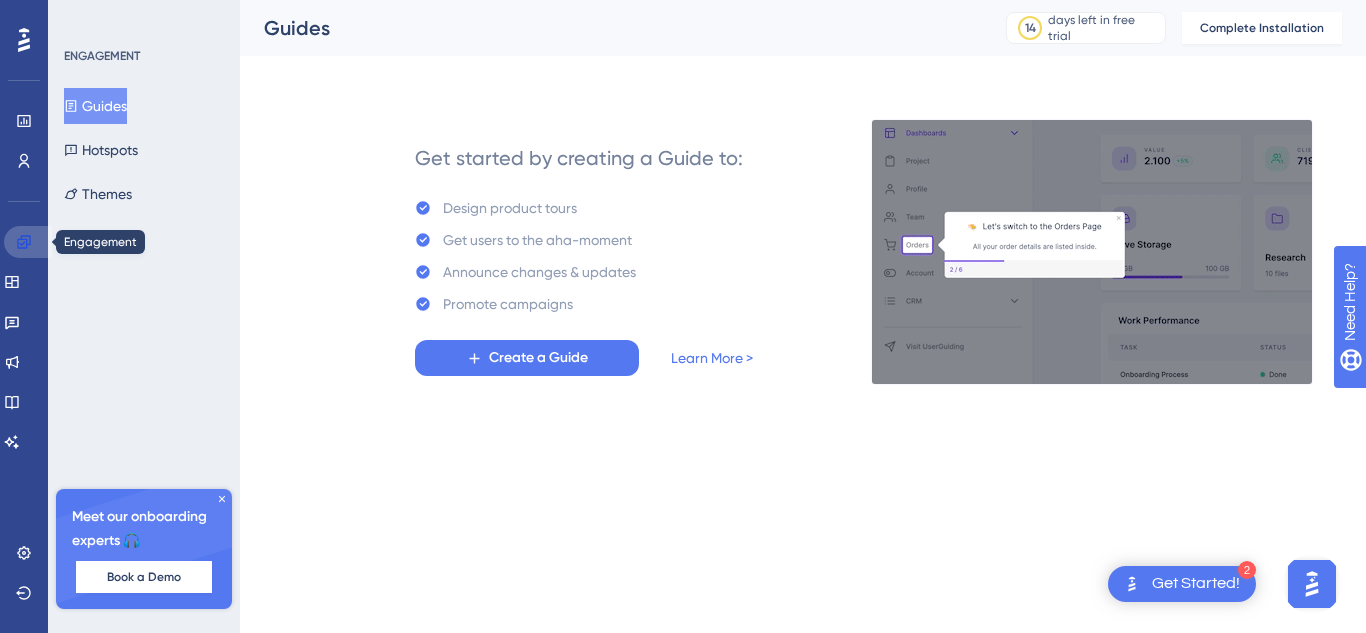 click at bounding box center [28, 242] 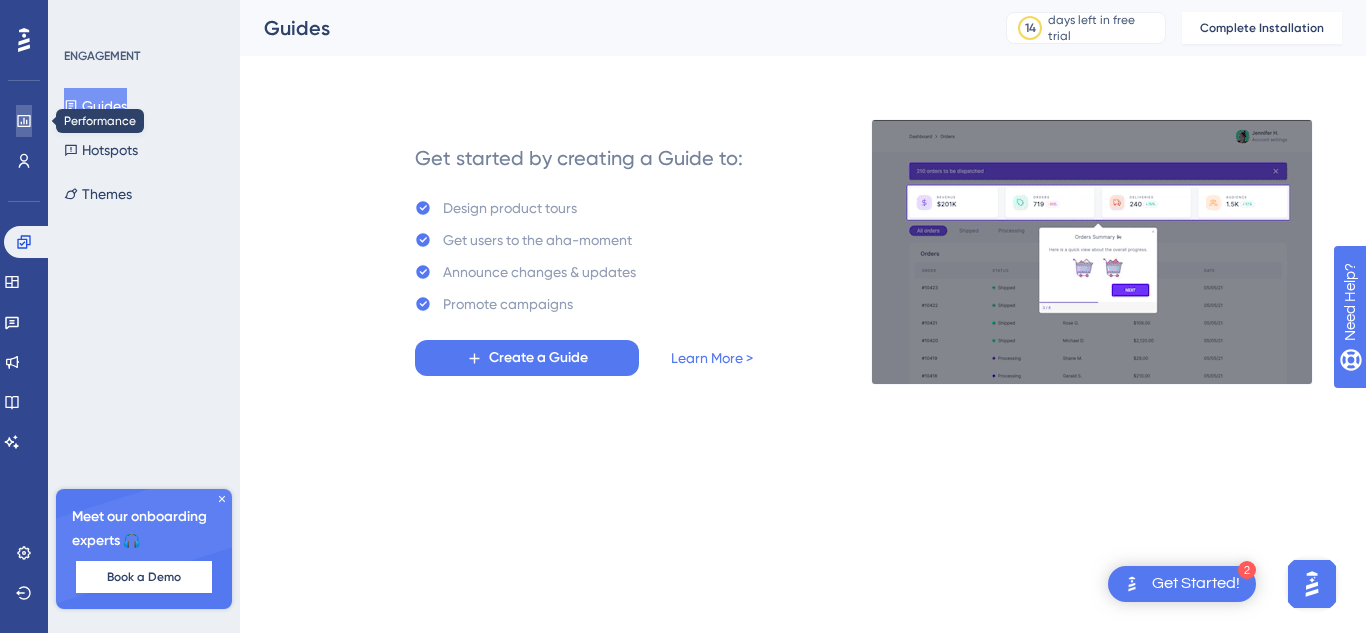 click 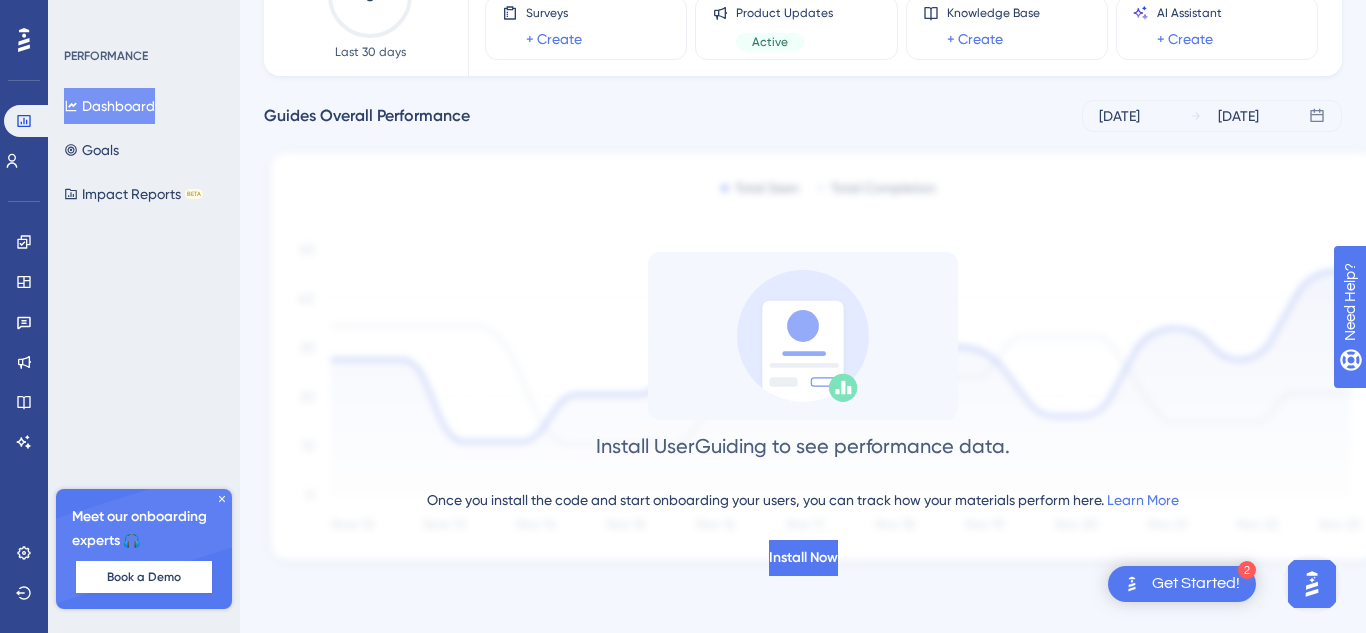 scroll, scrollTop: 0, scrollLeft: 0, axis: both 